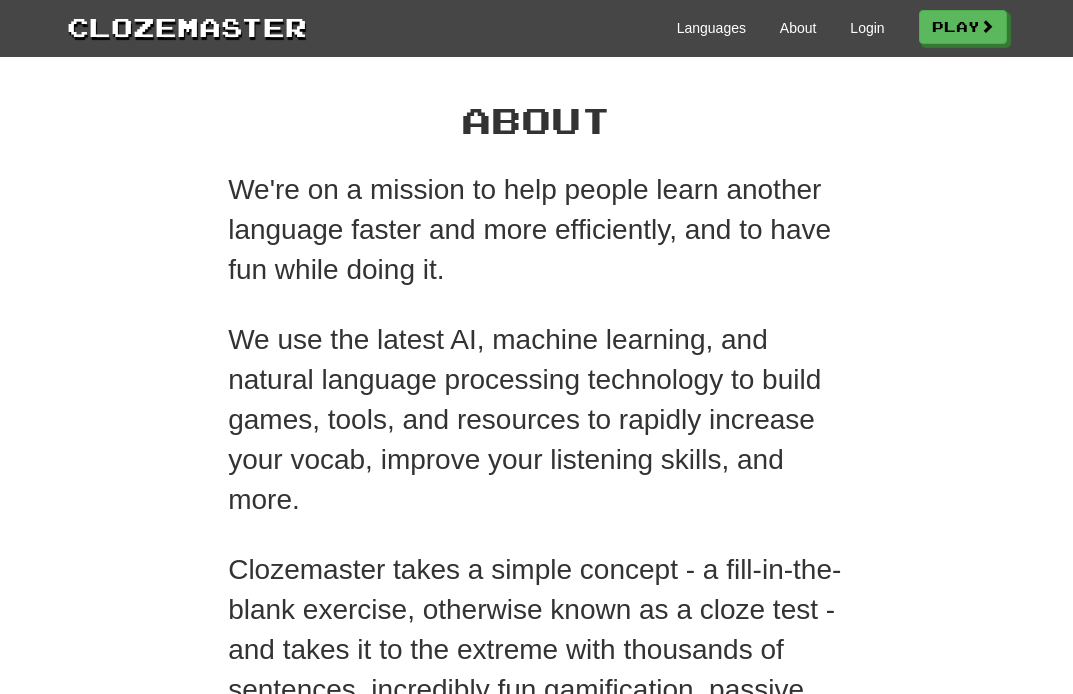 scroll, scrollTop: 0, scrollLeft: 0, axis: both 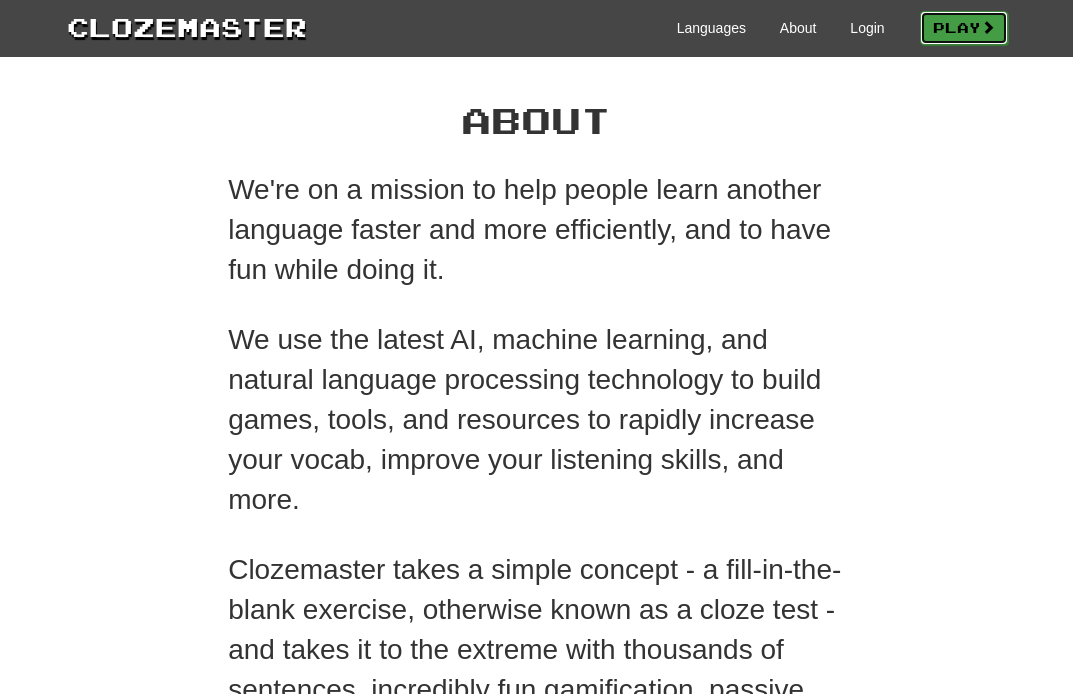 click on "Play" at bounding box center [964, 28] 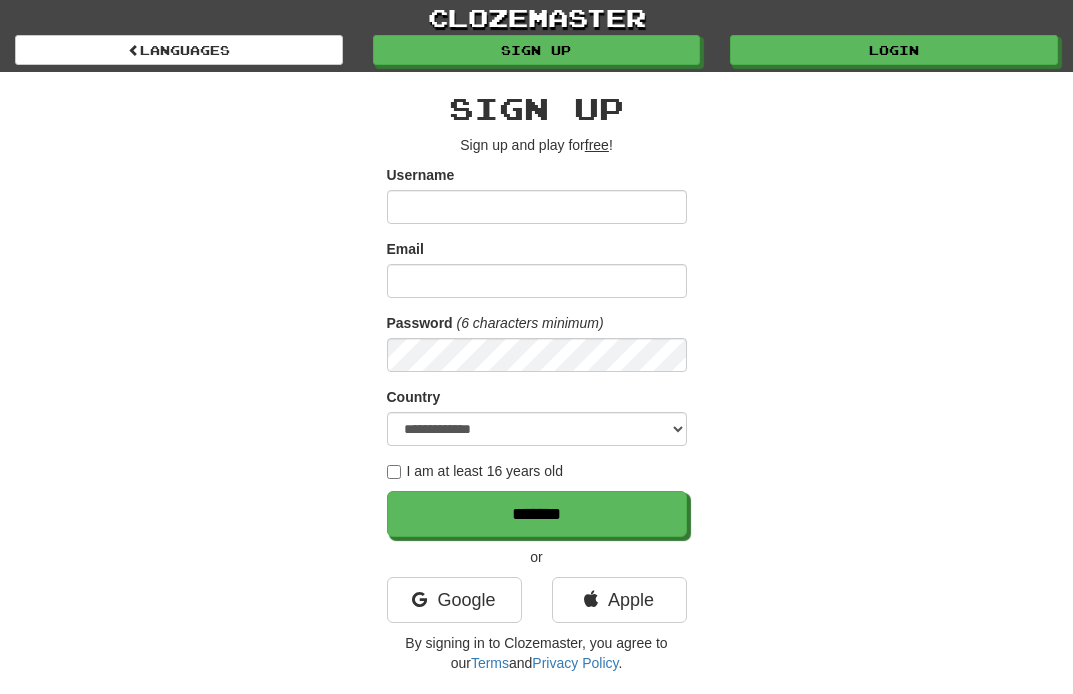 scroll, scrollTop: 0, scrollLeft: 0, axis: both 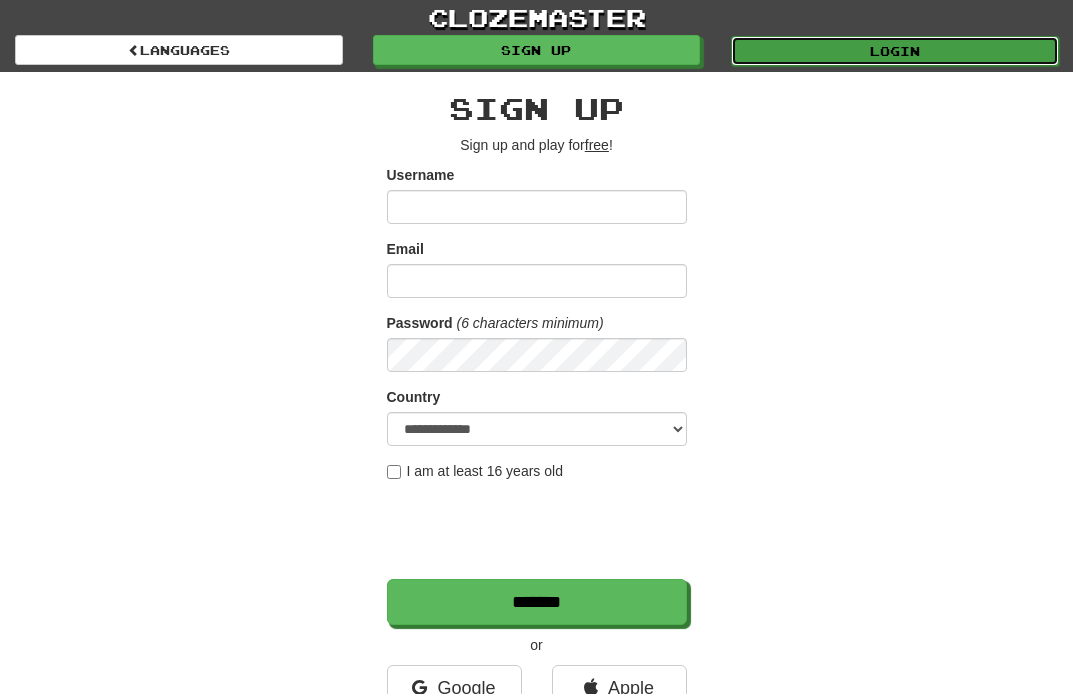 click on "Login" at bounding box center (895, 51) 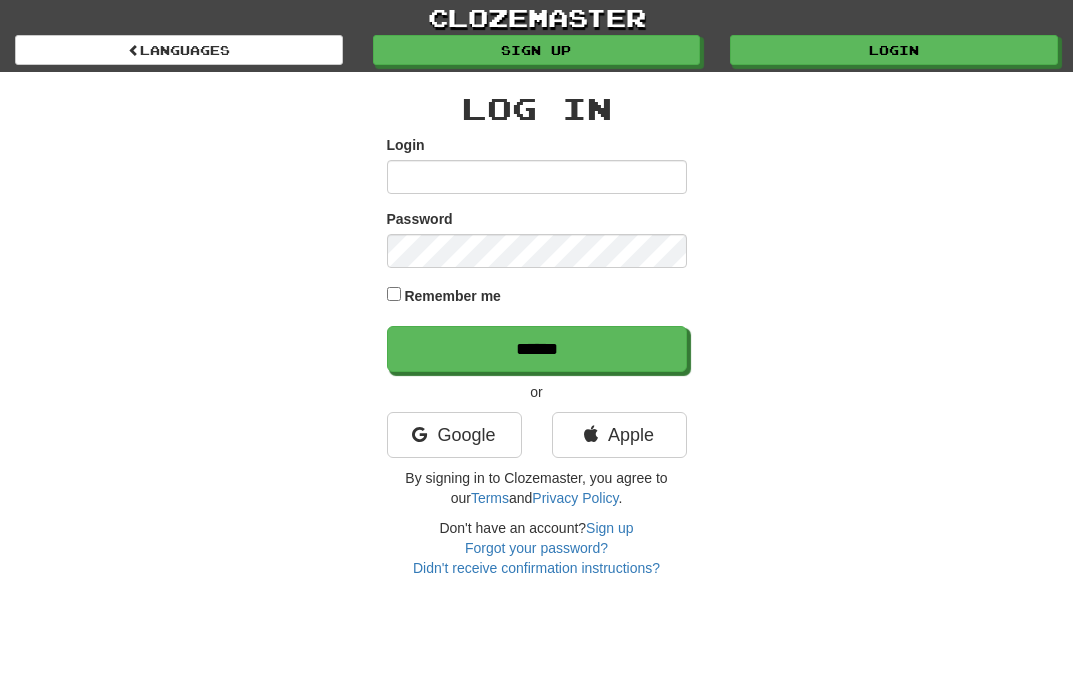 scroll, scrollTop: 0, scrollLeft: 0, axis: both 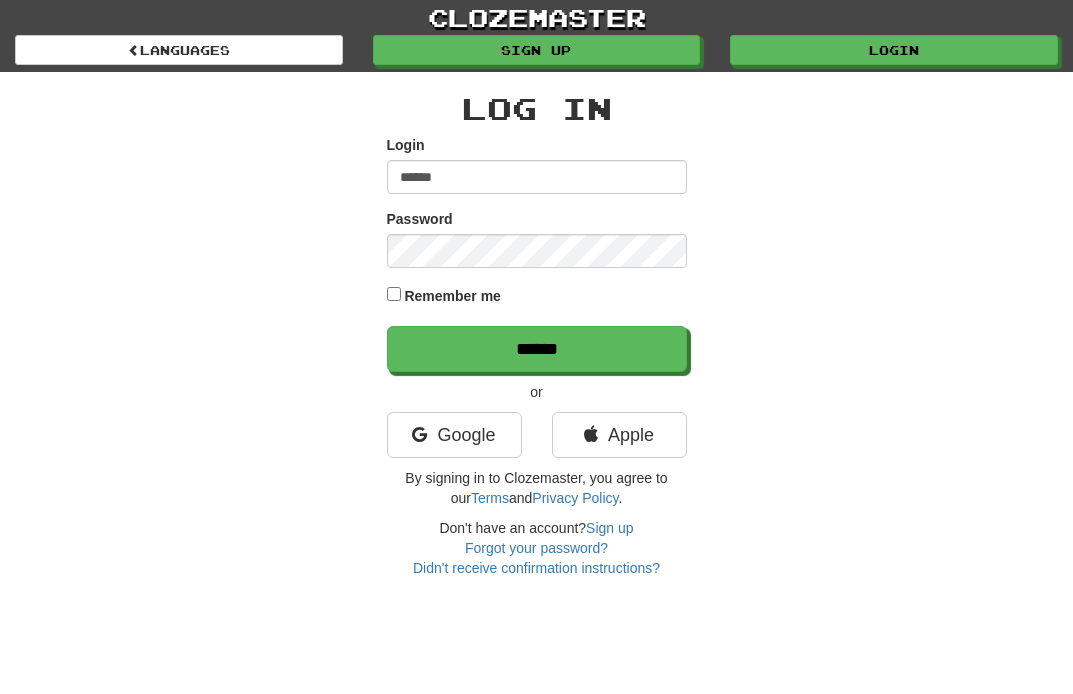type on "******" 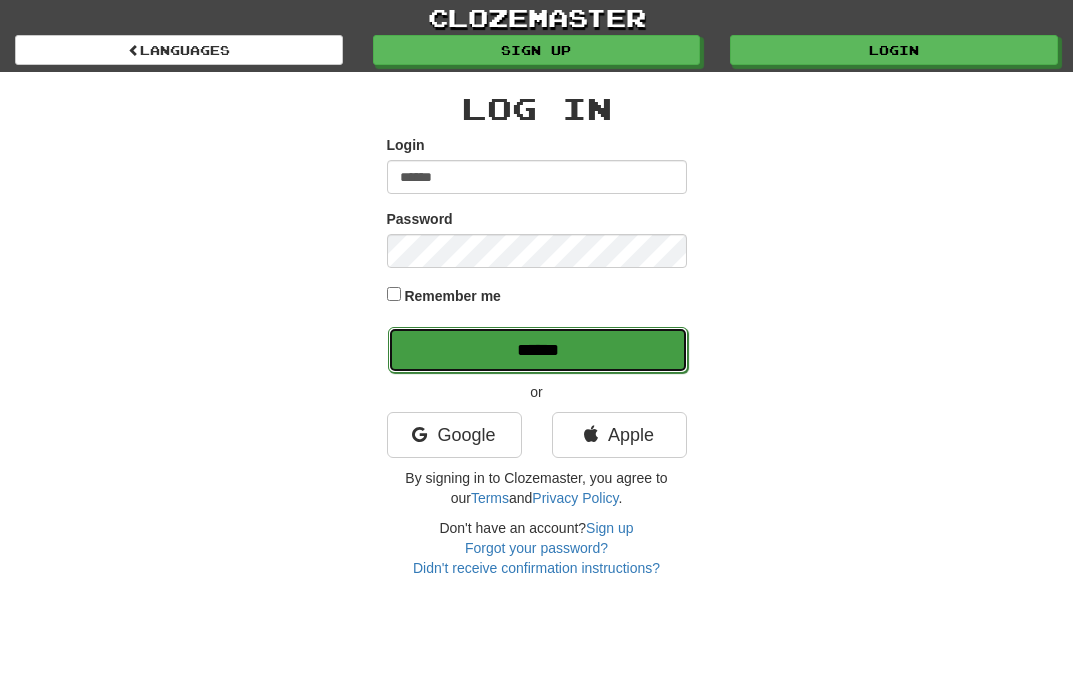 click on "******" at bounding box center [538, 350] 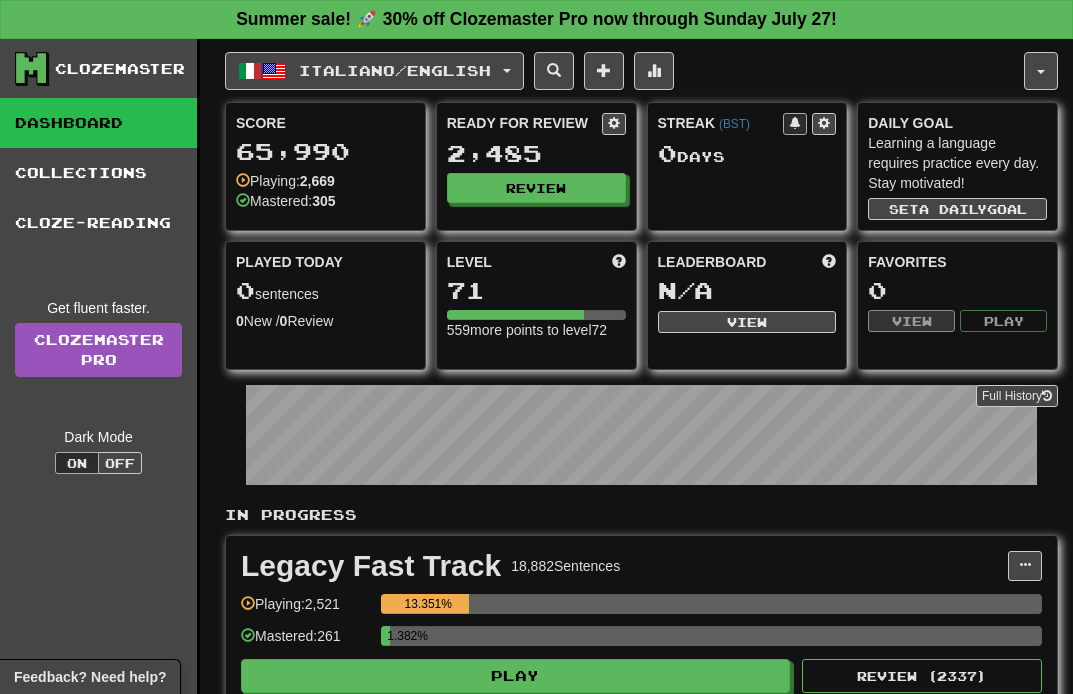 scroll, scrollTop: 402, scrollLeft: 0, axis: vertical 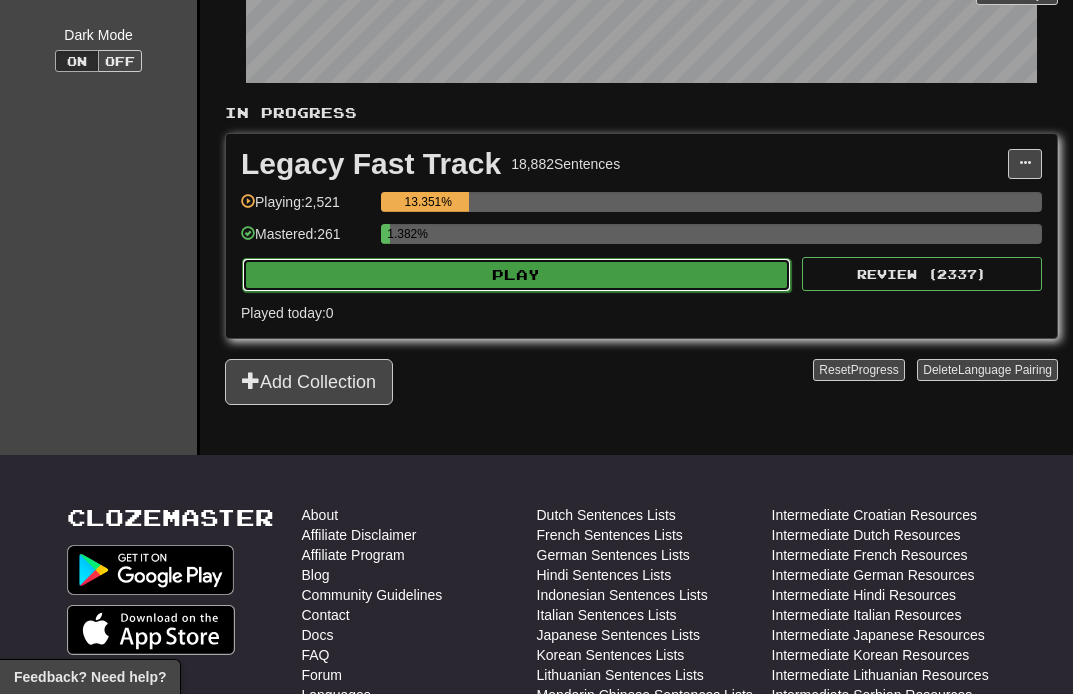 click on "Play" at bounding box center [516, 275] 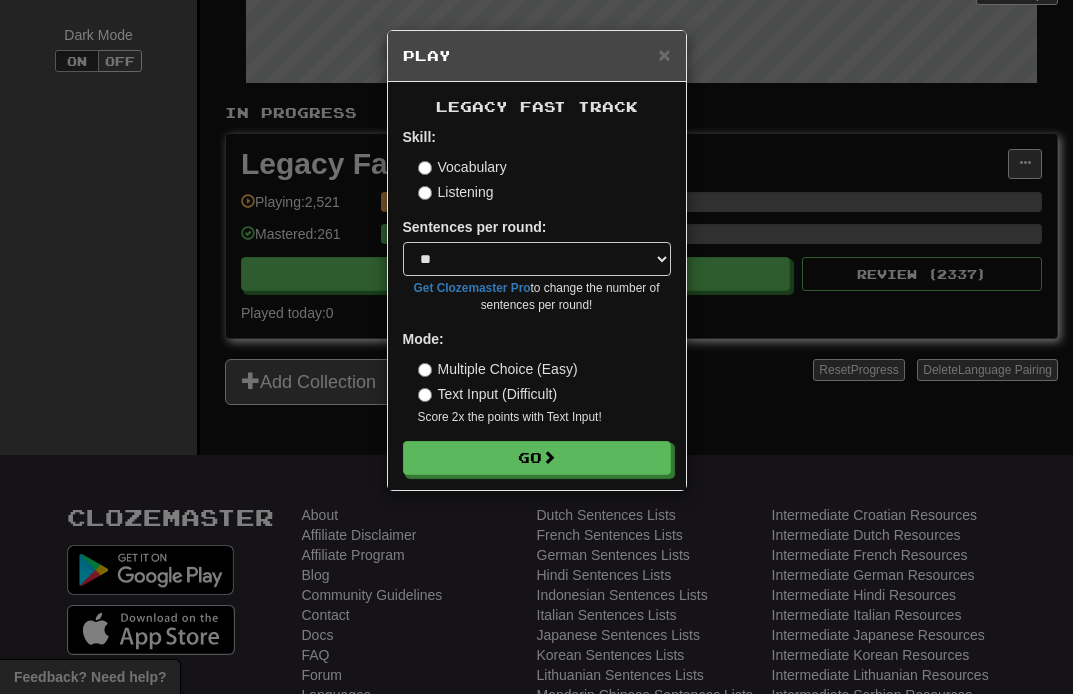 click on "Listening" at bounding box center [456, 192] 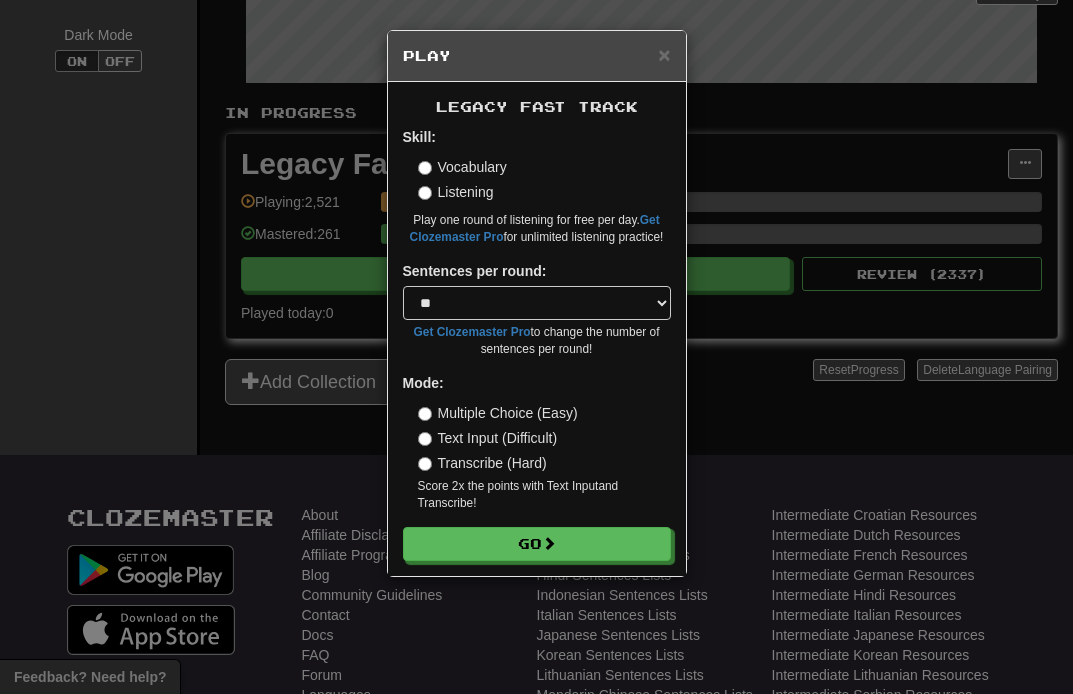 click on "Transcribe (Hard)" at bounding box center (482, 463) 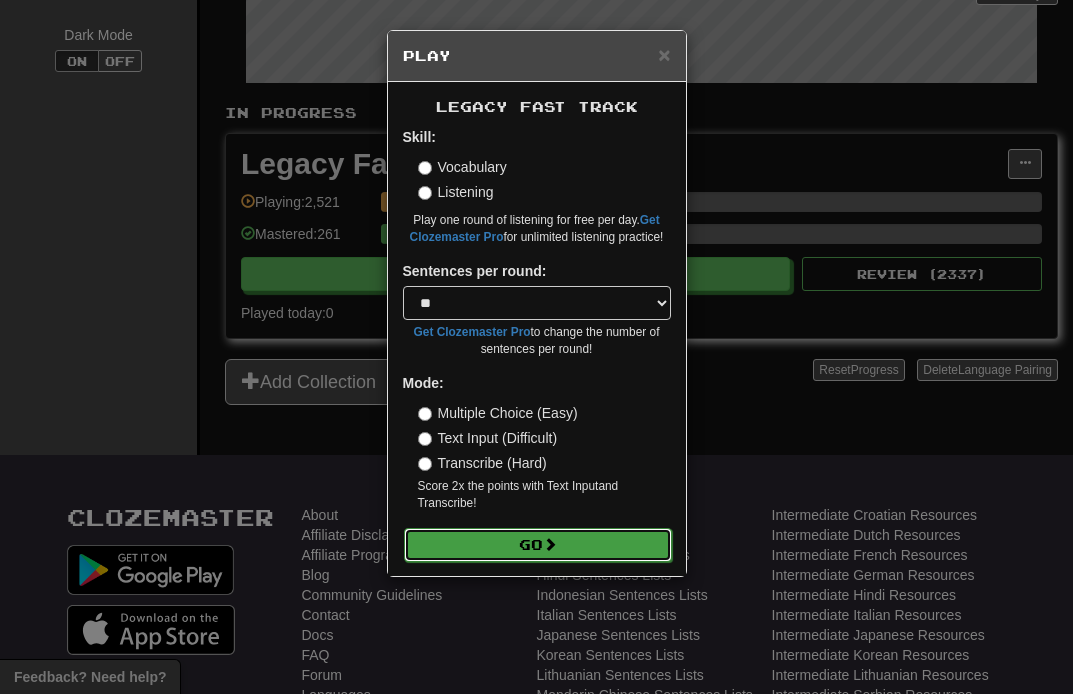 click on "Go" at bounding box center (538, 545) 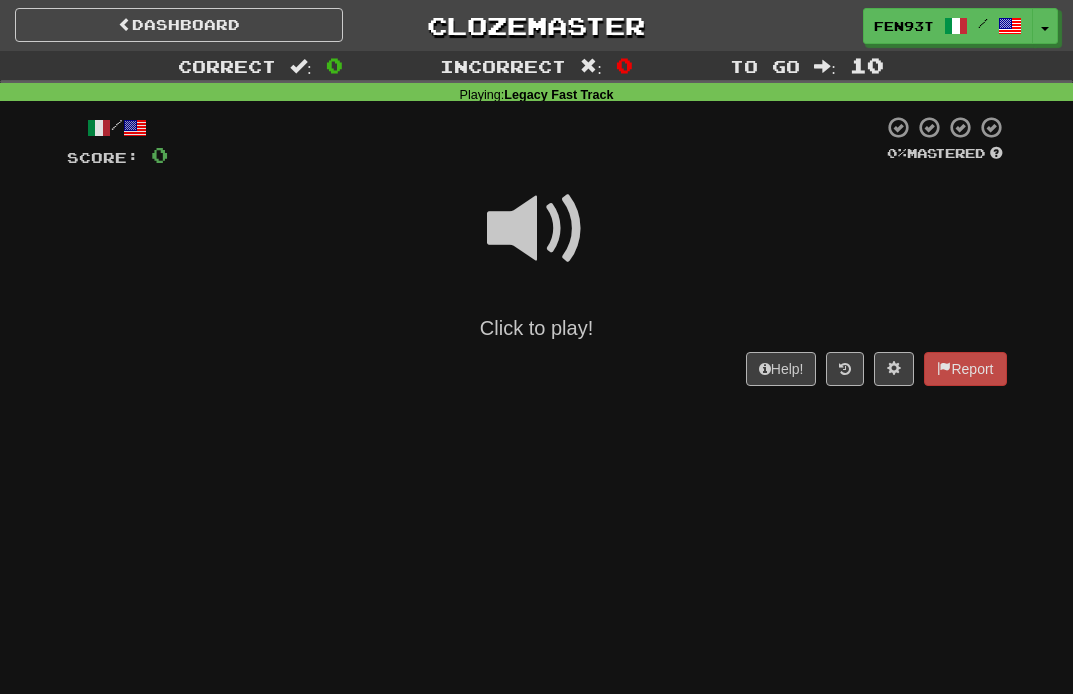 scroll, scrollTop: 0, scrollLeft: 0, axis: both 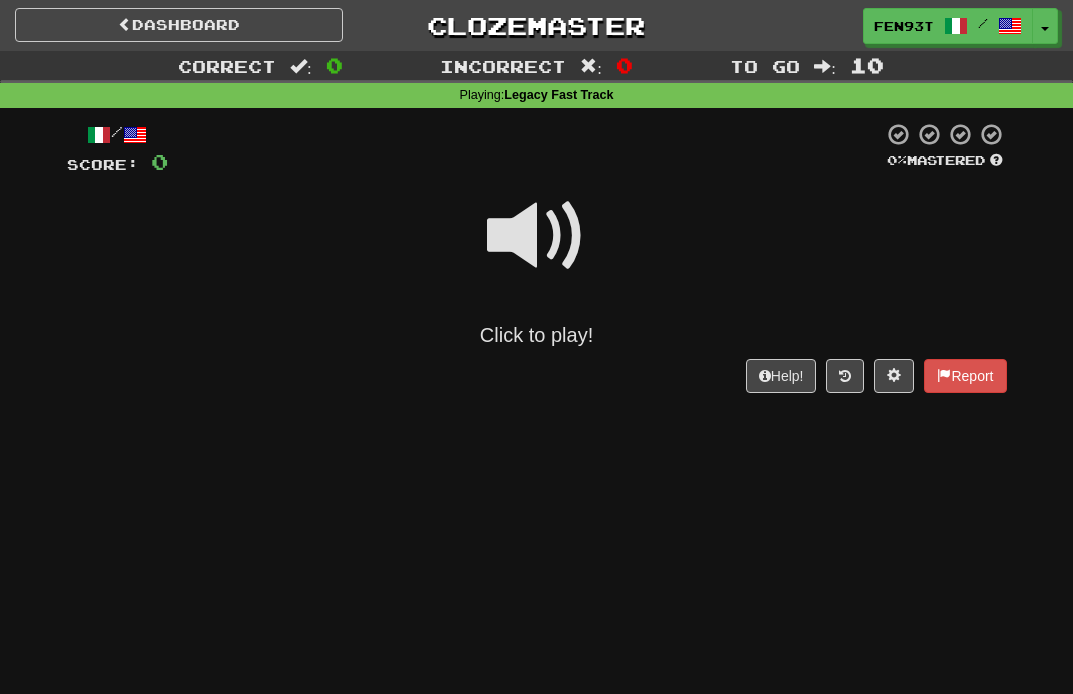 click at bounding box center [537, 236] 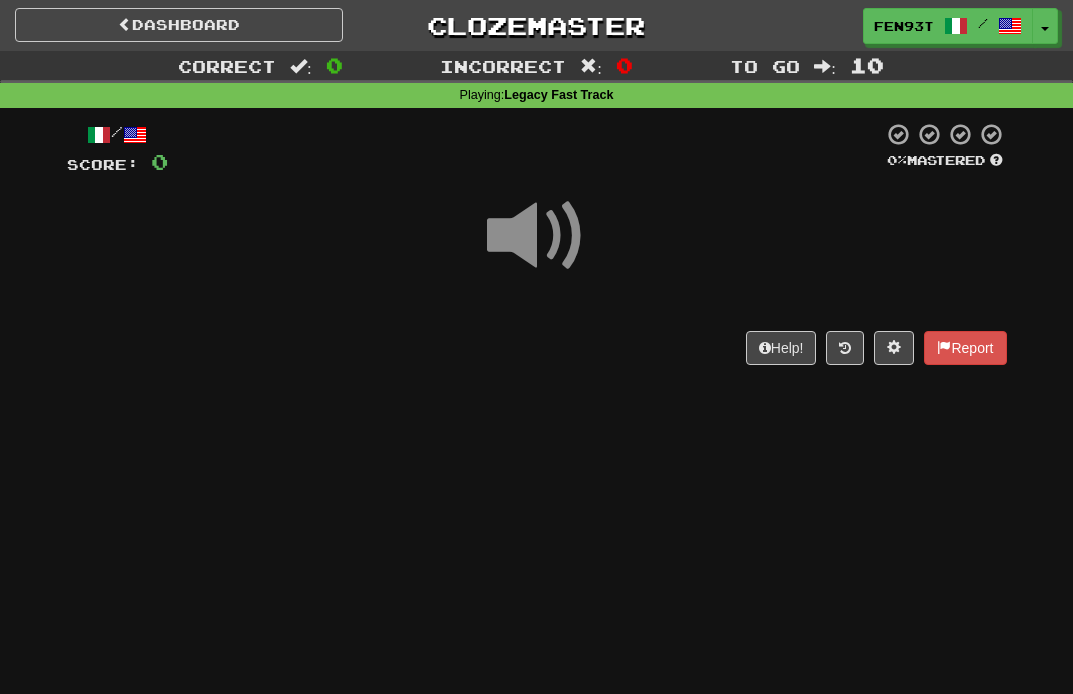 click at bounding box center [537, 236] 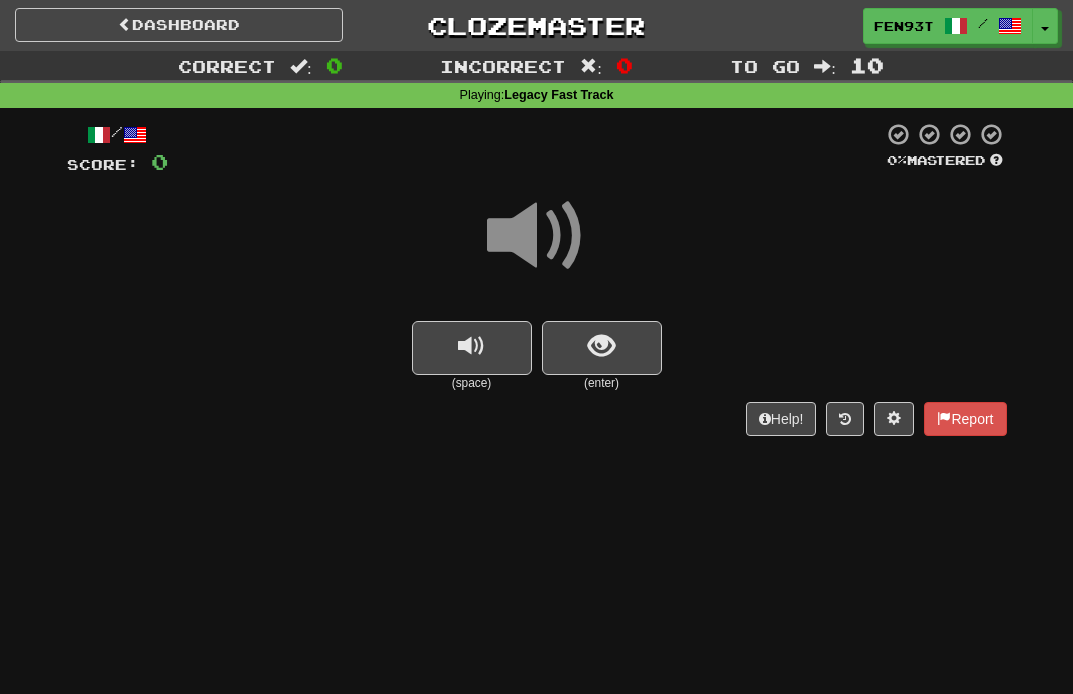 click at bounding box center [537, 236] 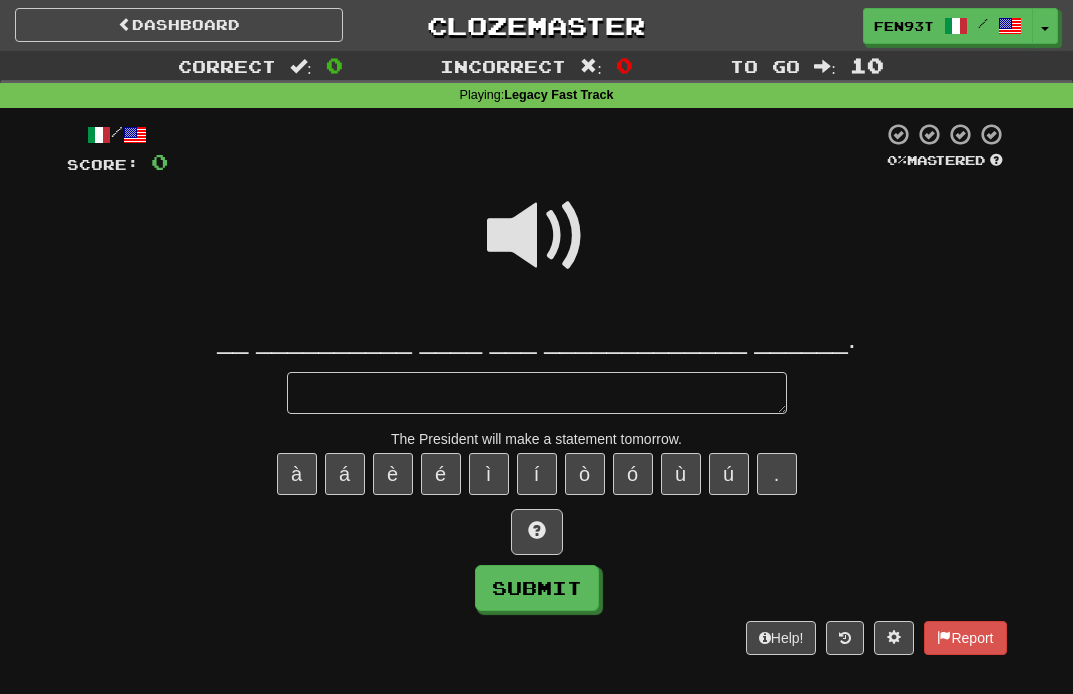 type on "*" 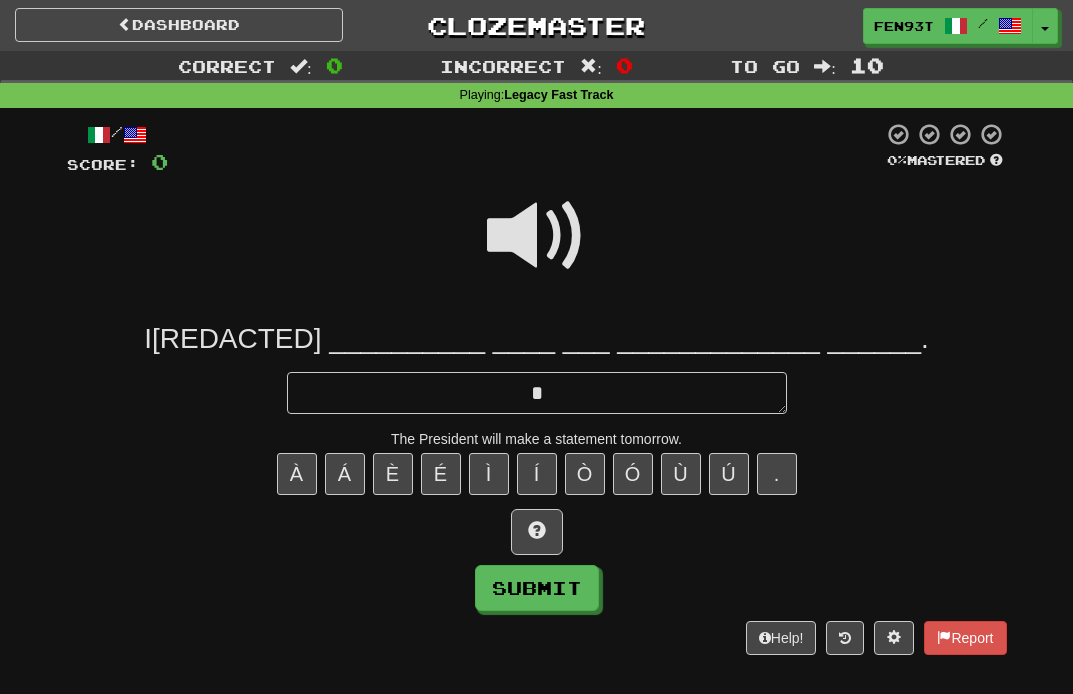 type on "*" 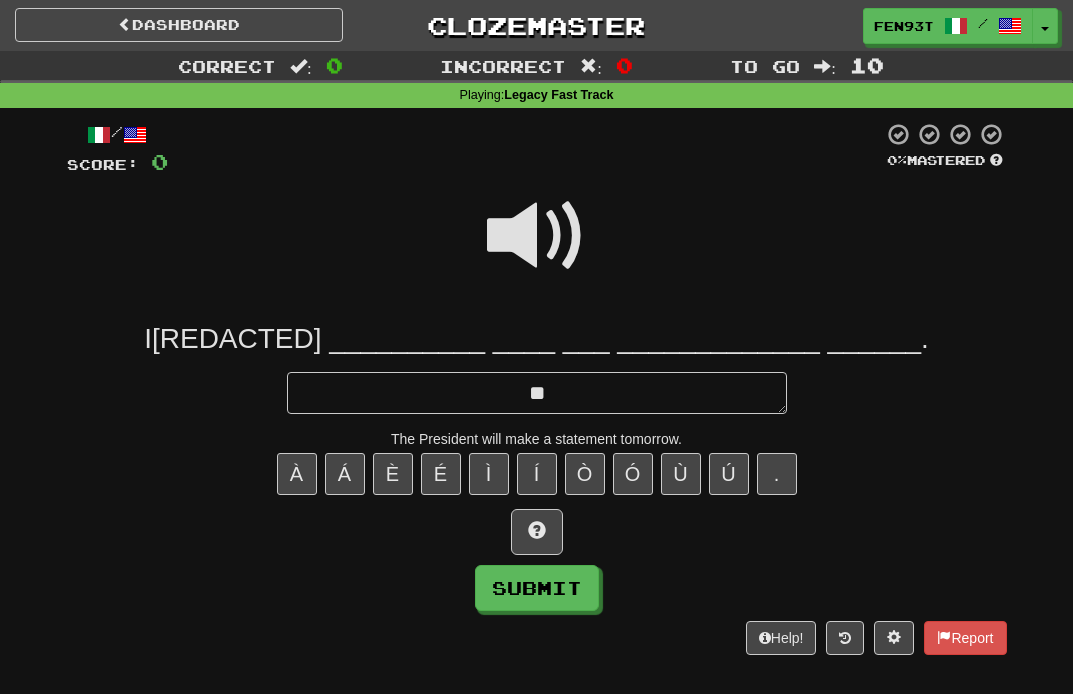 type on "**" 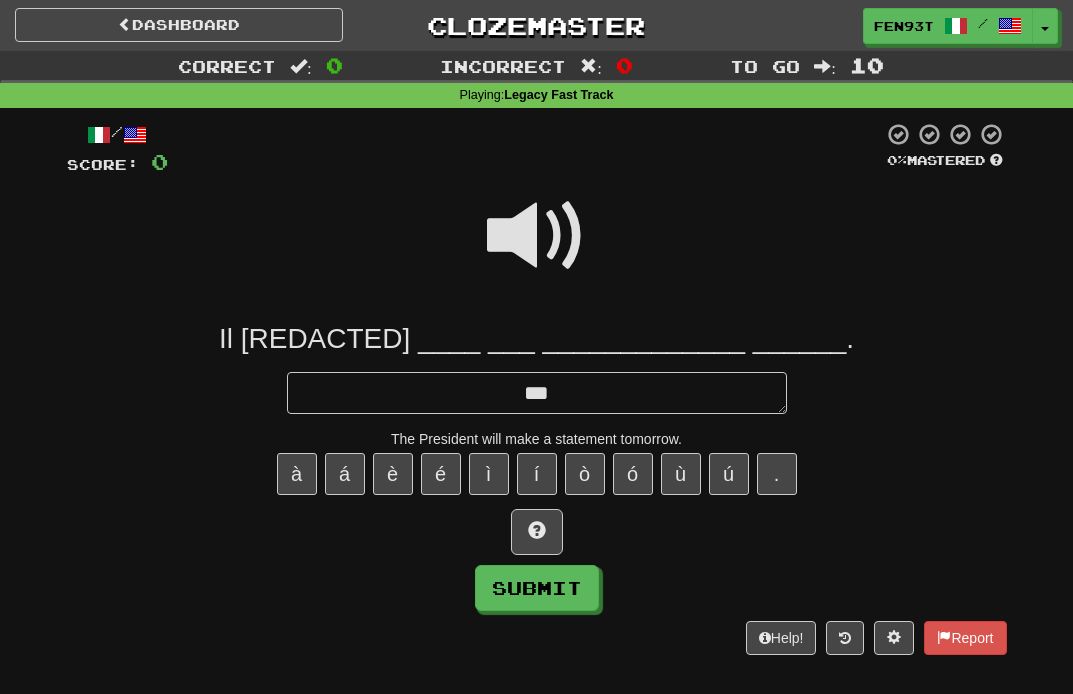 type on "*" 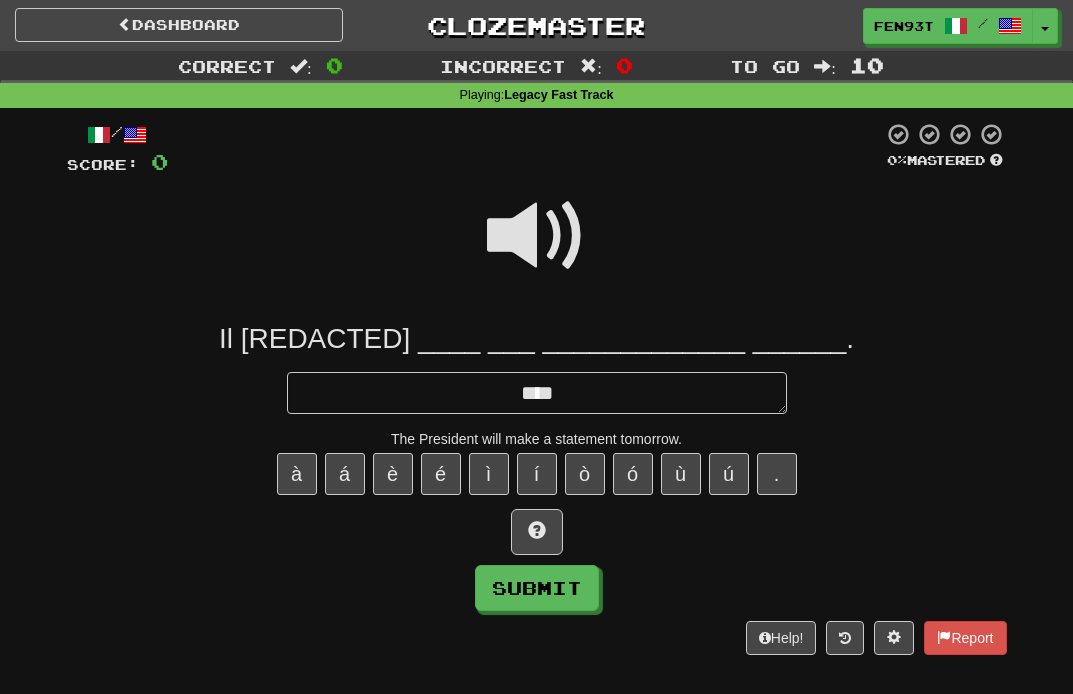 type on "*" 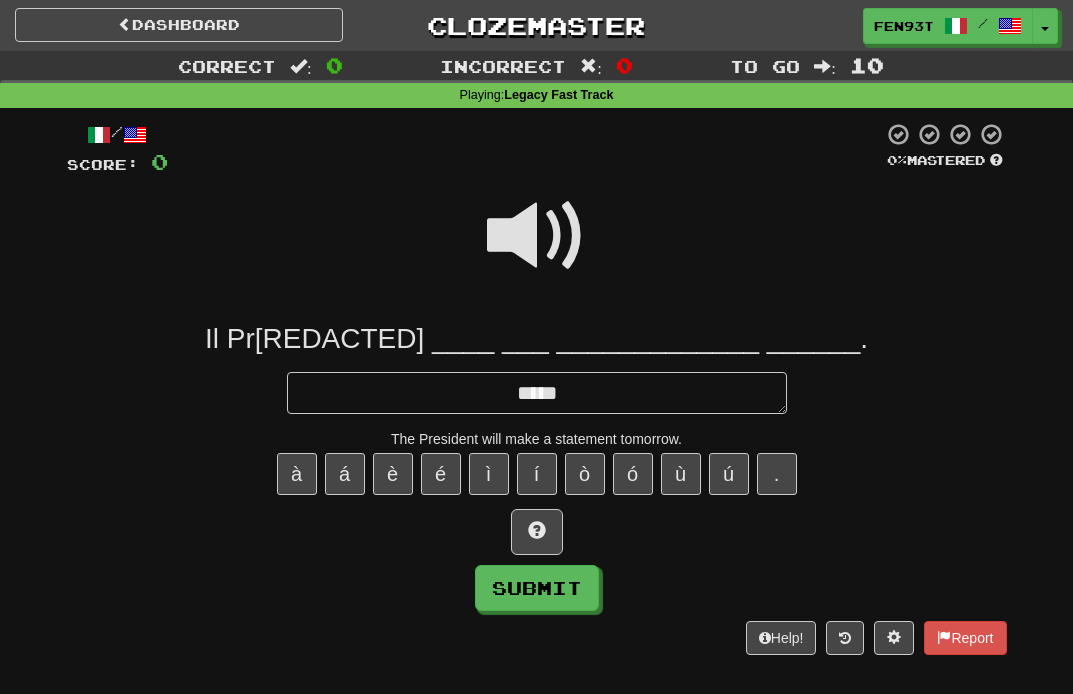 type on "*" 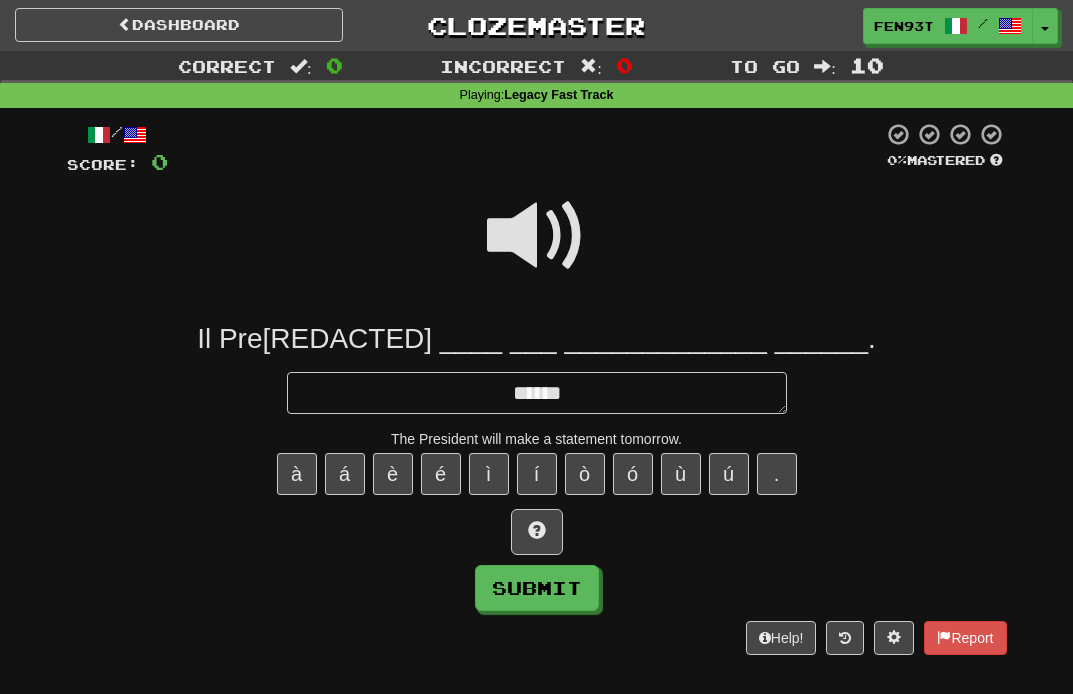 type on "*" 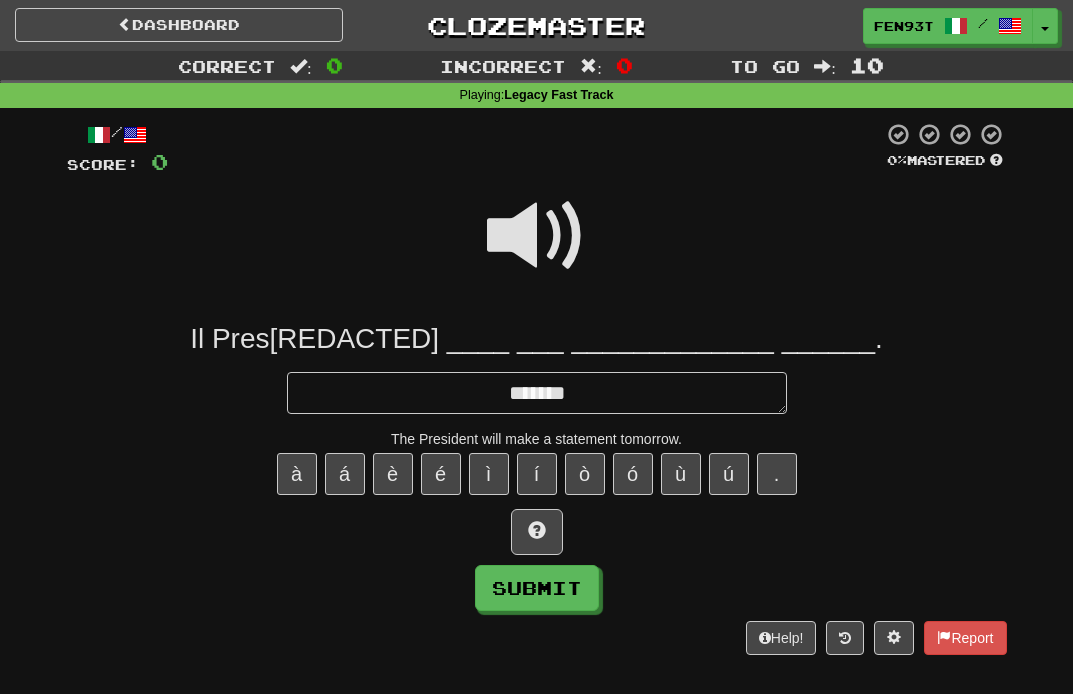 type on "*" 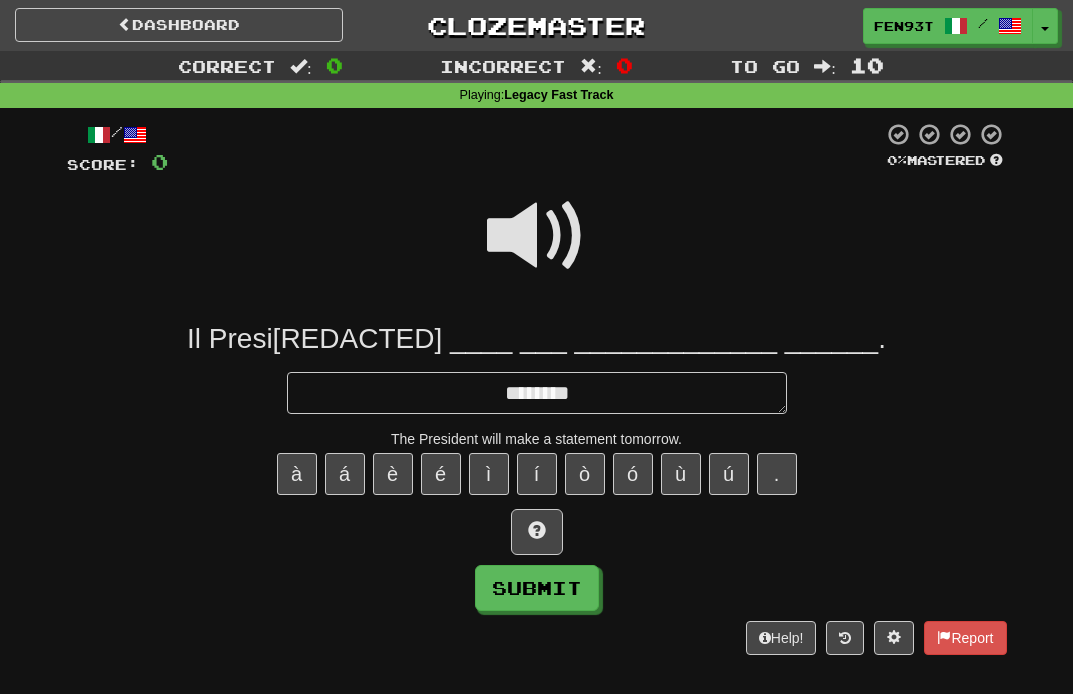 type on "*" 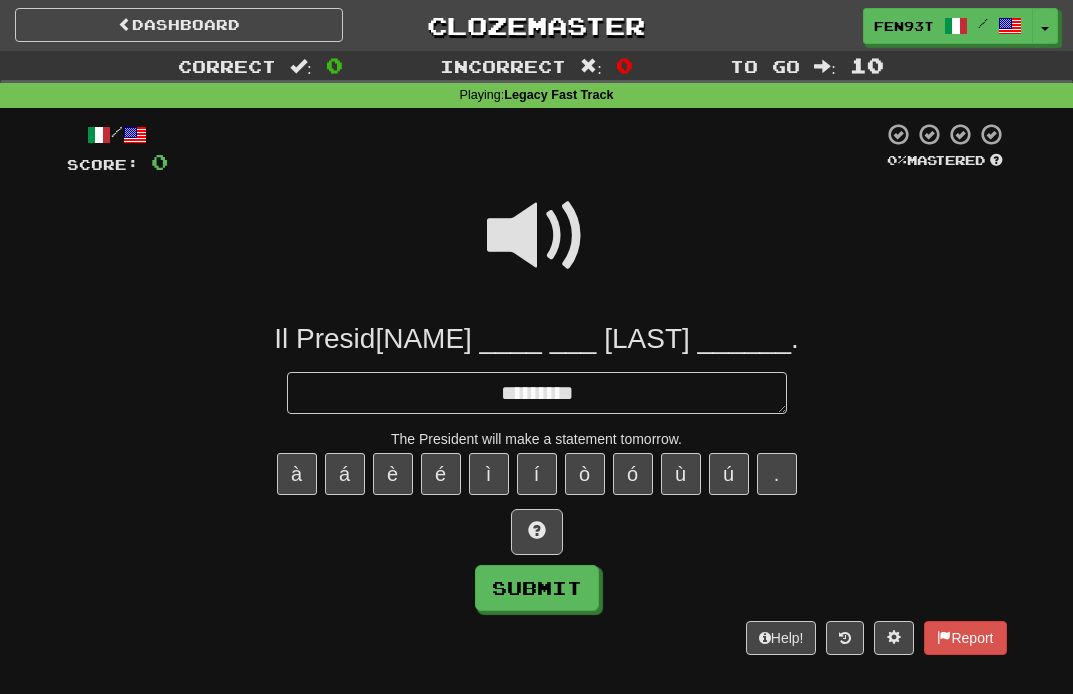 type on "**********" 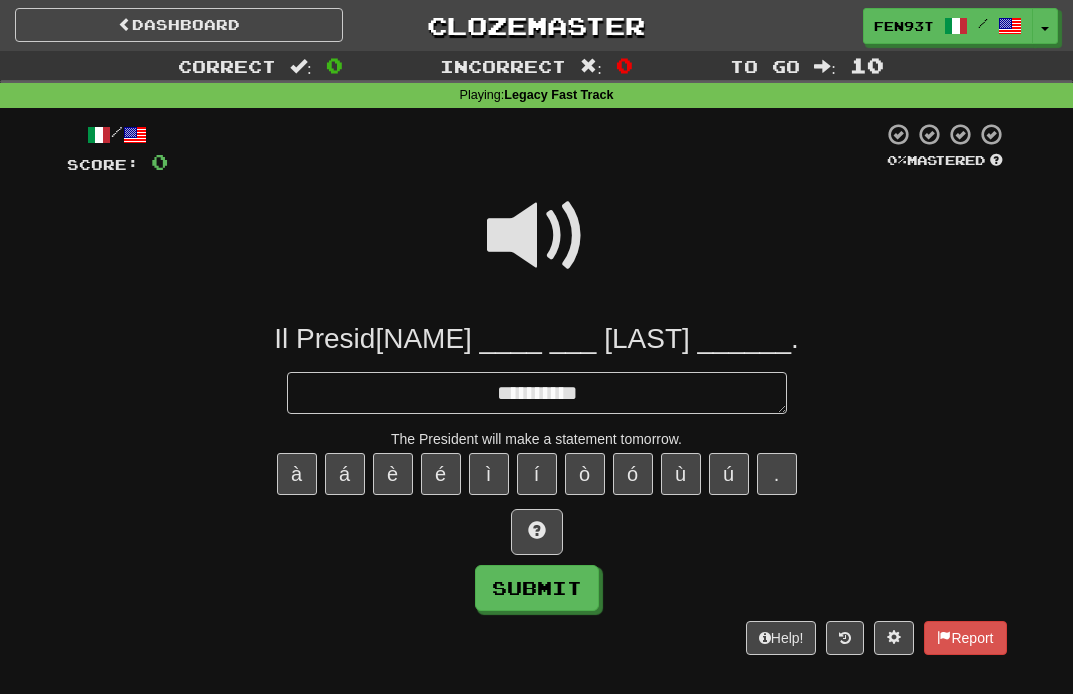 type on "*" 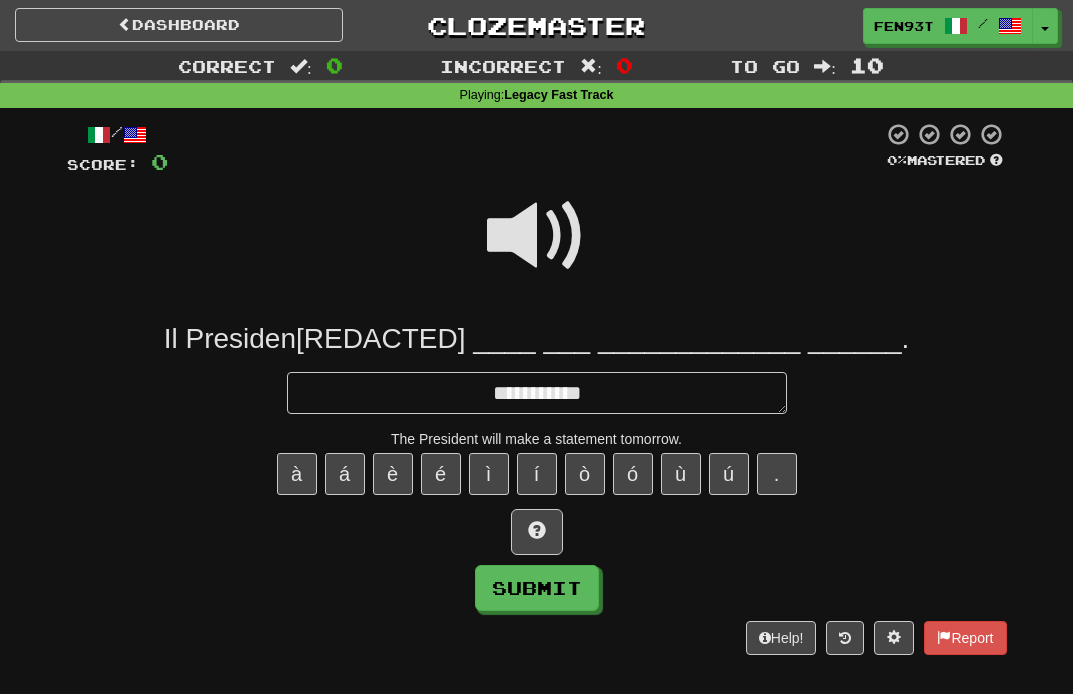 type on "*" 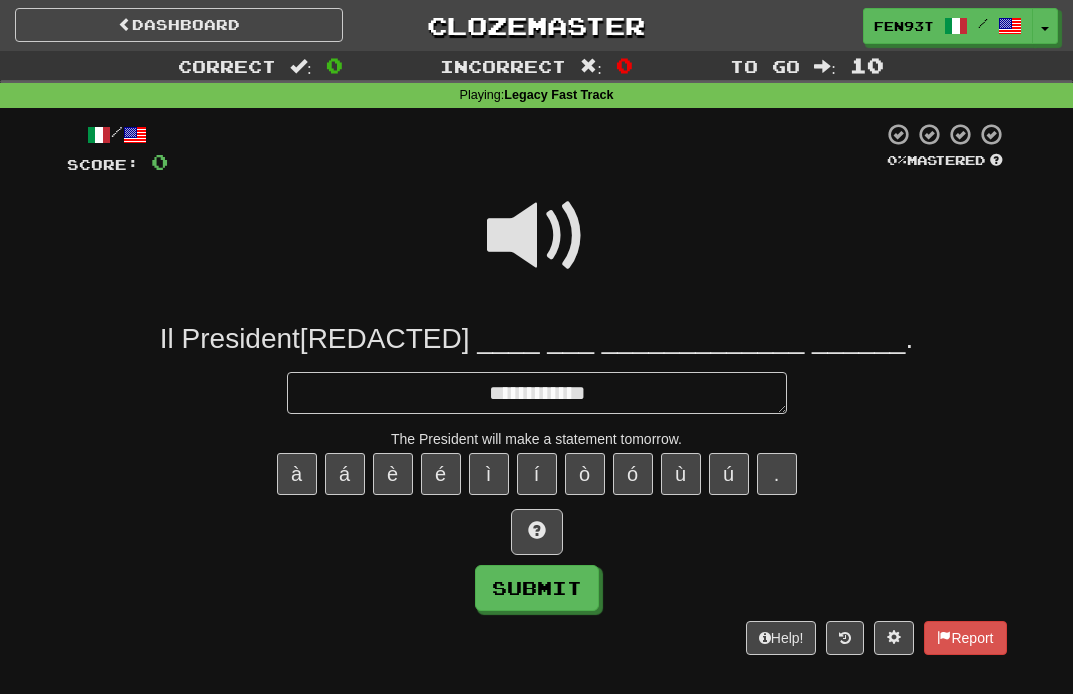 type on "*" 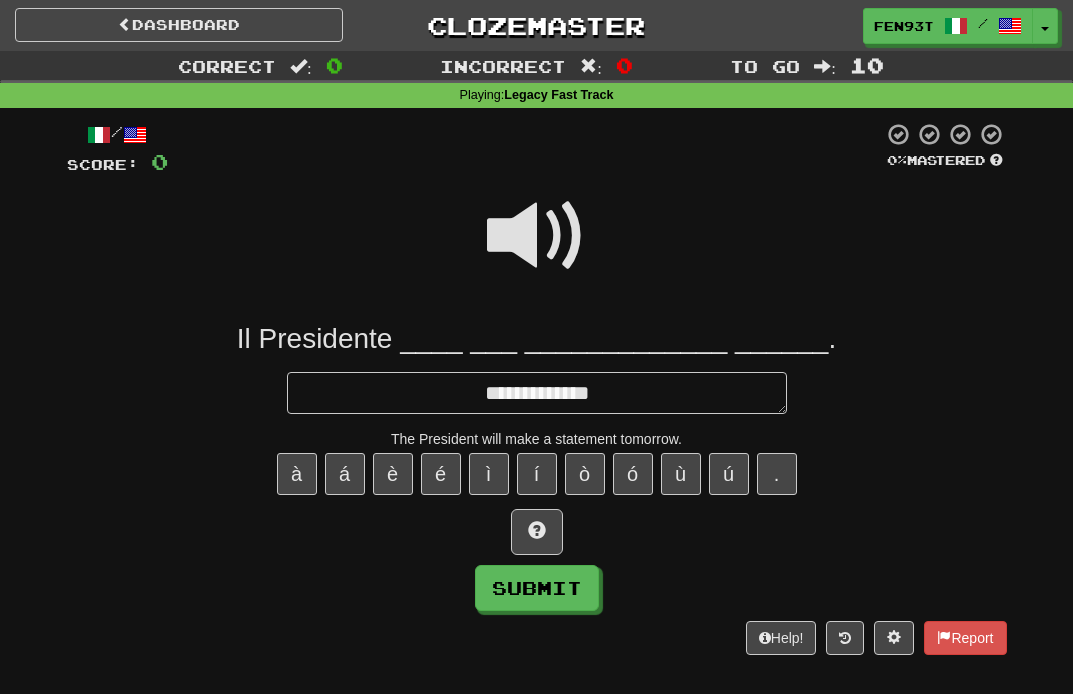 type on "*" 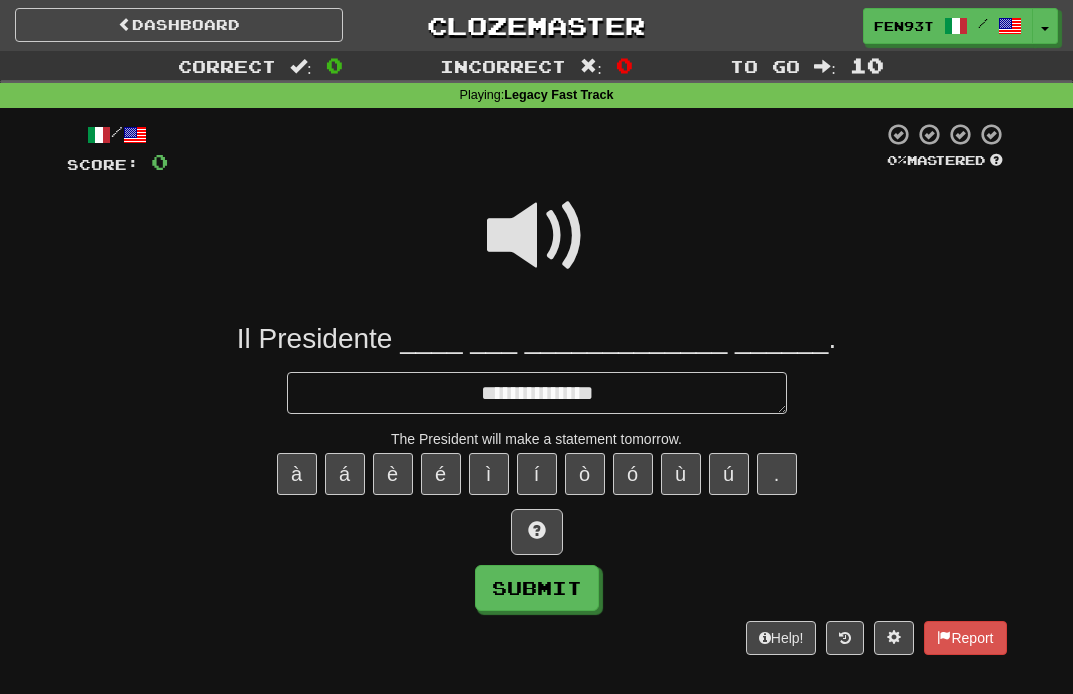 type on "*" 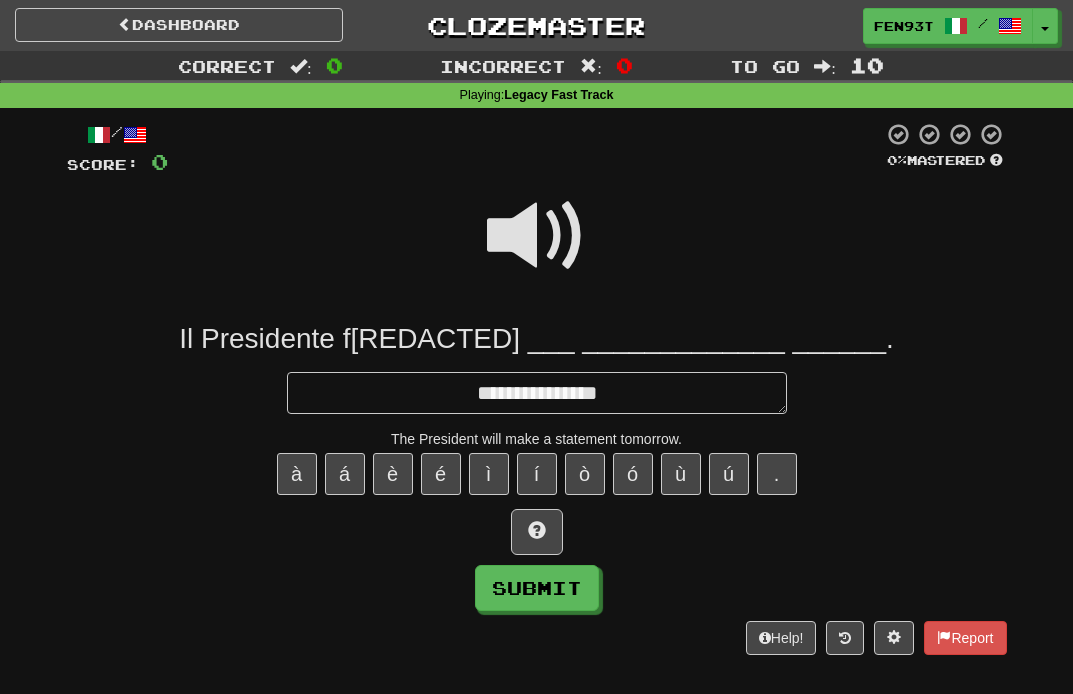 type on "**********" 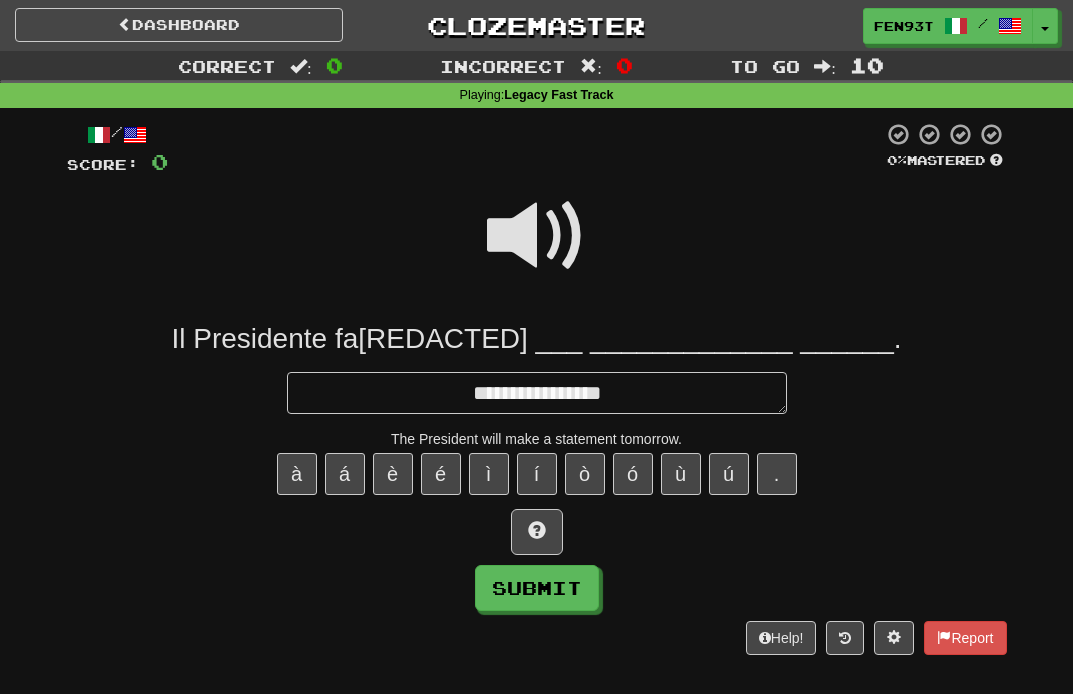 type on "*" 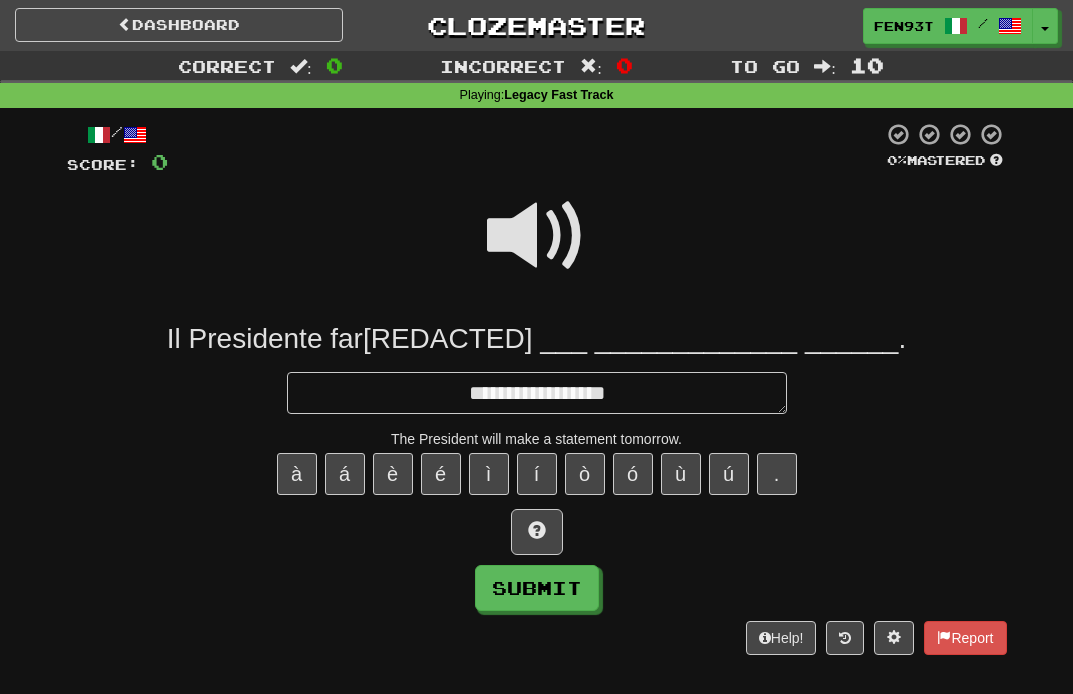 type on "*" 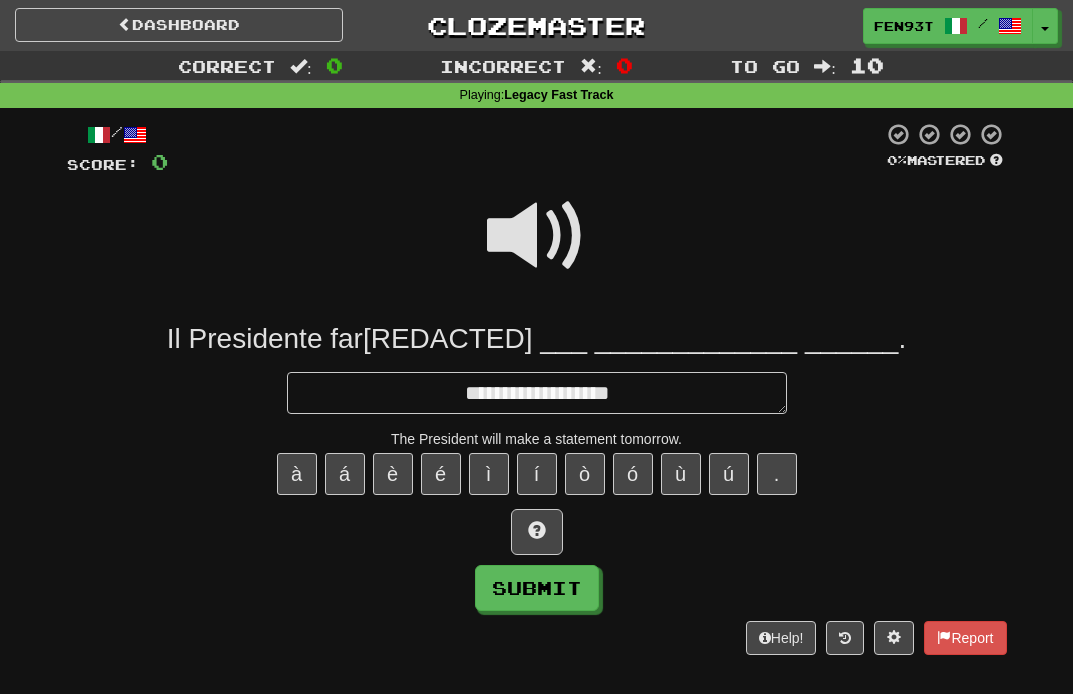 type on "*" 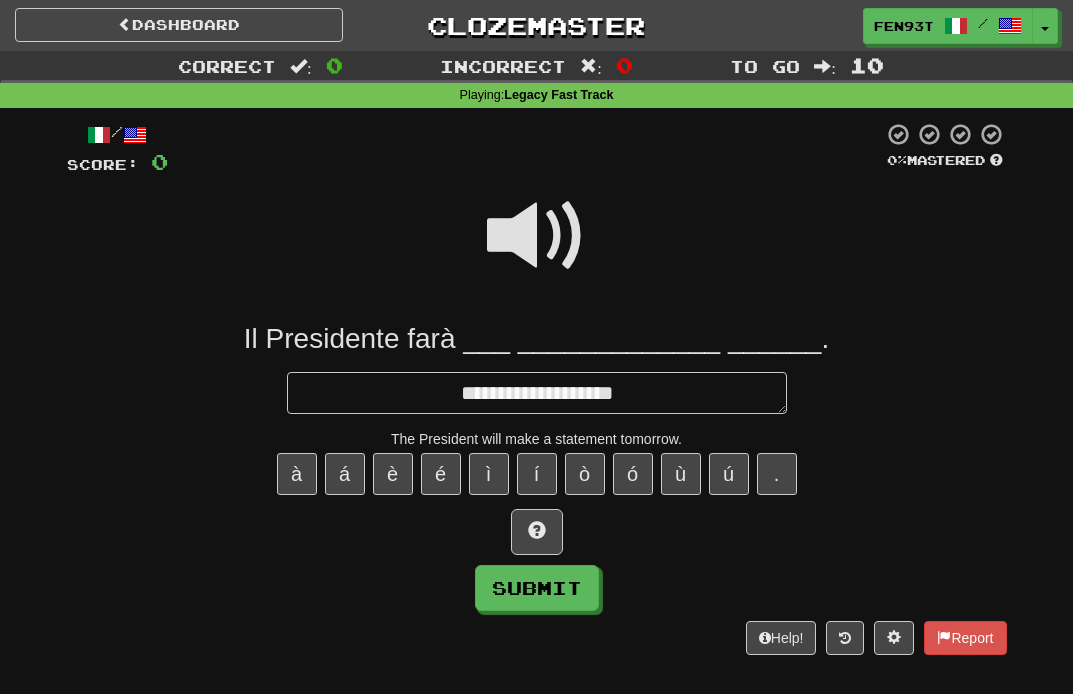 type on "*" 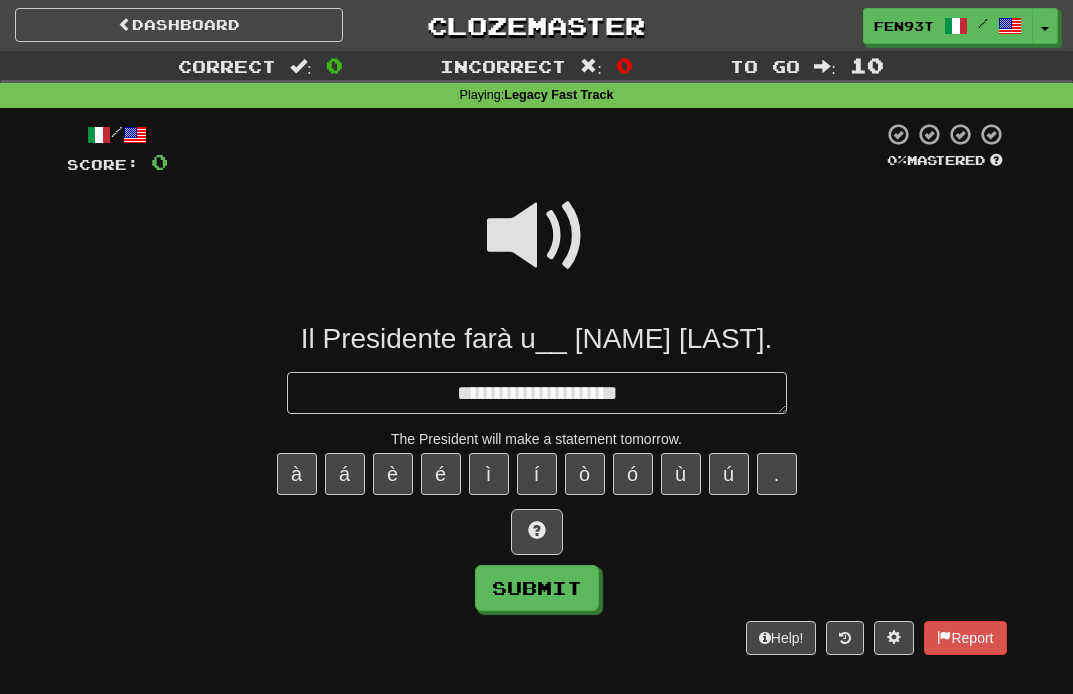 type on "*" 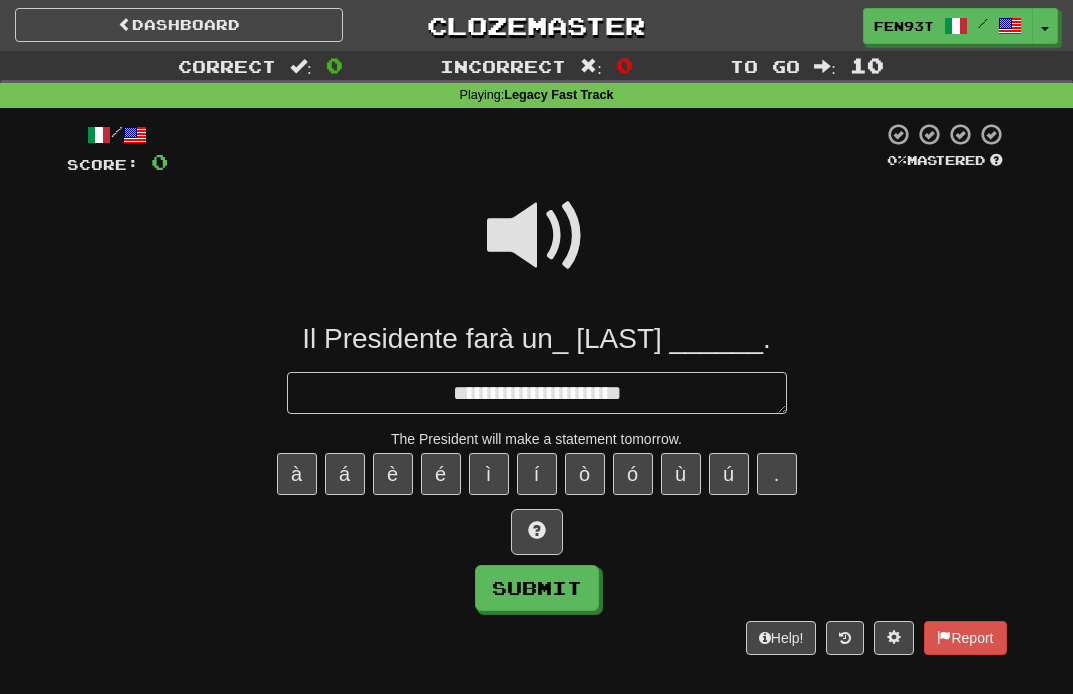 type on "*" 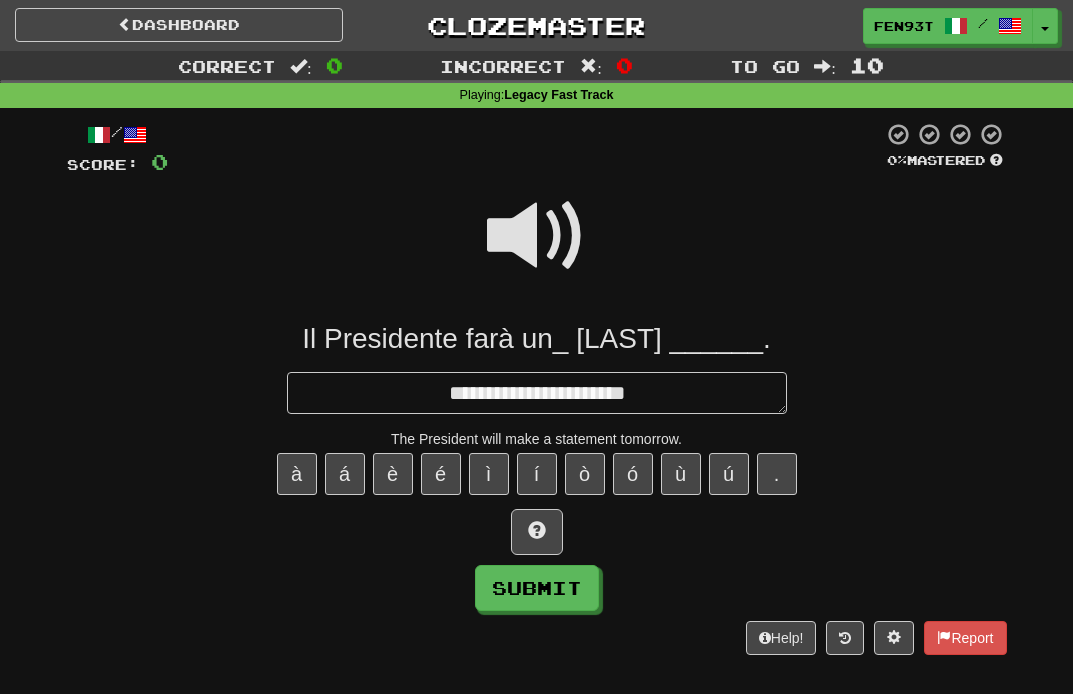 type on "**********" 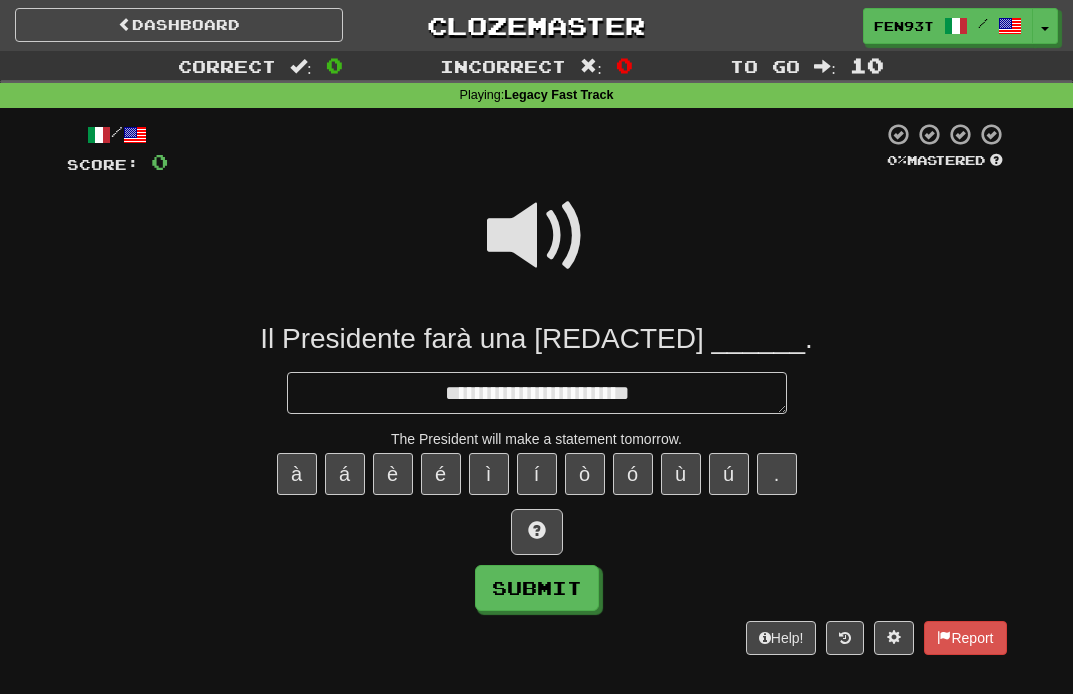 type on "*" 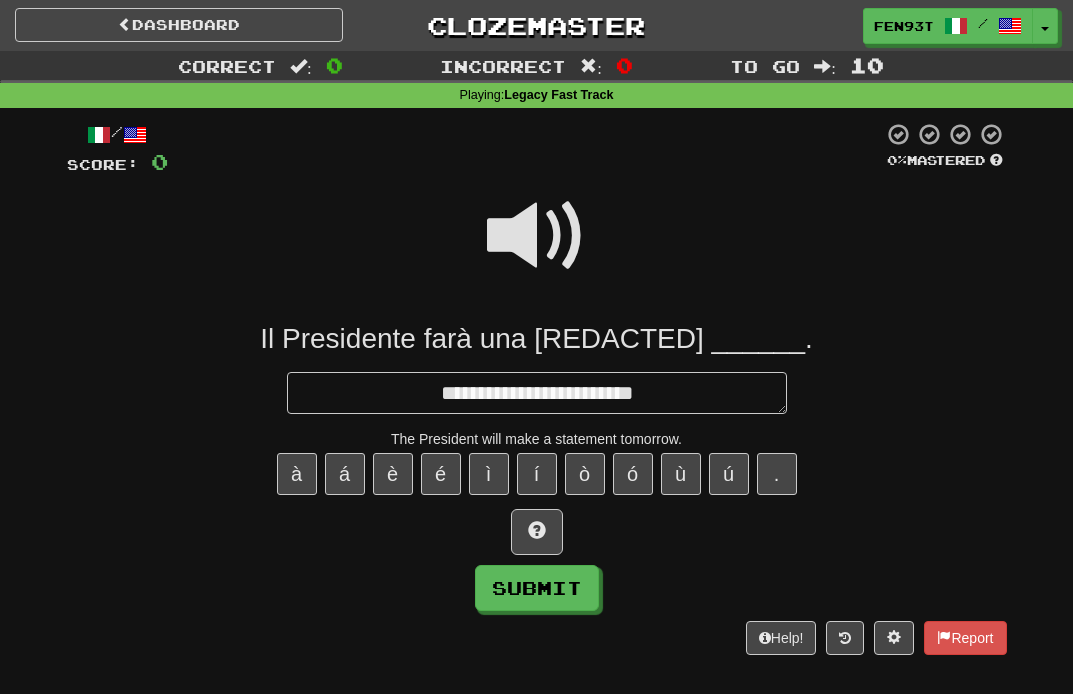 type on "*" 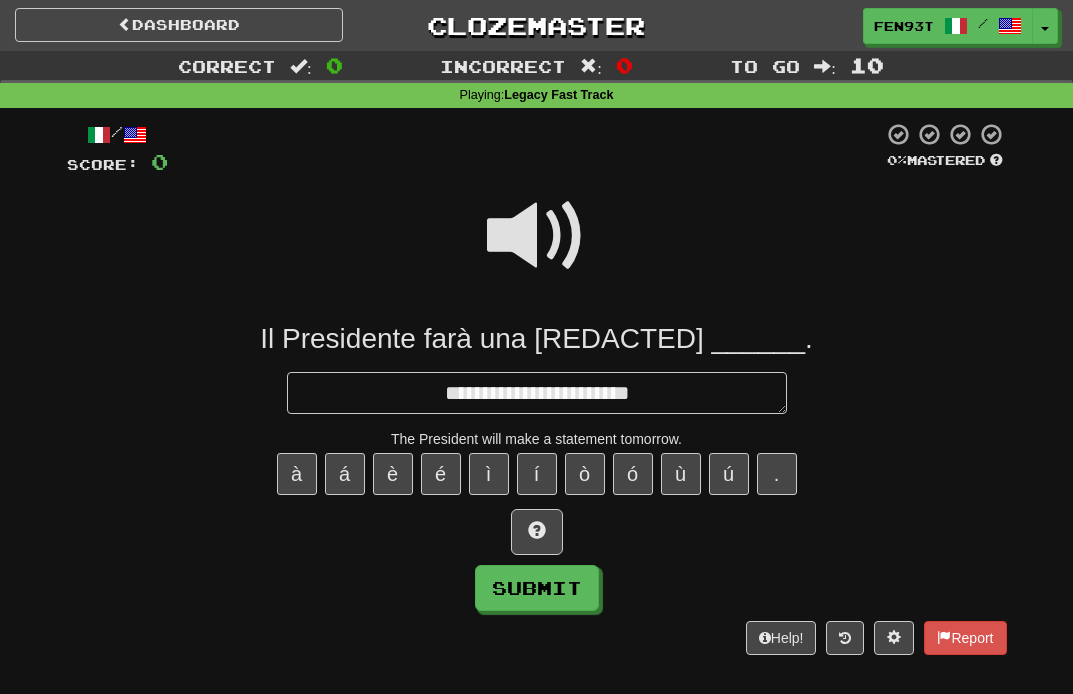 type on "*" 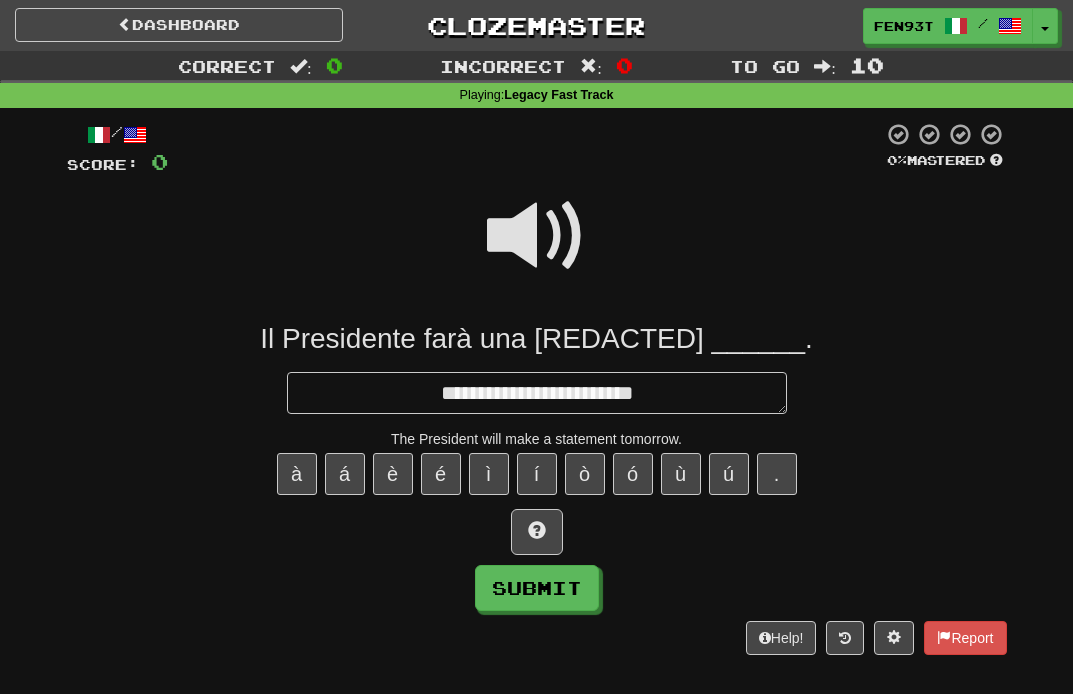 type on "*" 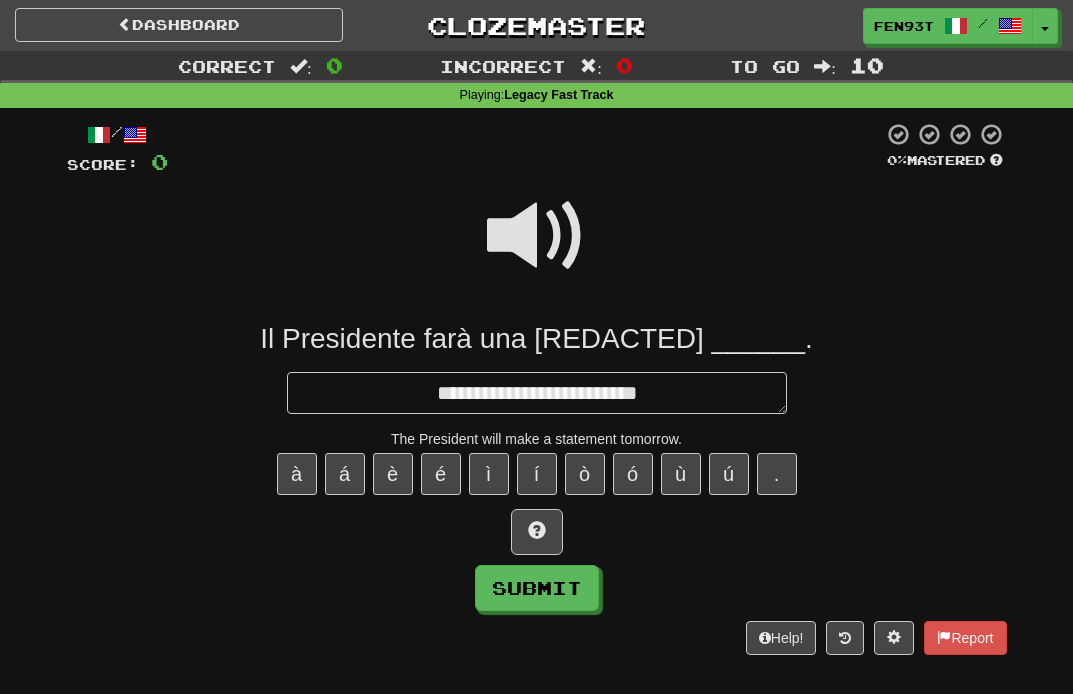 type on "*" 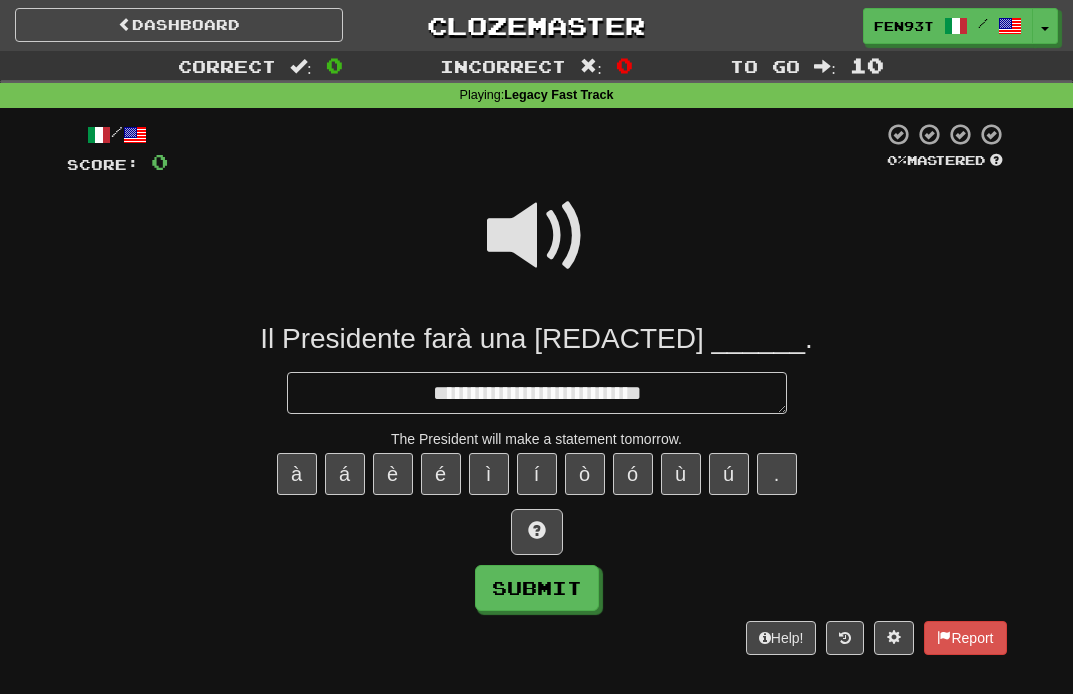 type on "*" 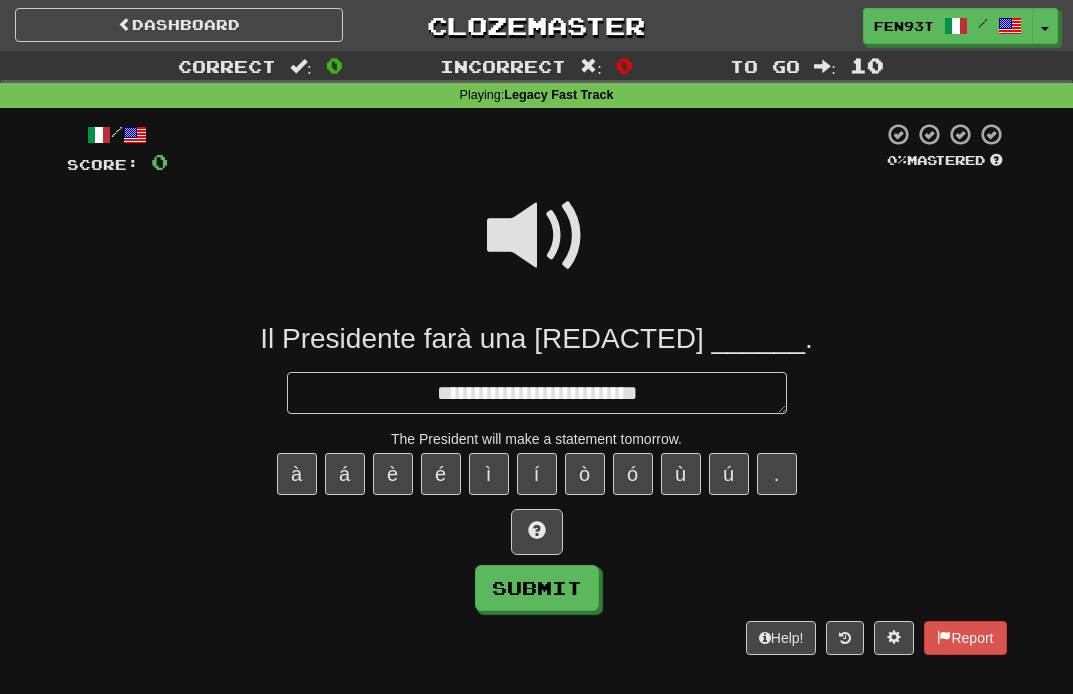 type on "*" 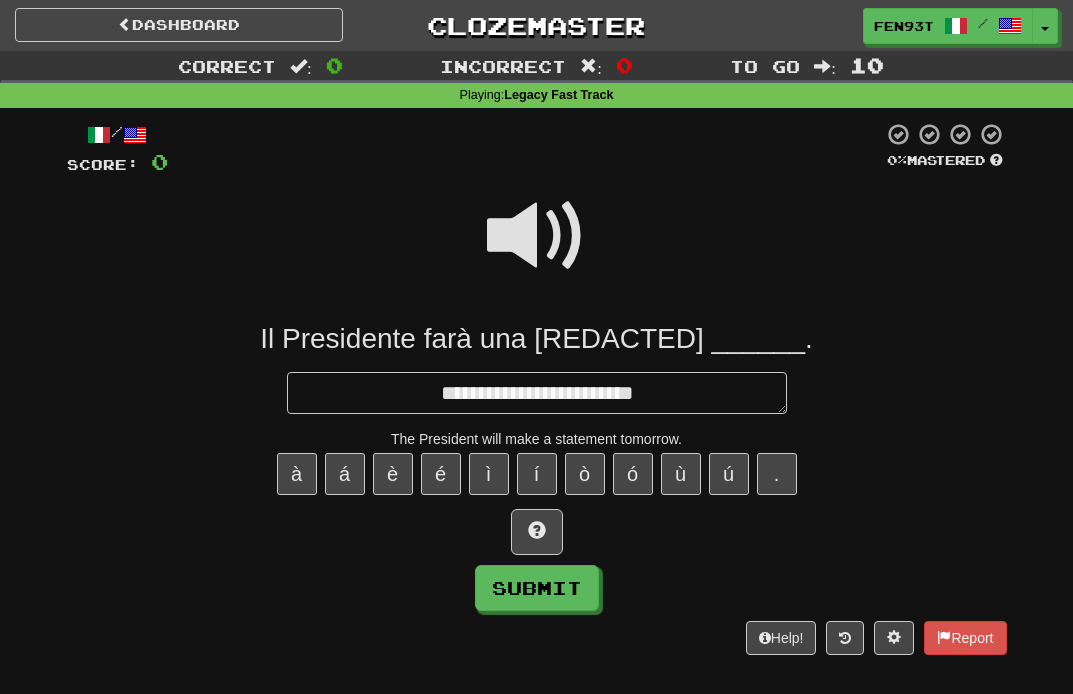type on "*" 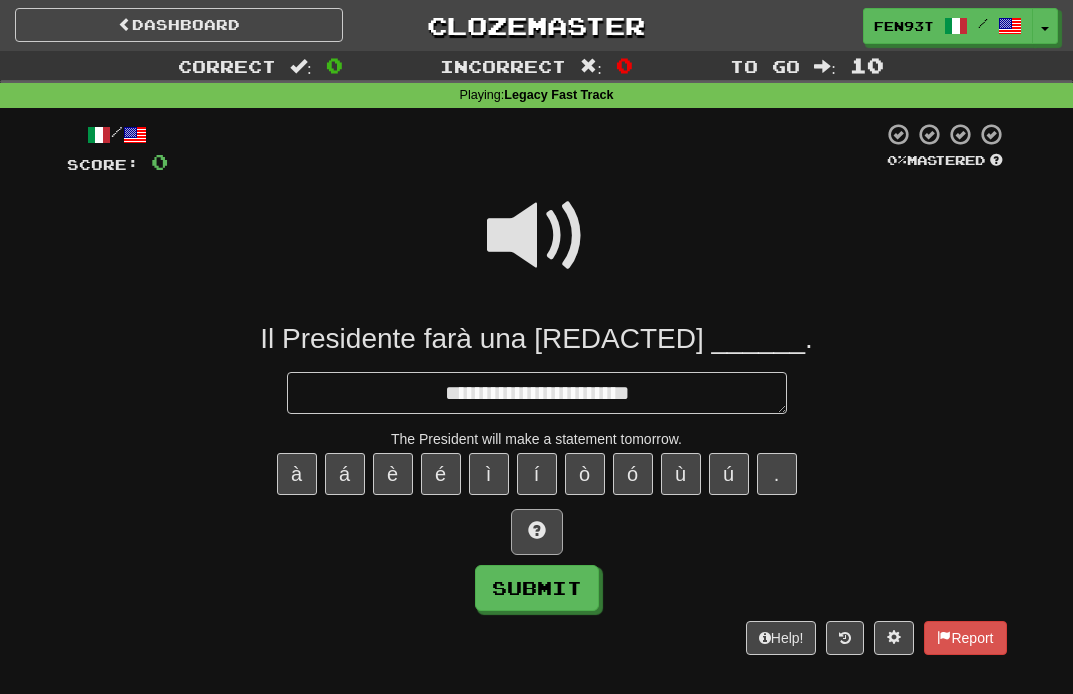 type on "**********" 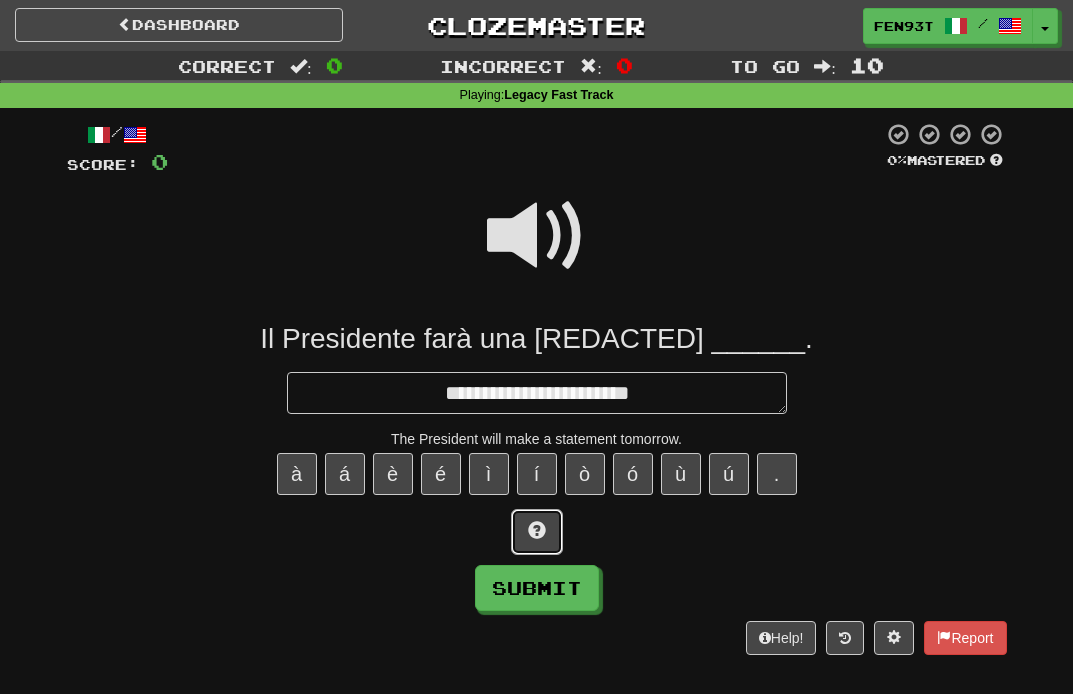 click at bounding box center [537, 532] 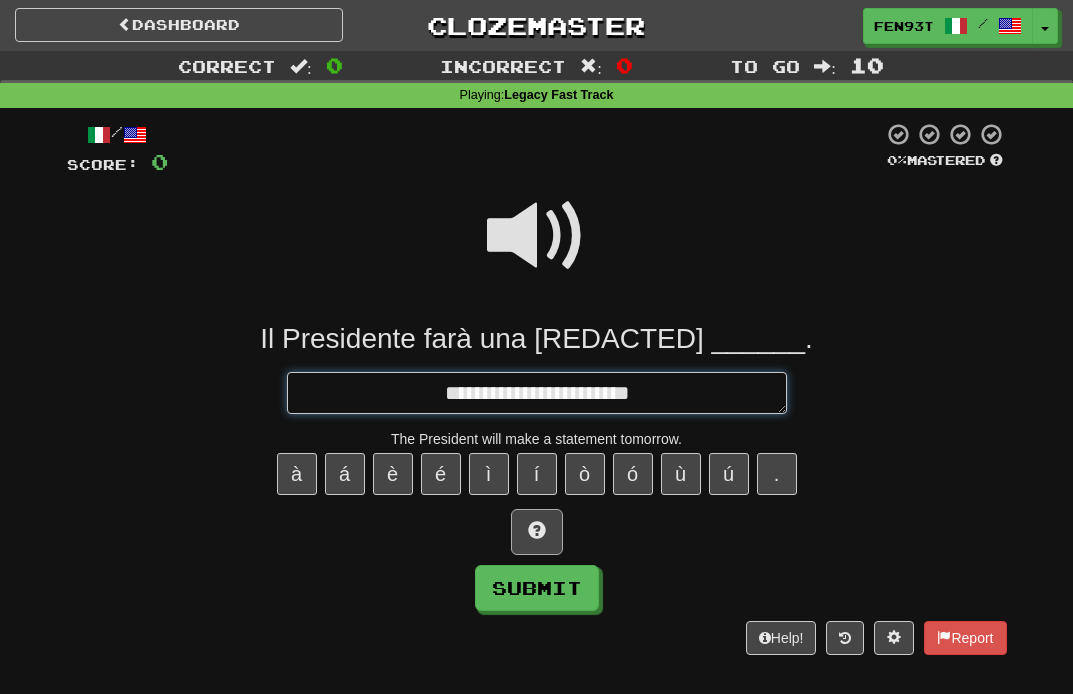 type on "*" 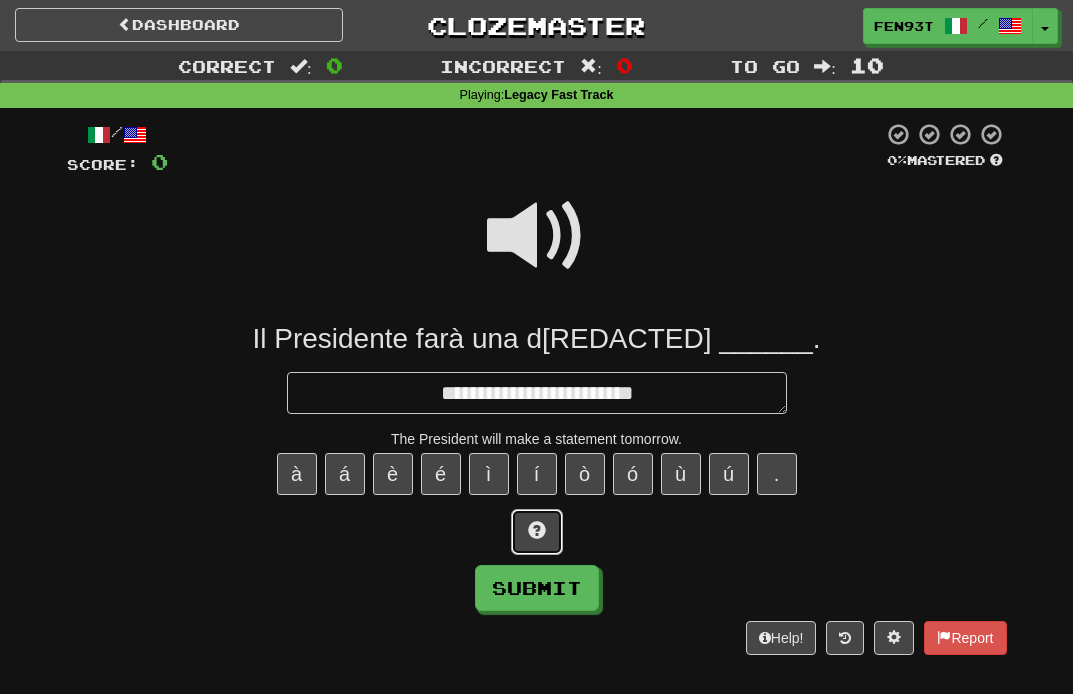 click at bounding box center (537, 532) 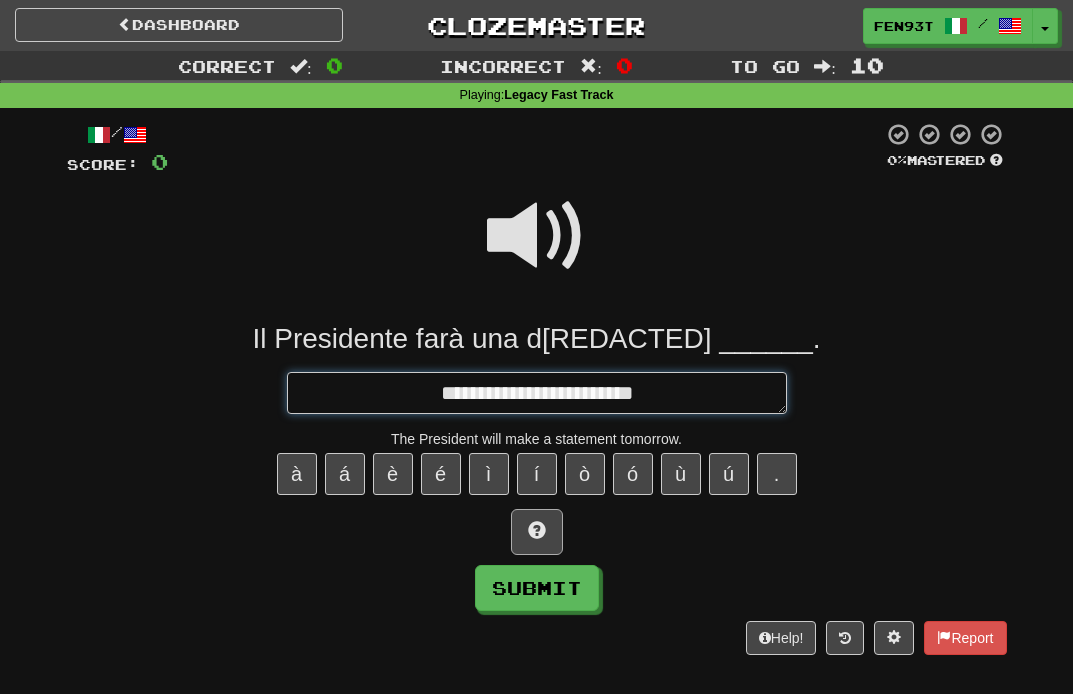 type on "*" 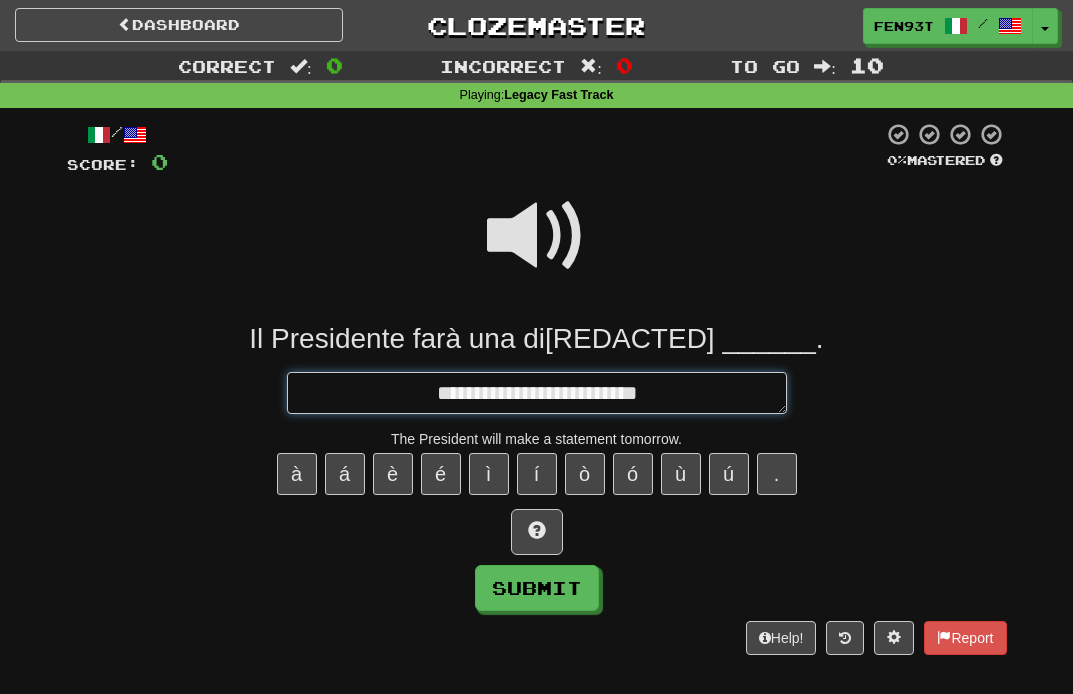 type on "*" 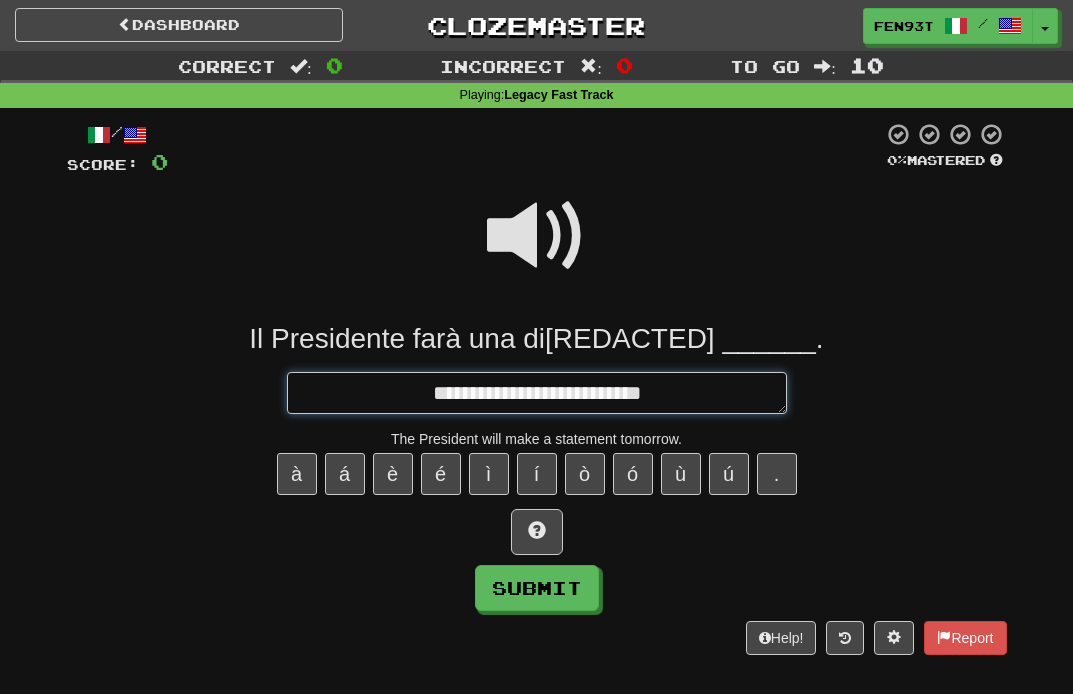 type on "*" 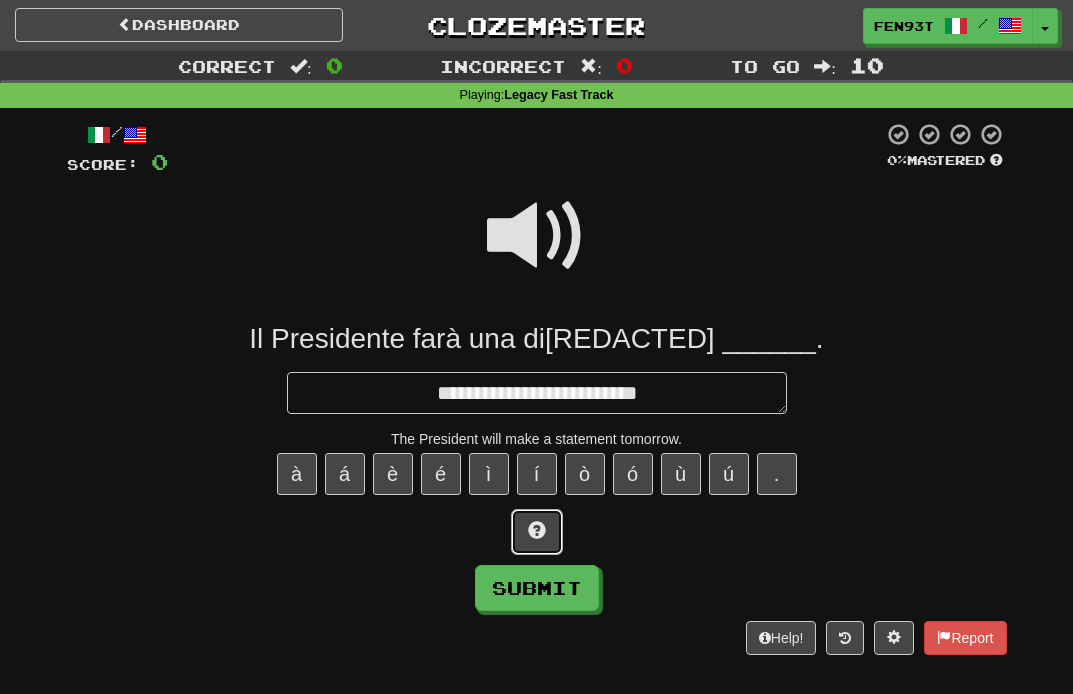 click at bounding box center [537, 530] 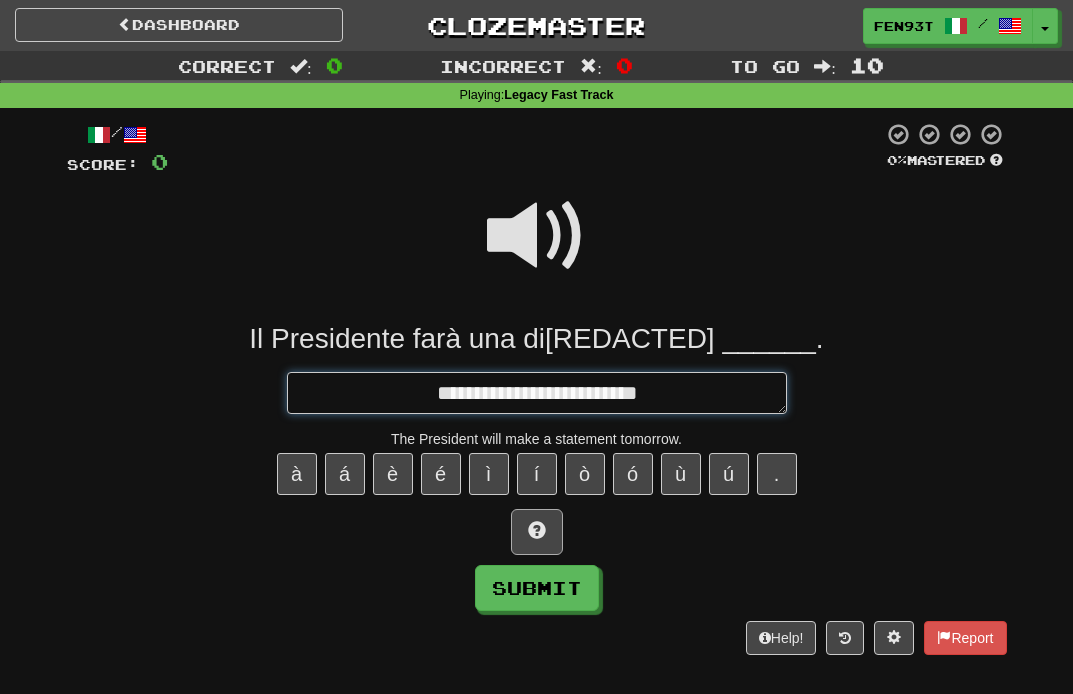 type on "*" 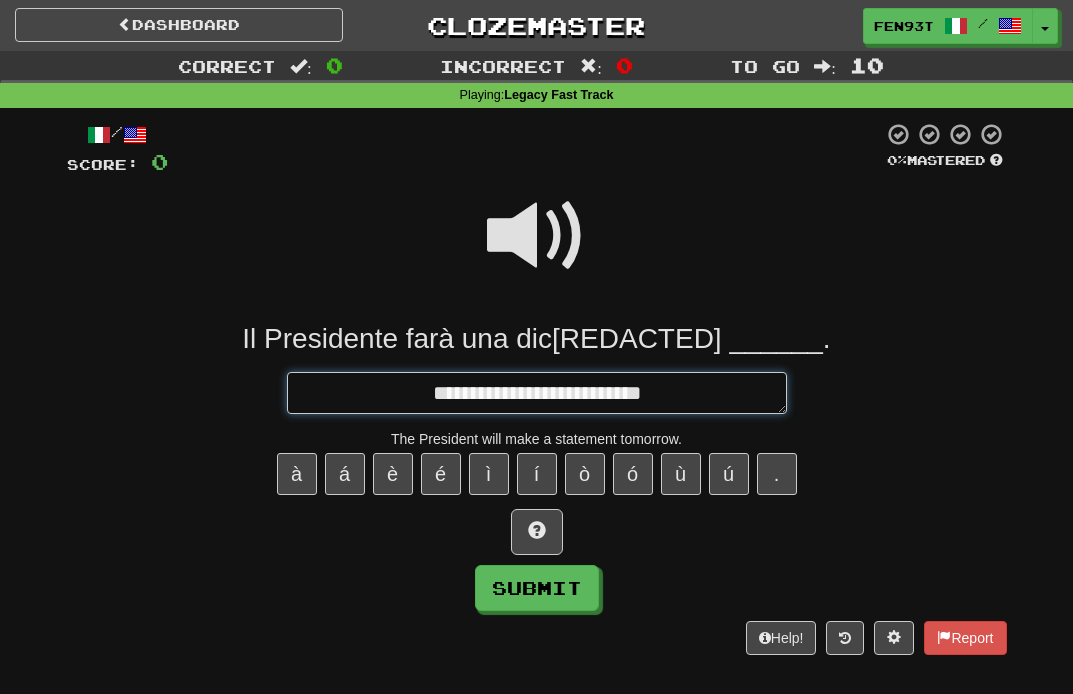 type on "*" 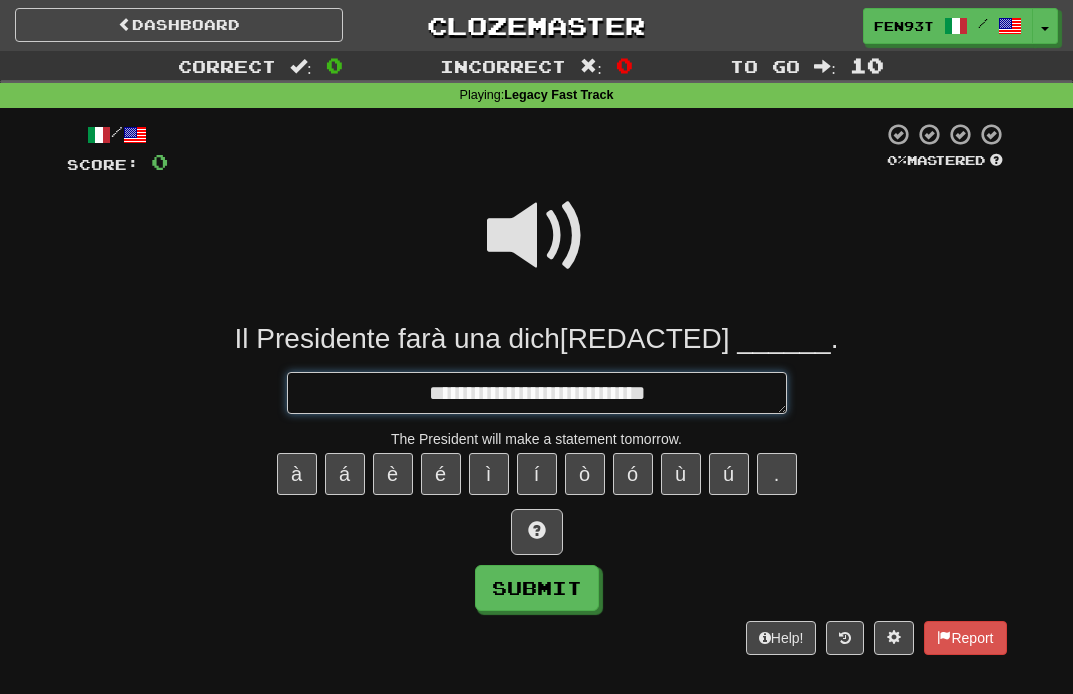 type on "*" 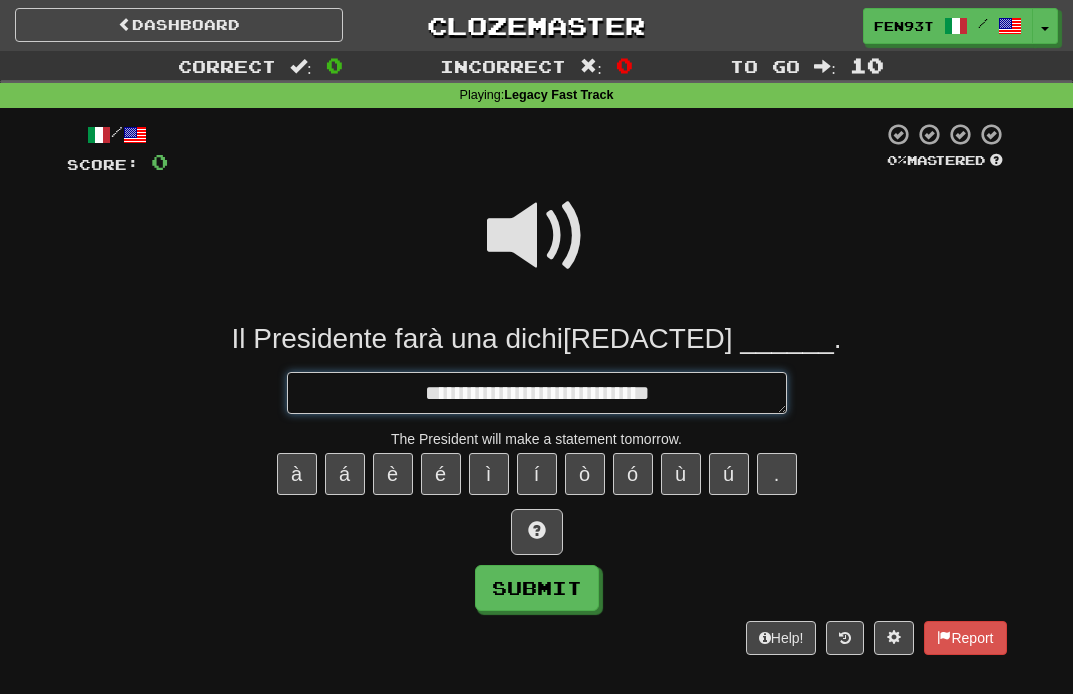 type on "*" 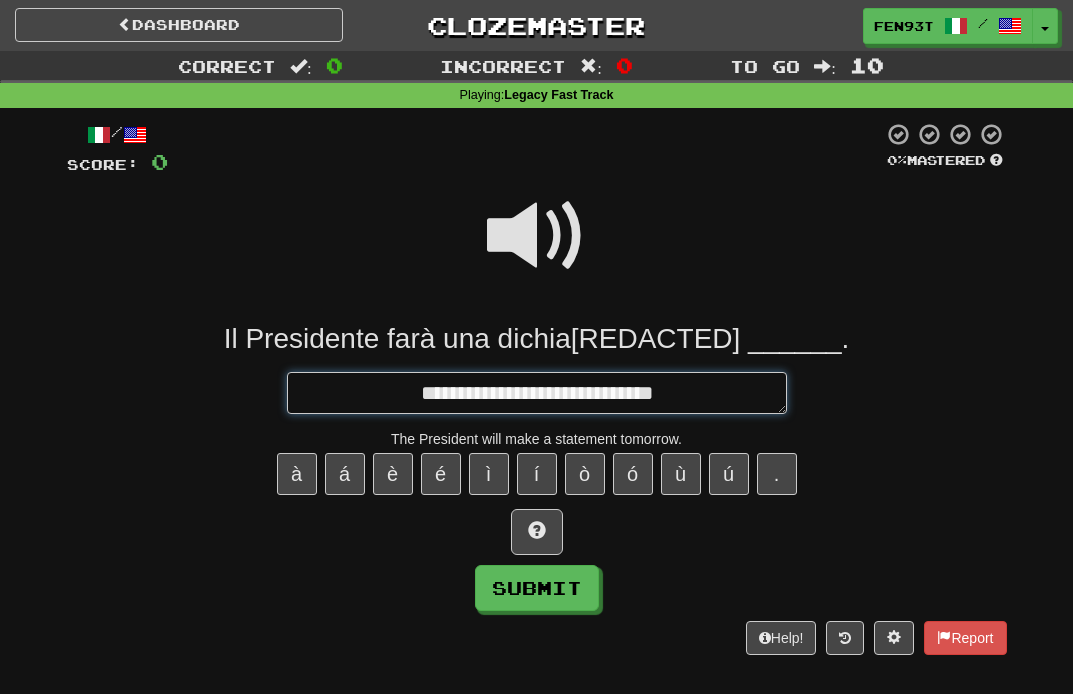 type on "*" 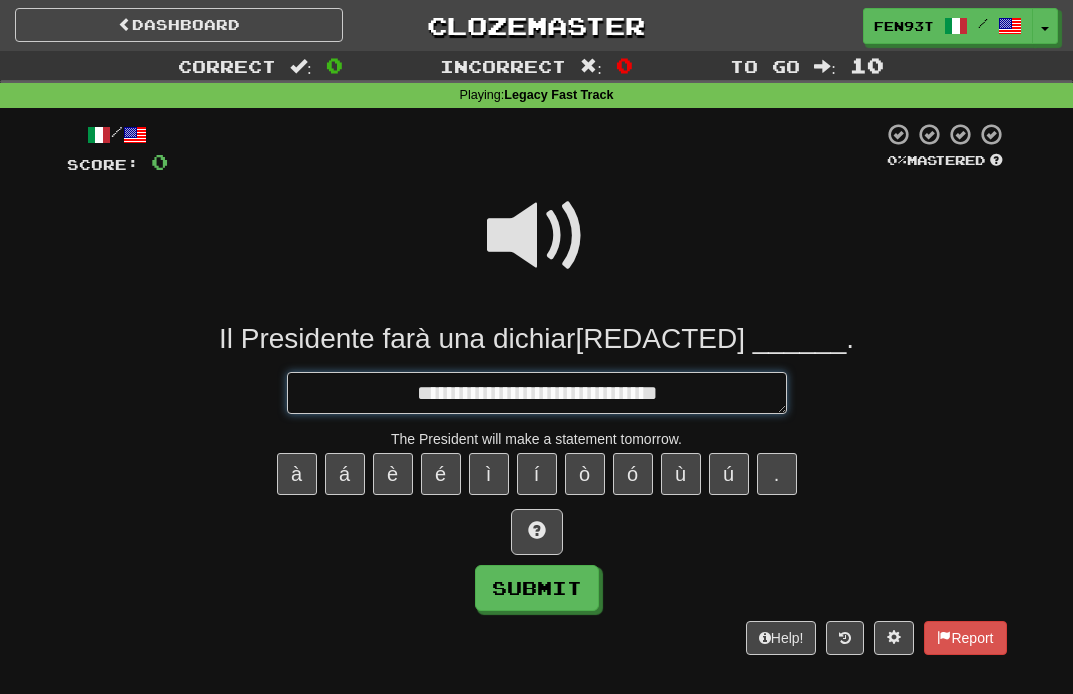 type on "*" 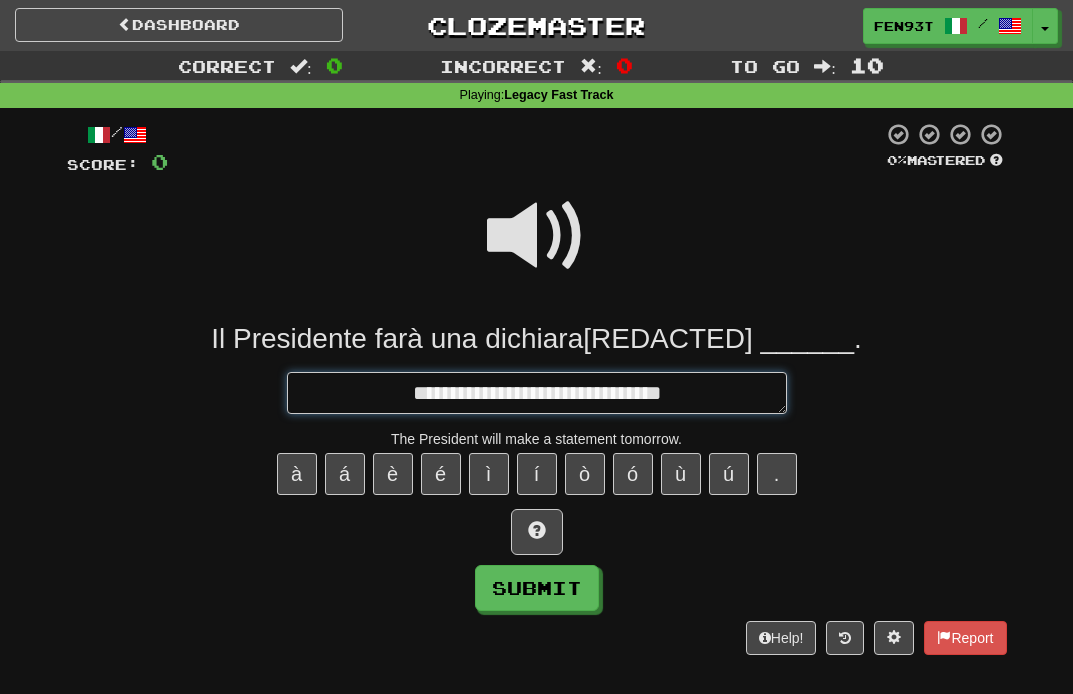 type on "*" 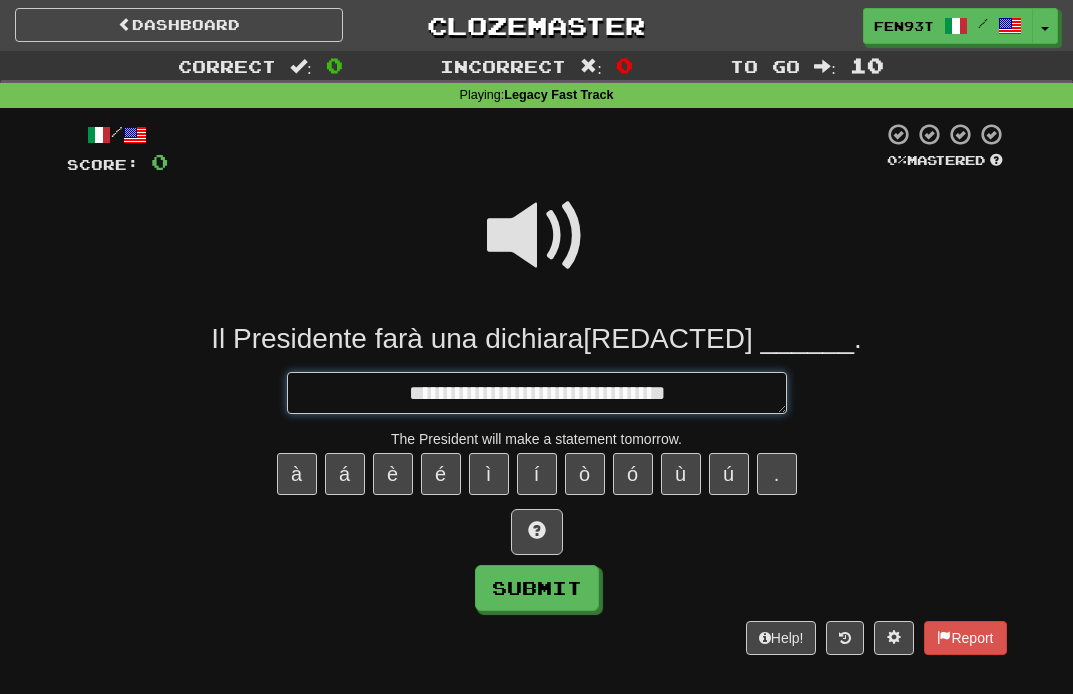 type on "*" 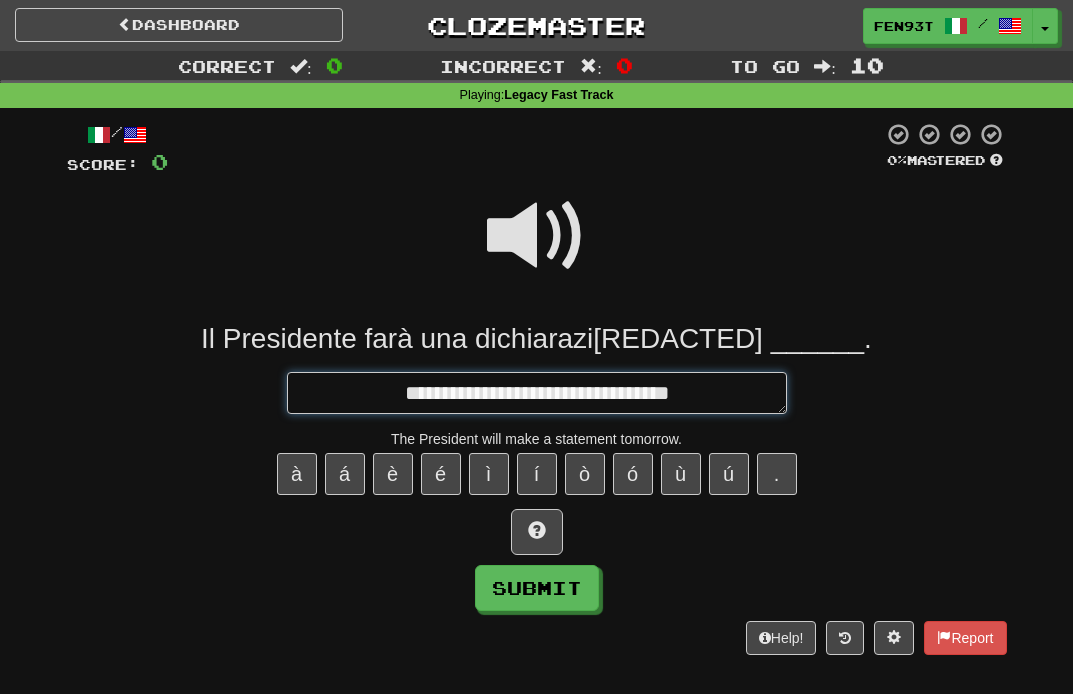 type on "**********" 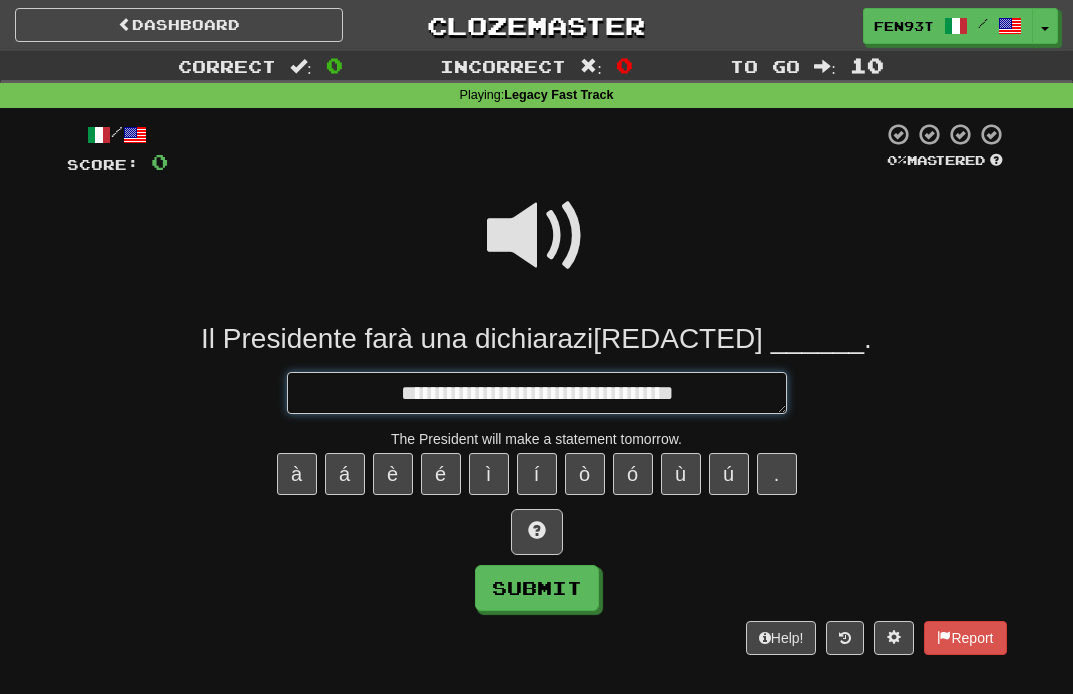 type on "*" 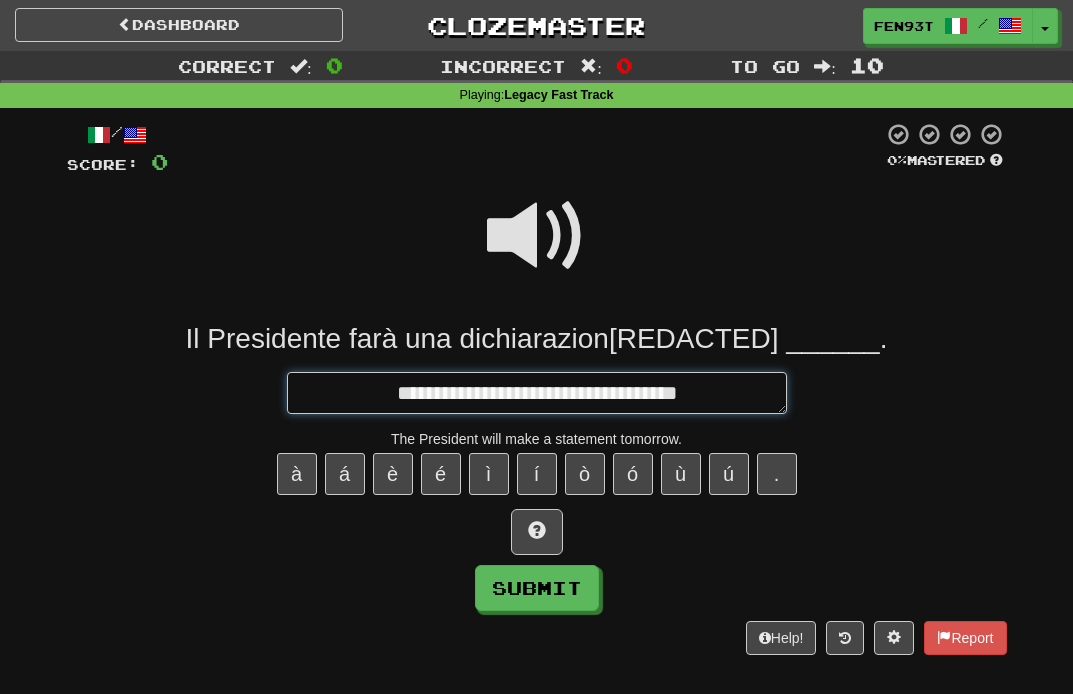 type on "*" 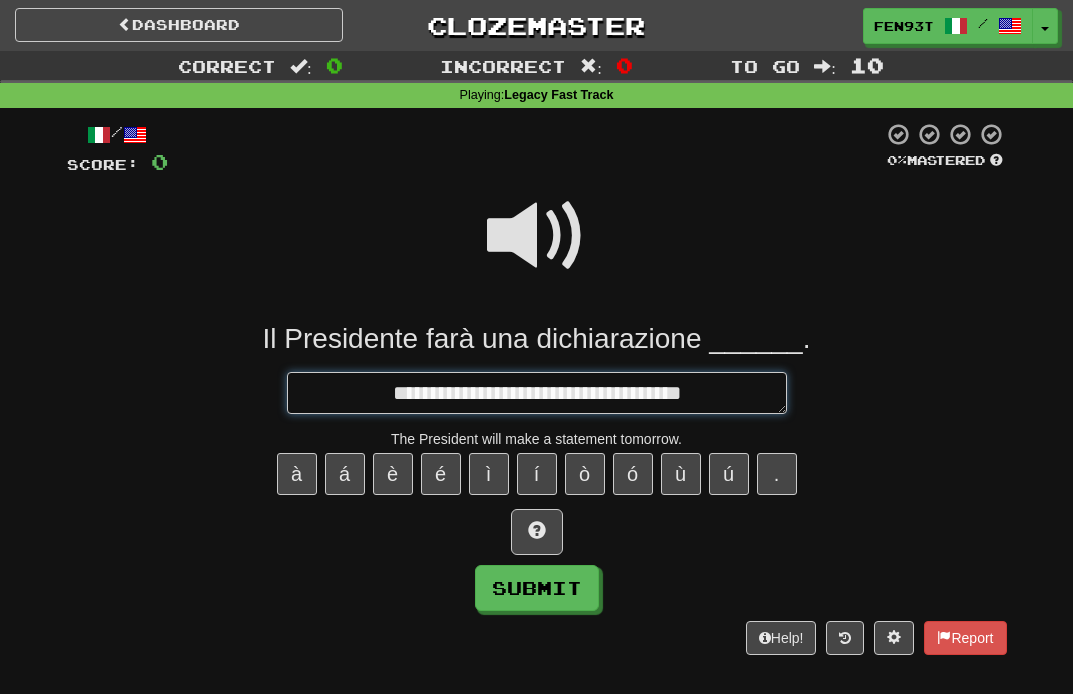 type on "*" 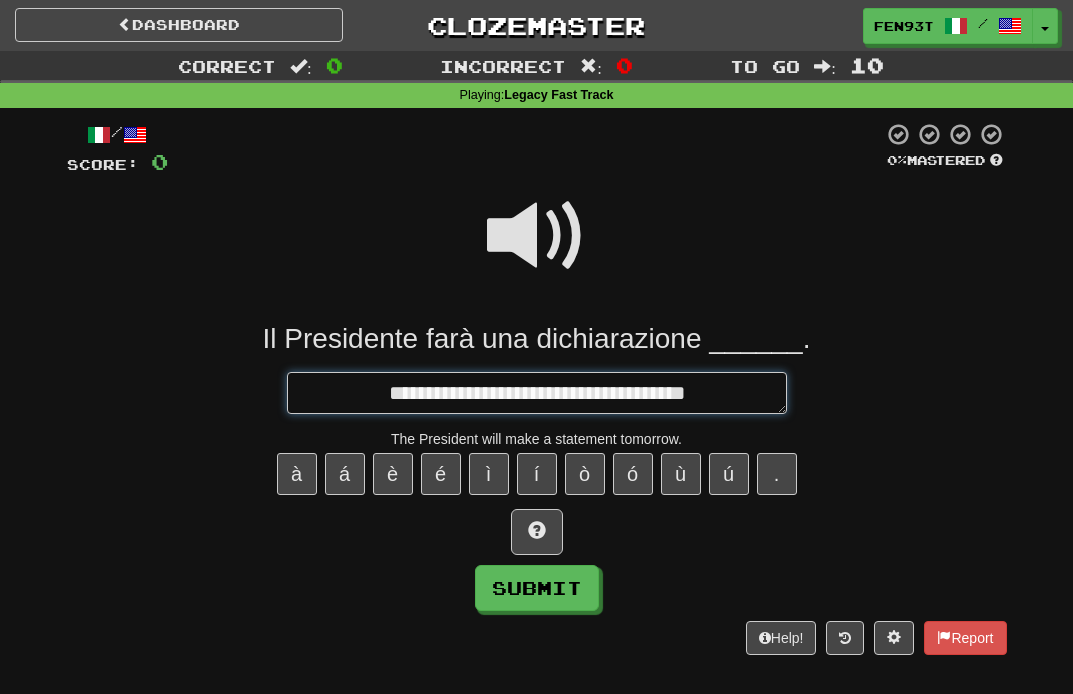 type on "*" 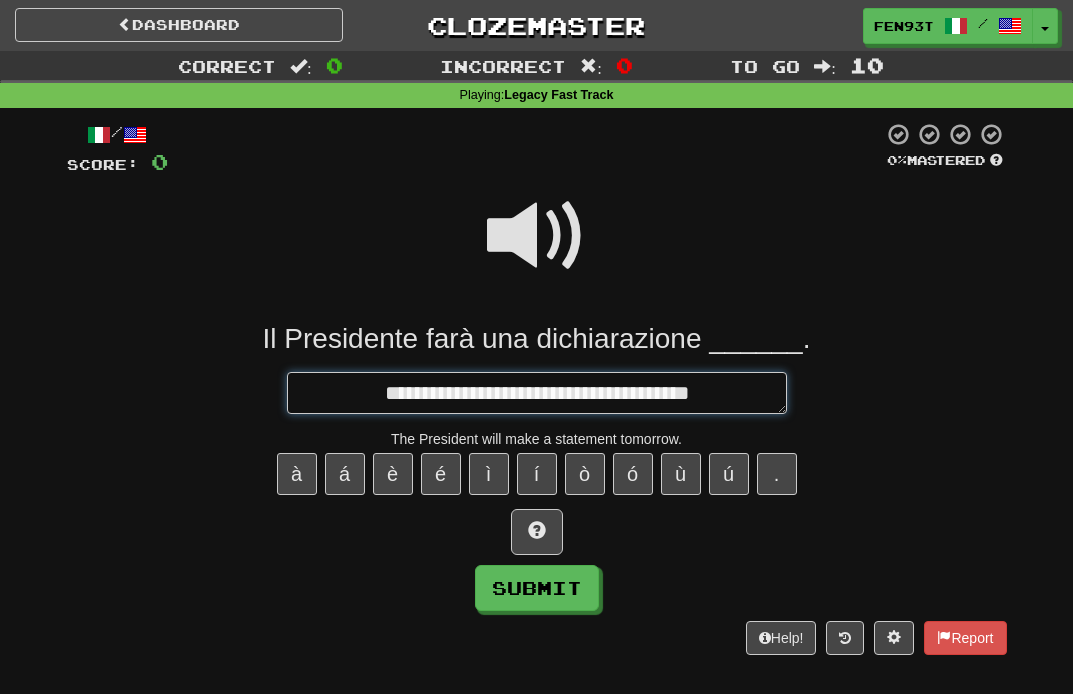type on "*" 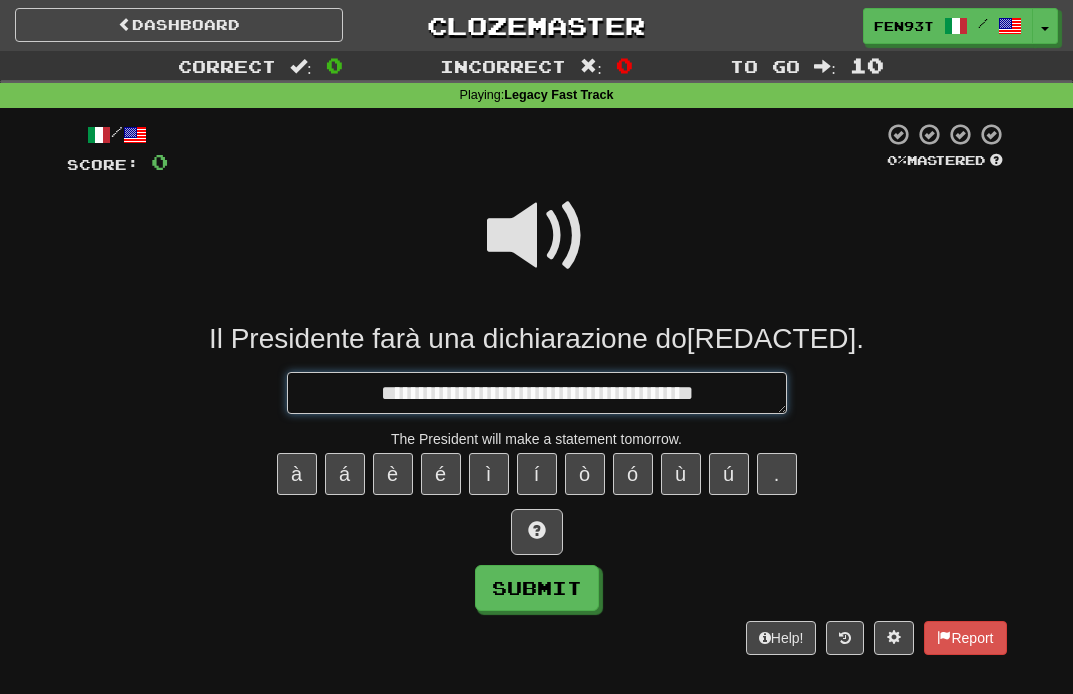 type on "*" 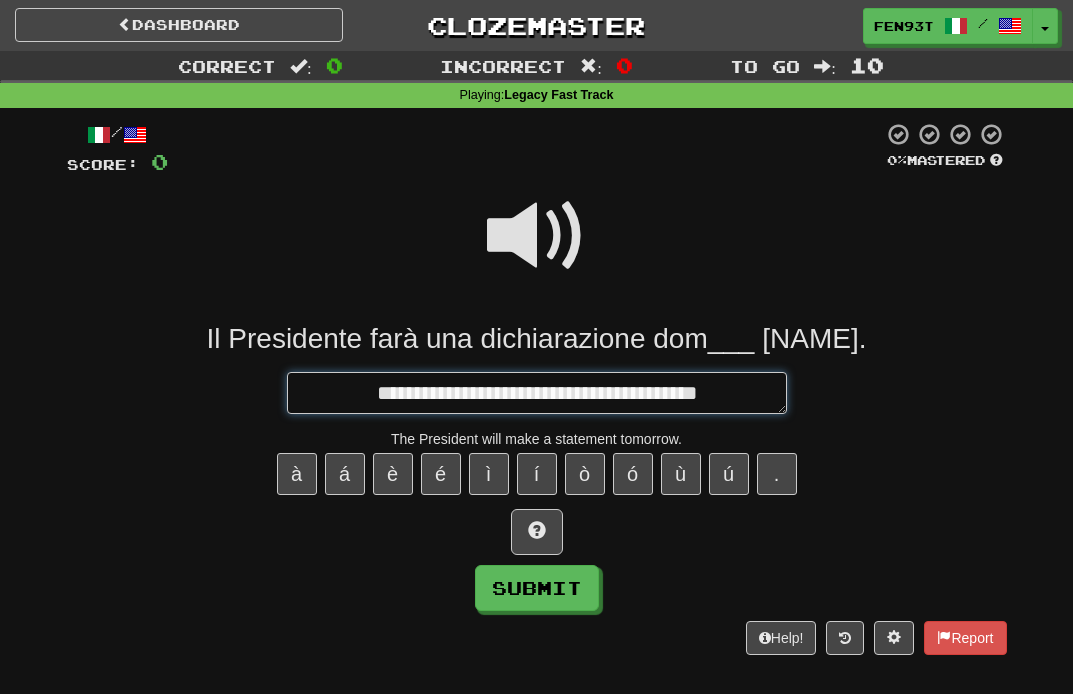 type on "**********" 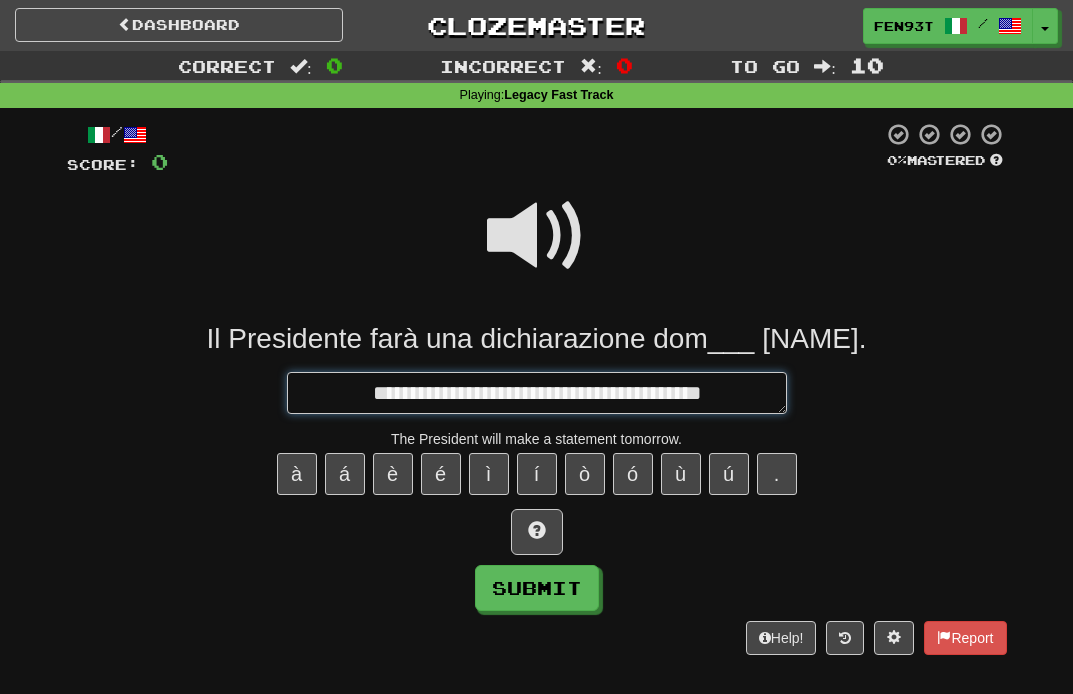 type on "*" 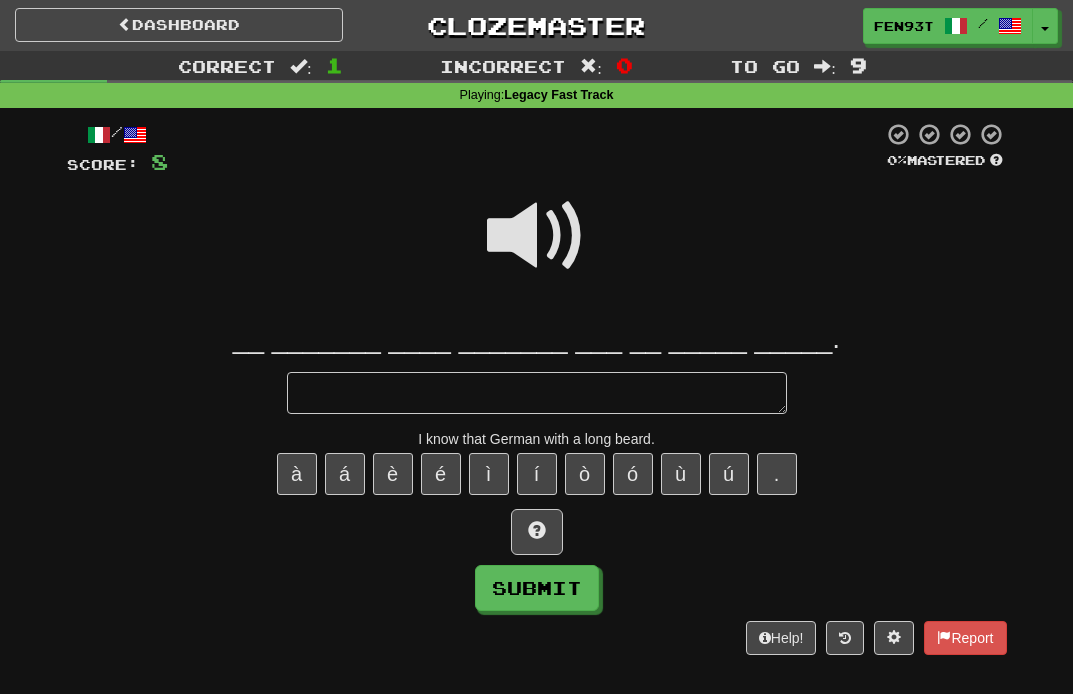 type on "*" 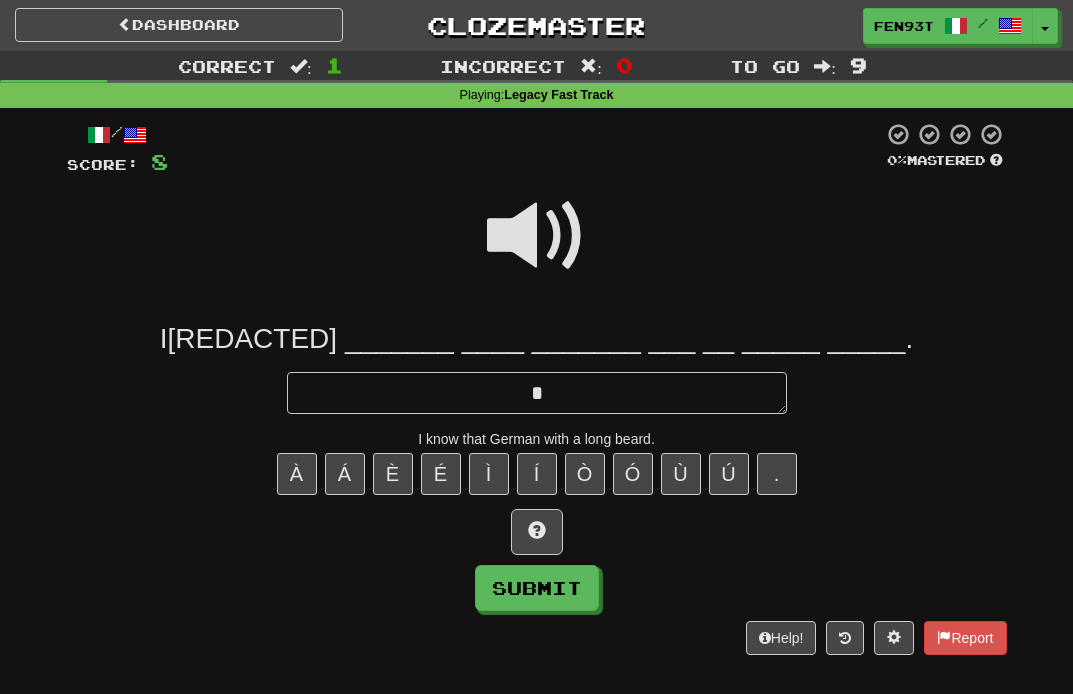 type on "*" 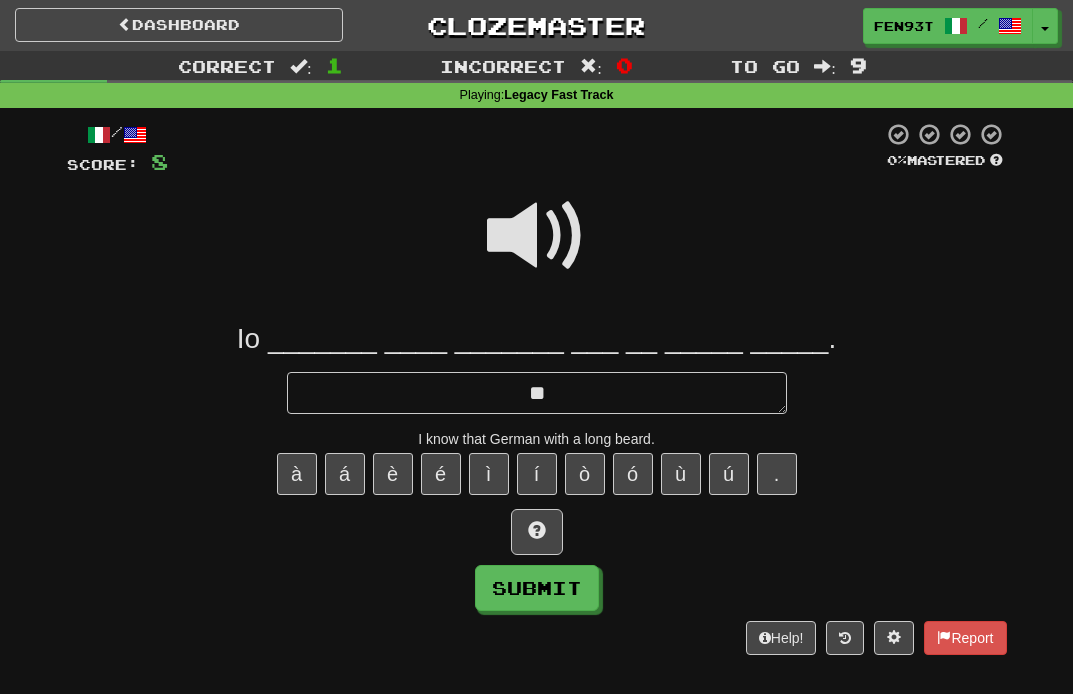 type on "*" 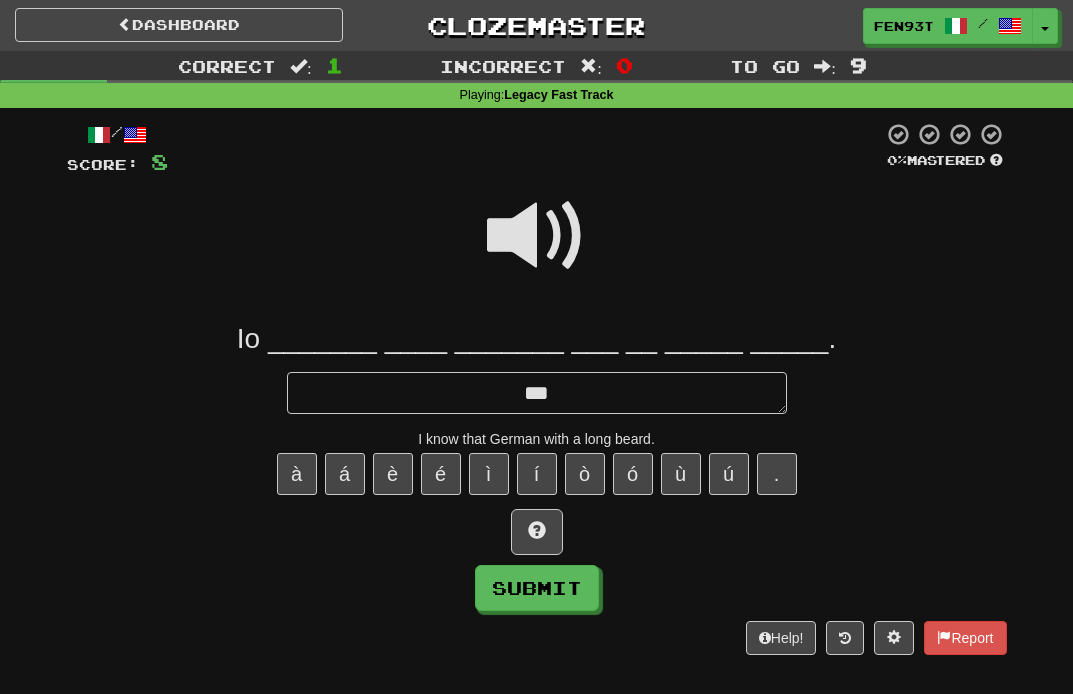 type on "*" 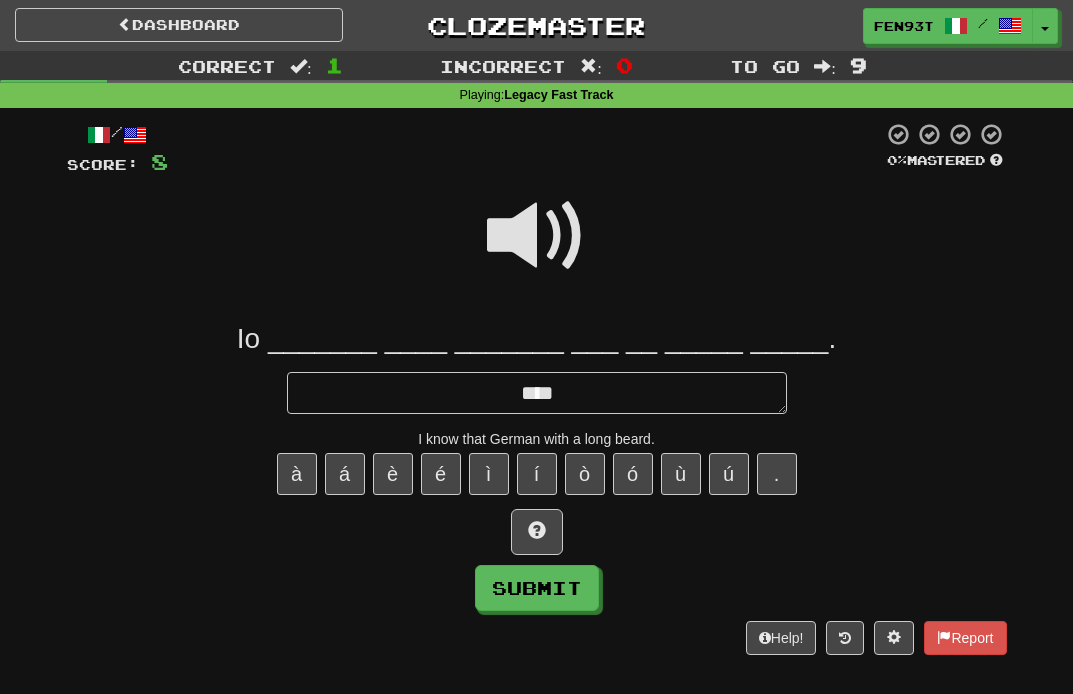 type on "*****" 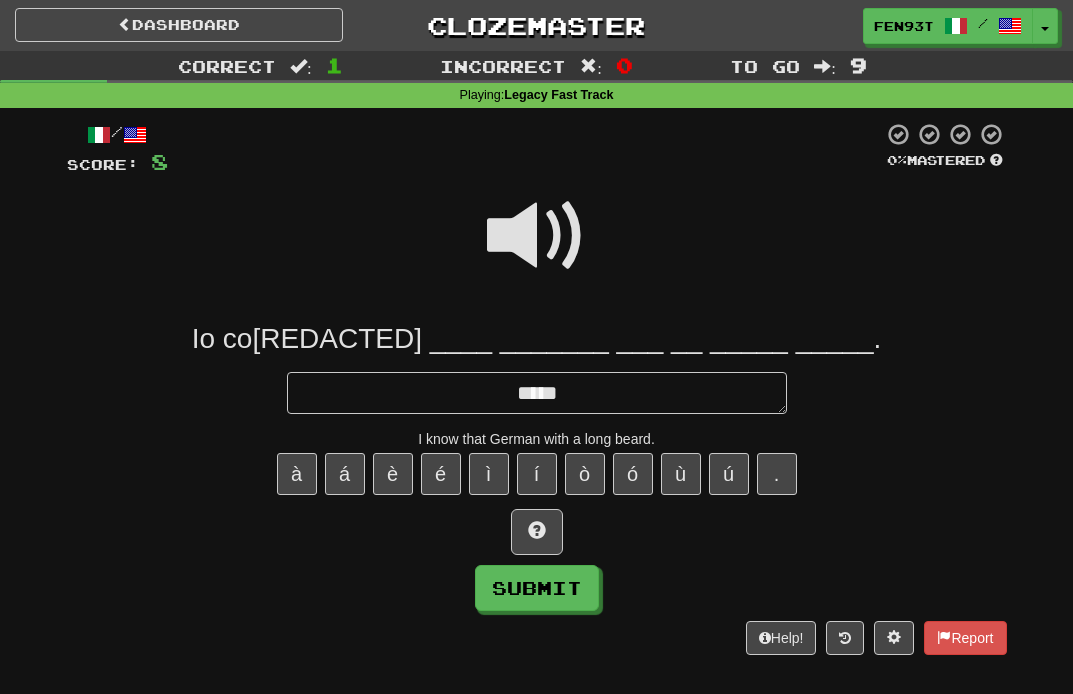 type on "*" 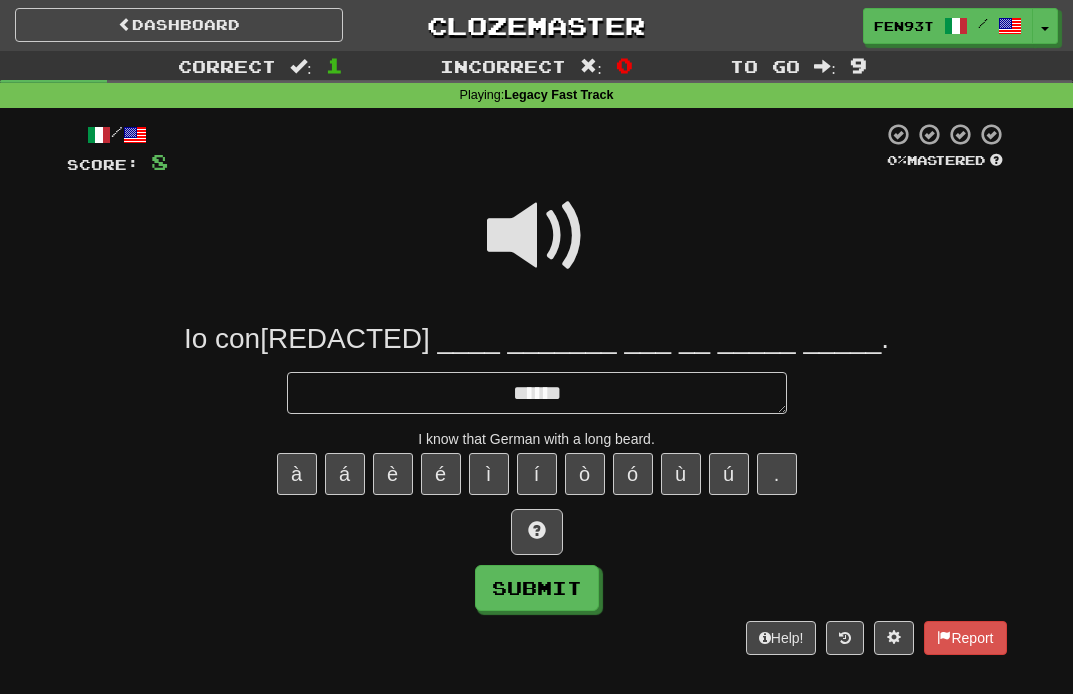 type on "*" 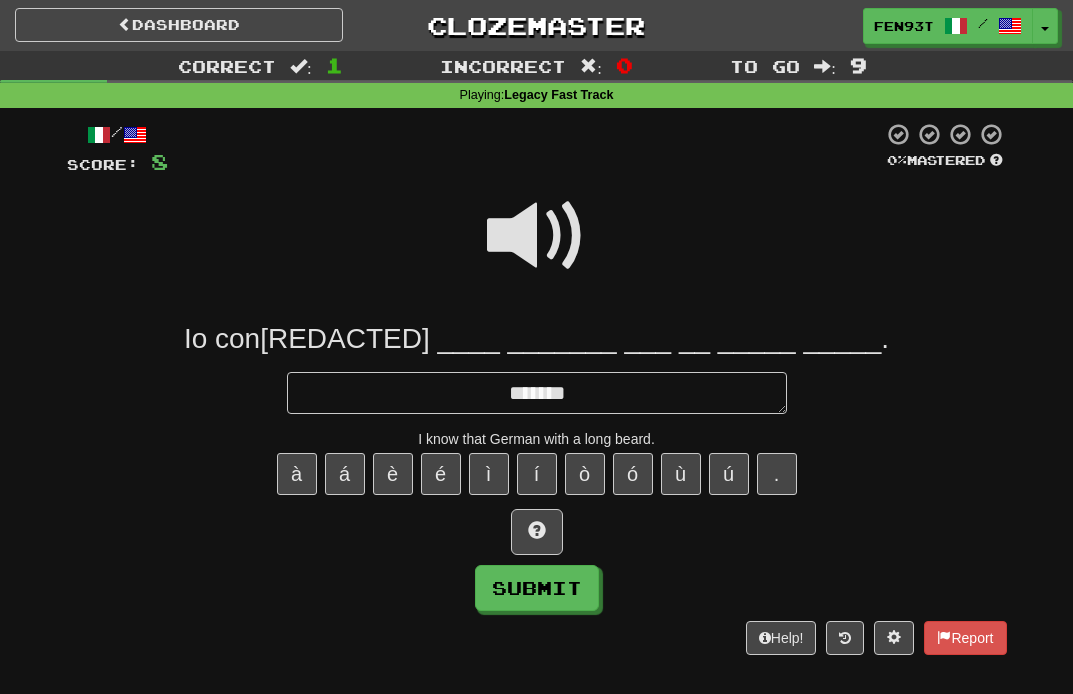 type on "*" 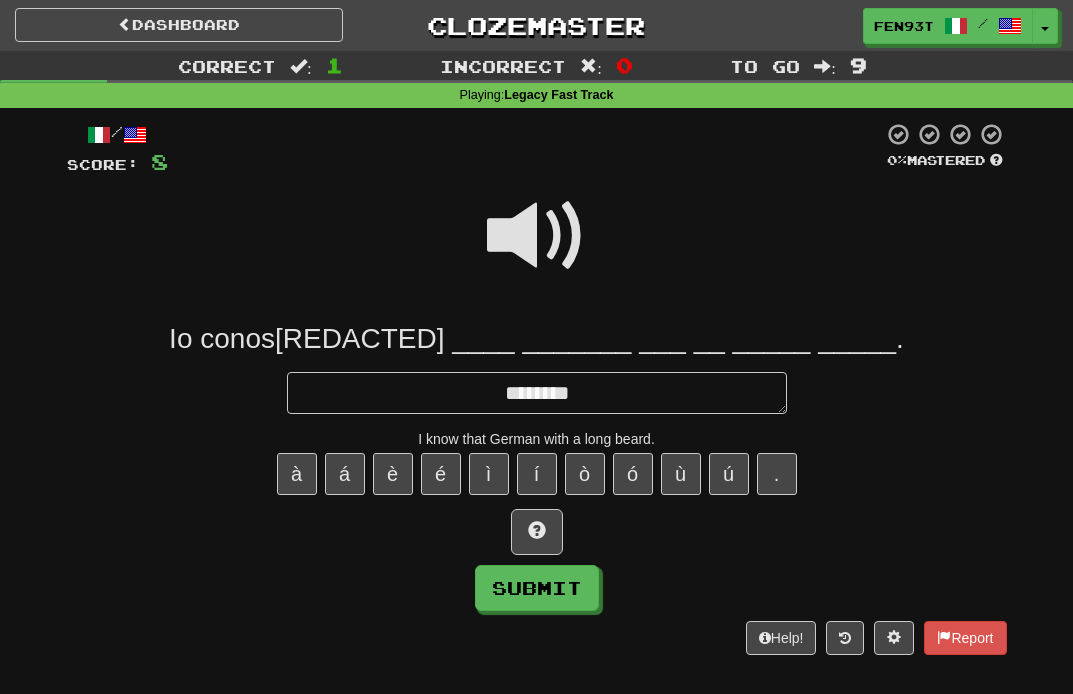 type on "*" 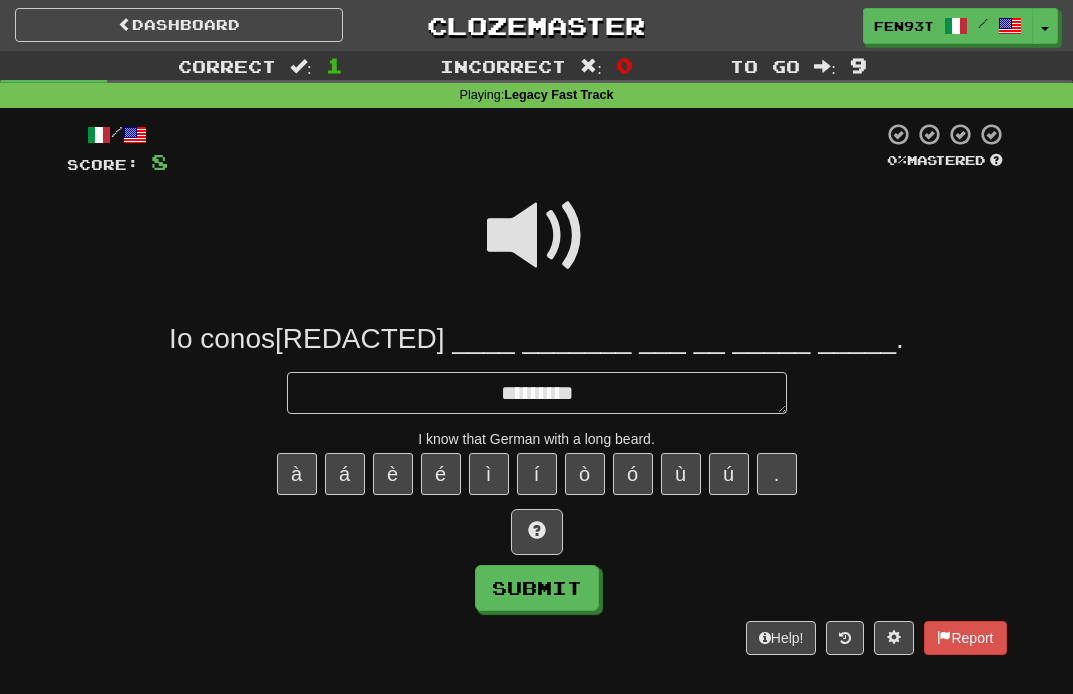 type on "**********" 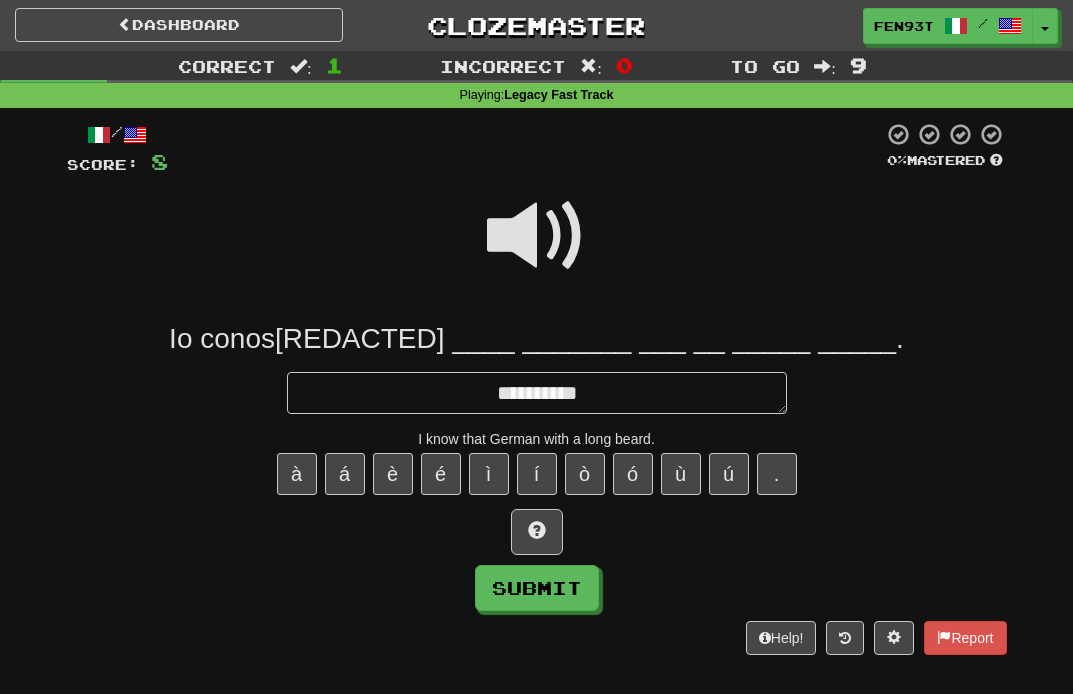 type on "*" 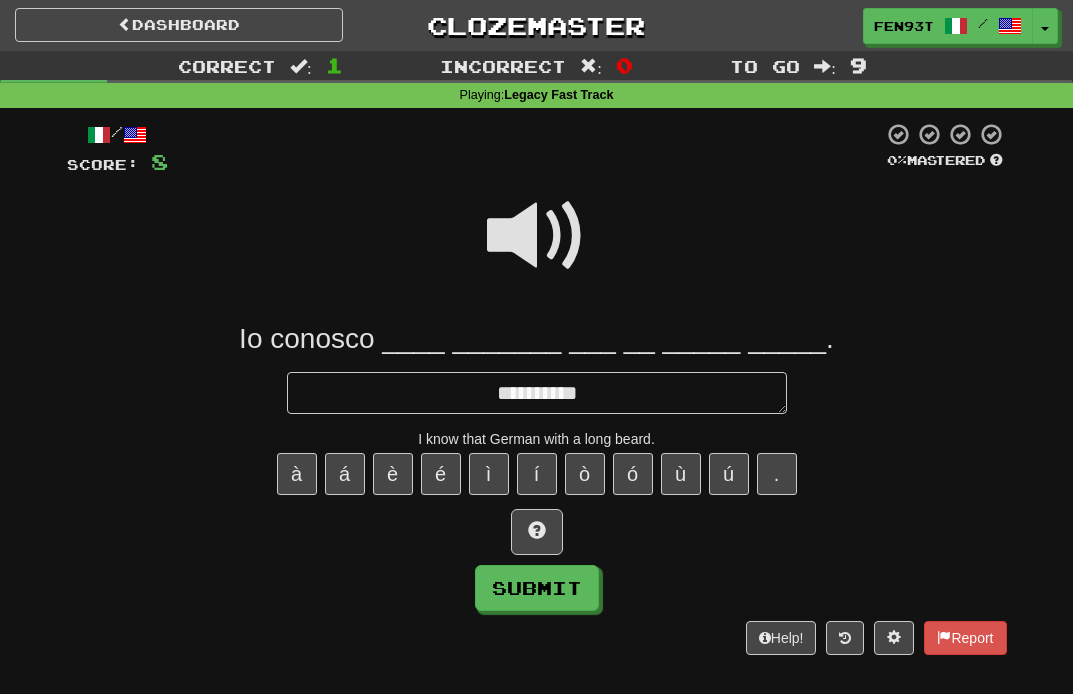 type on "**********" 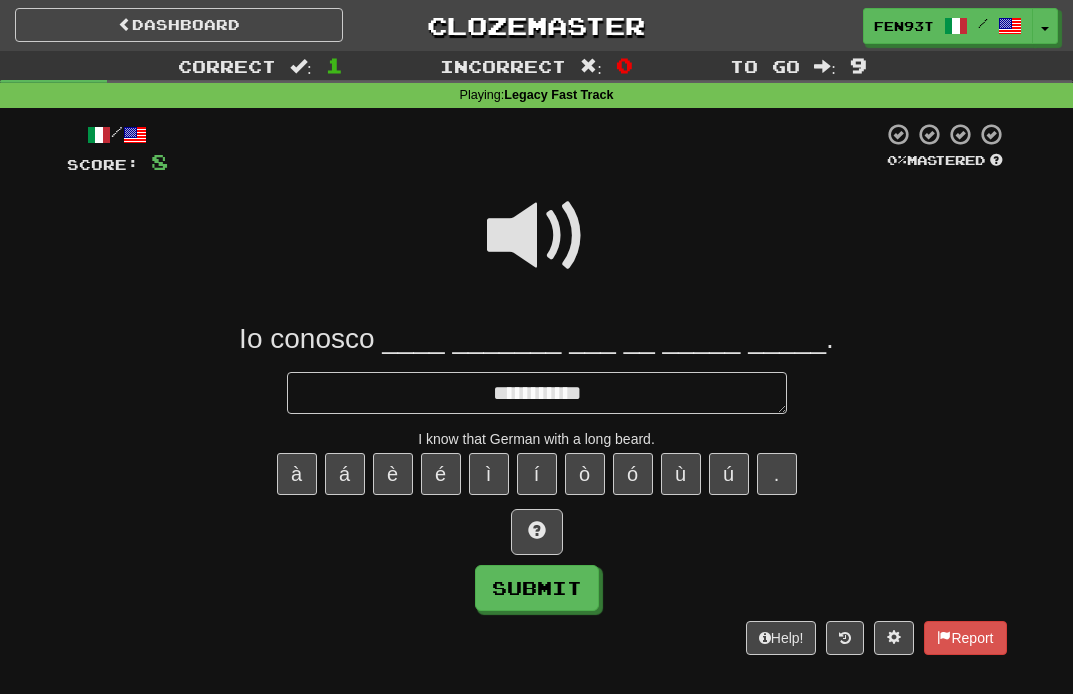 type on "*" 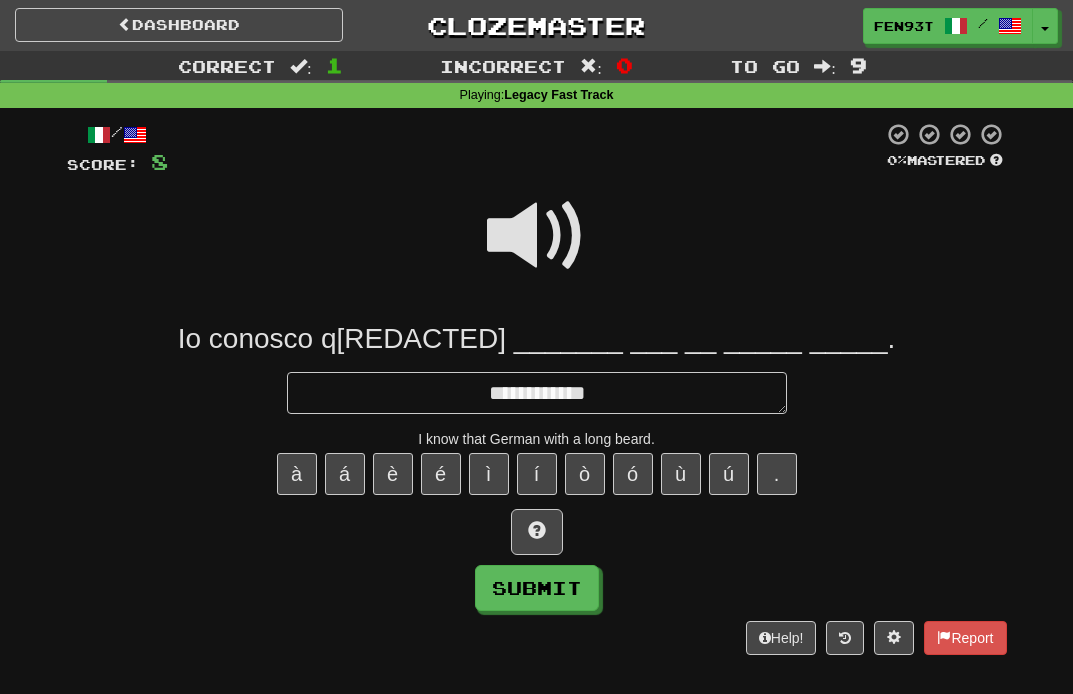 type on "*" 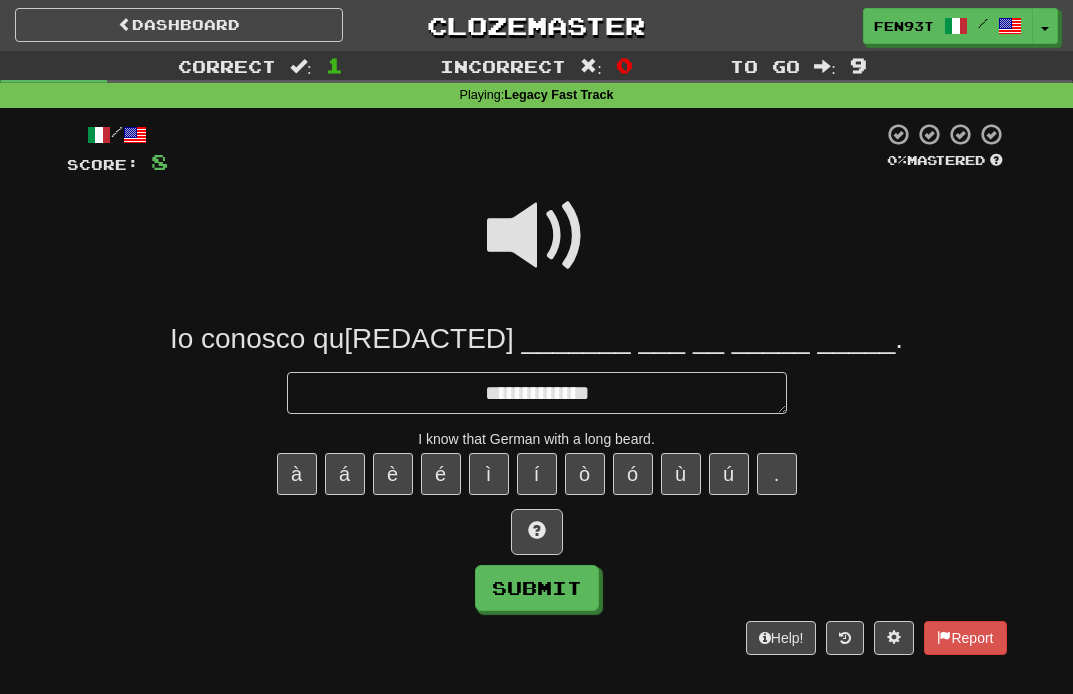 type on "*" 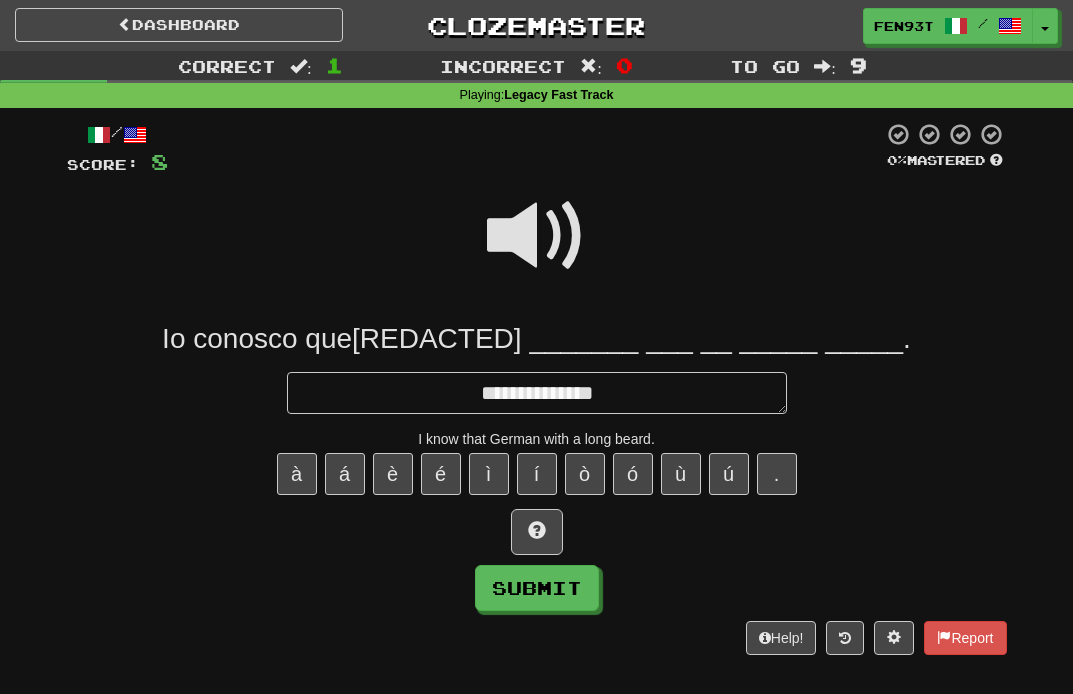 type on "*" 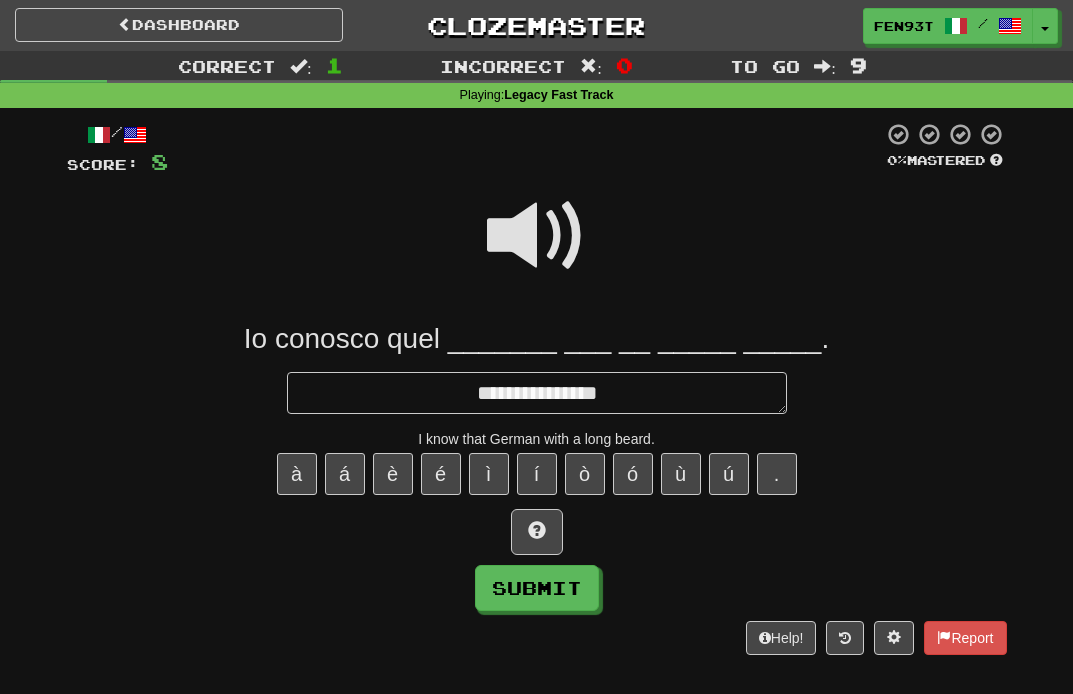 type on "*" 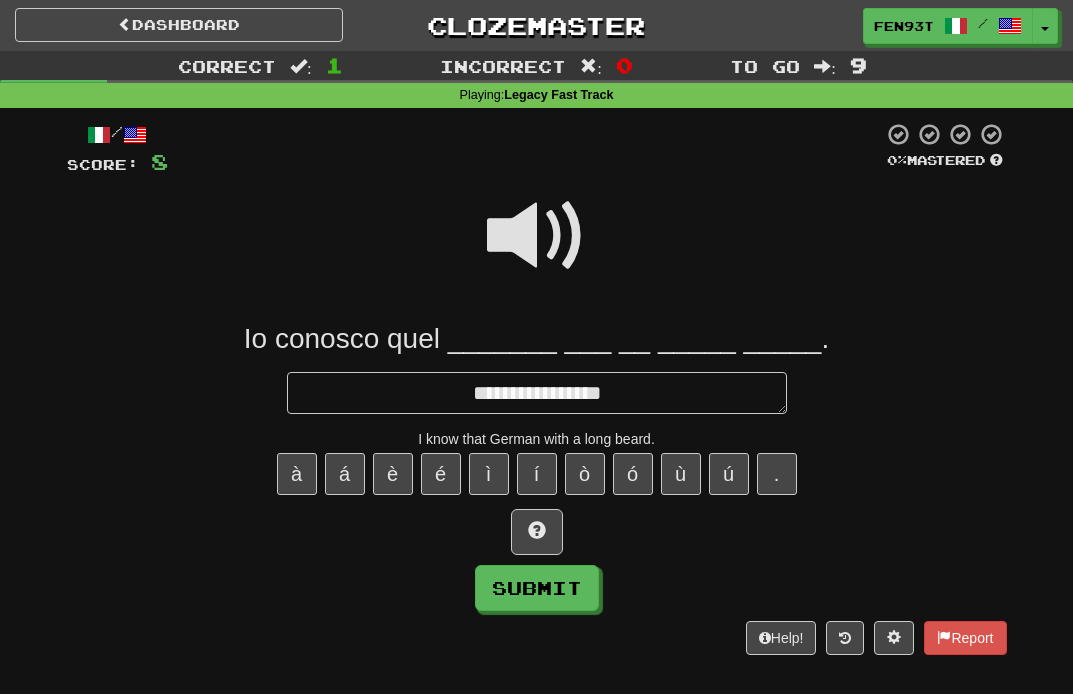 type on "*" 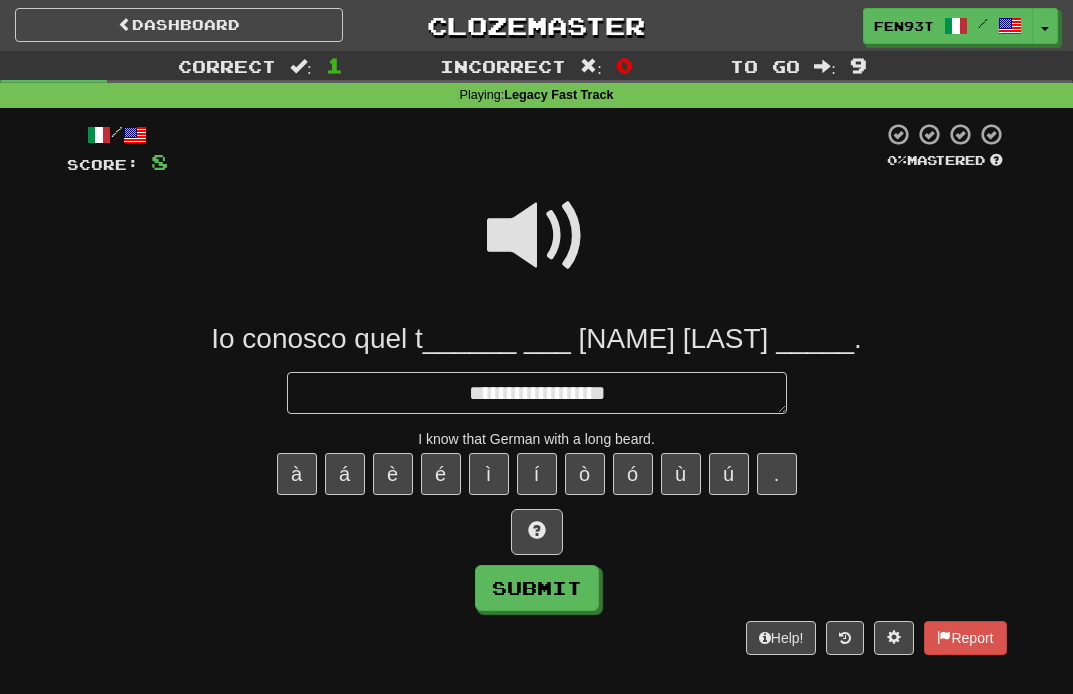 type on "*" 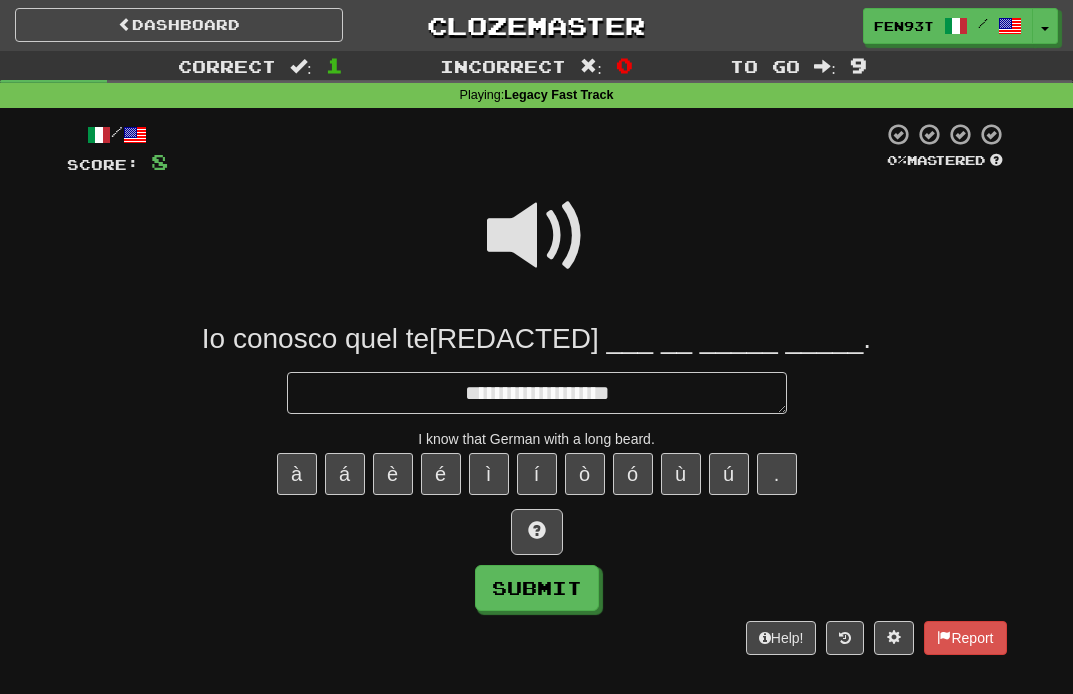 type on "*" 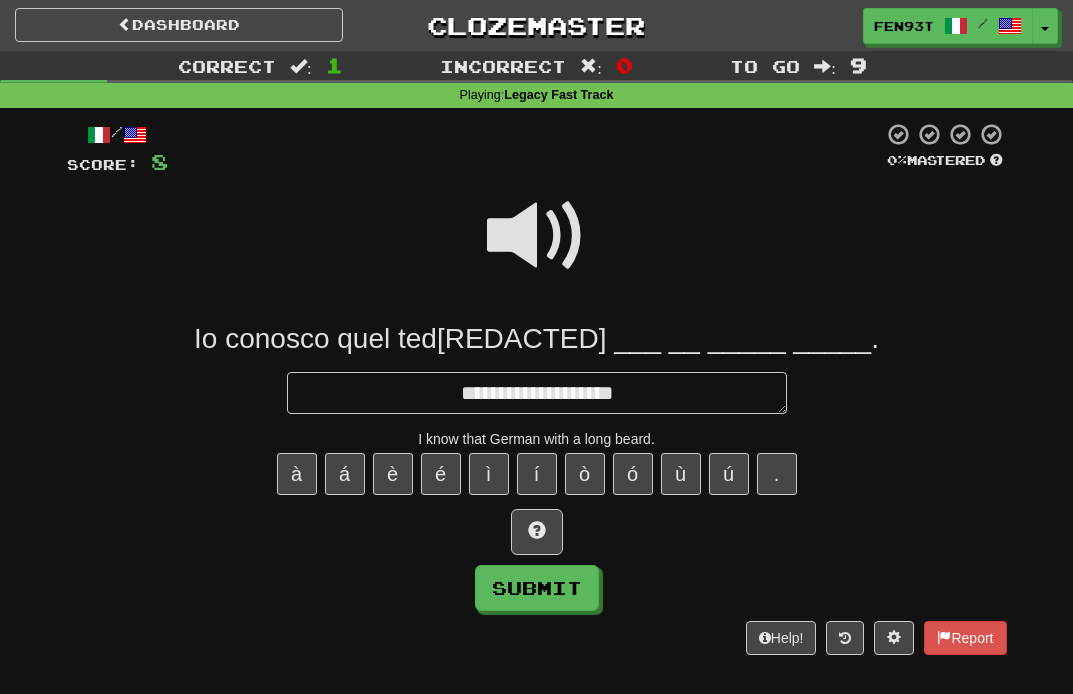 type on "*" 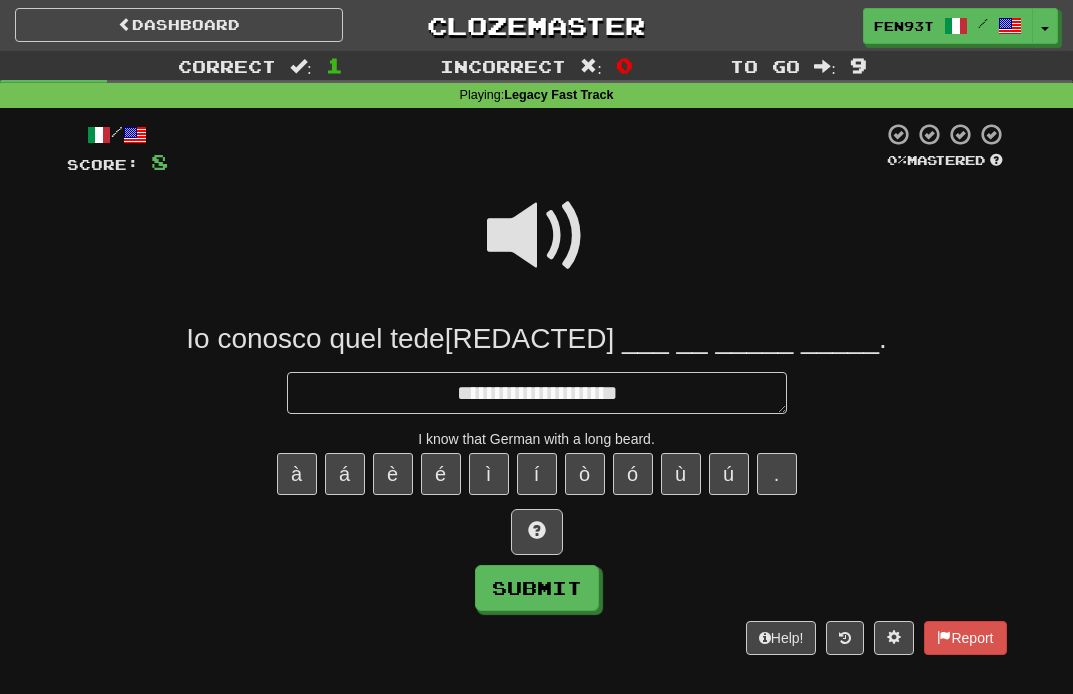 type on "*" 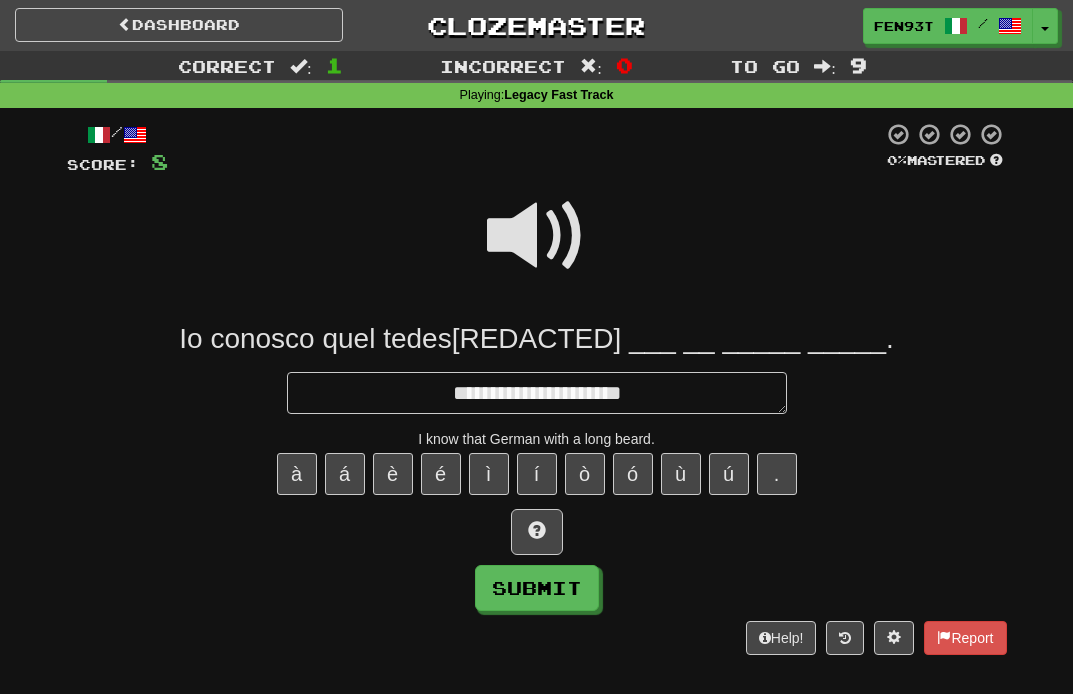 type on "*" 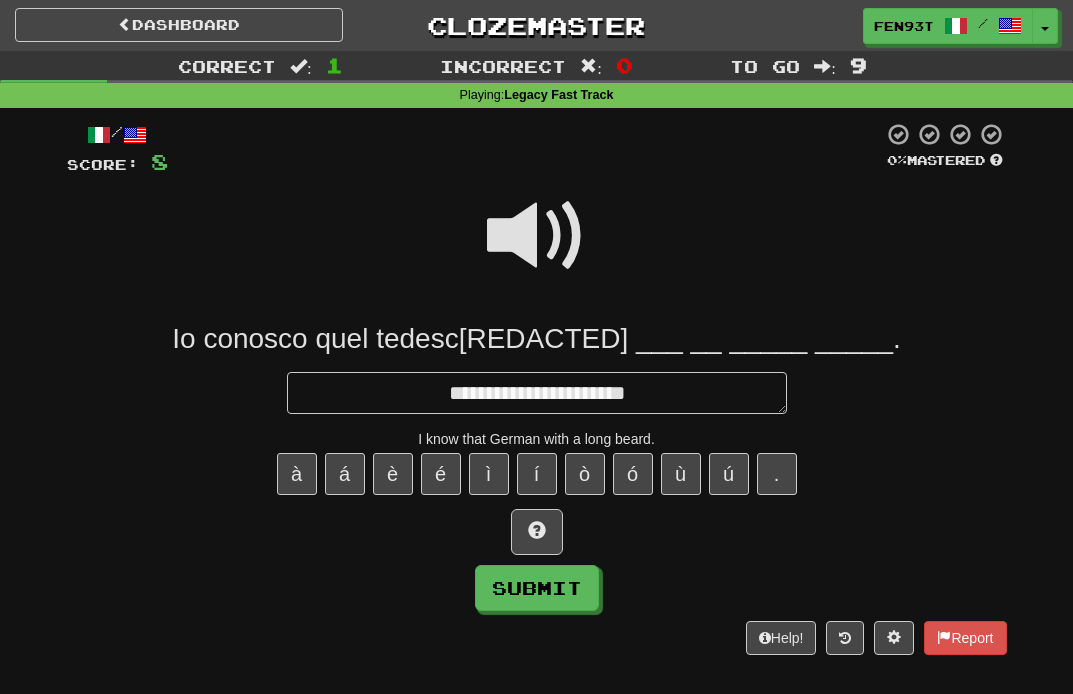 type on "**********" 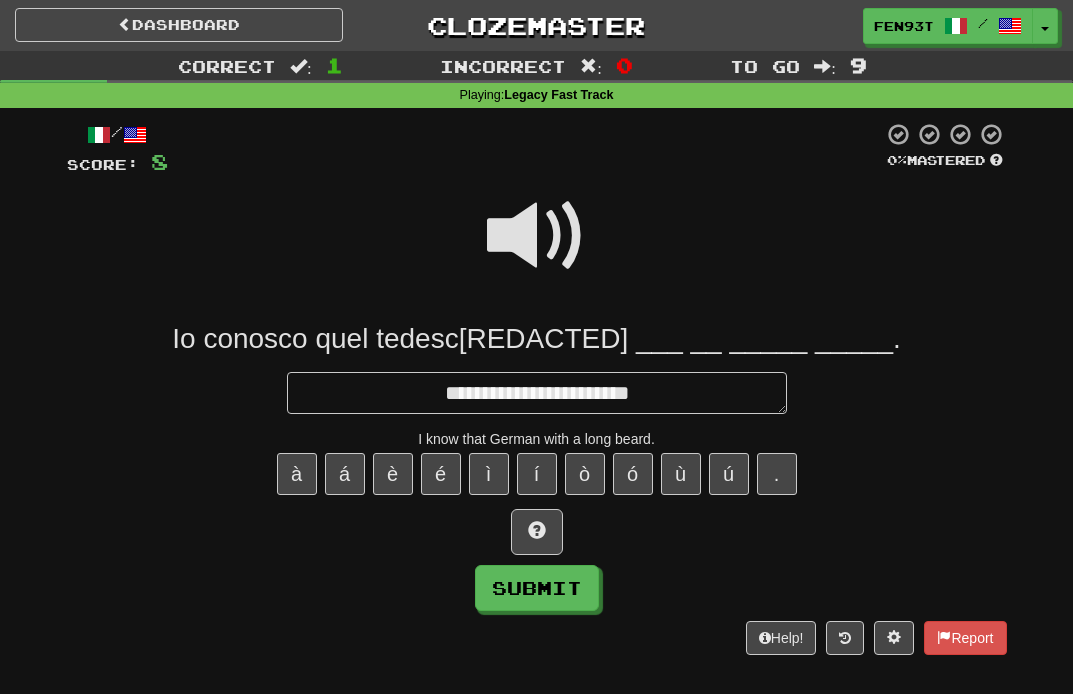 type on "*" 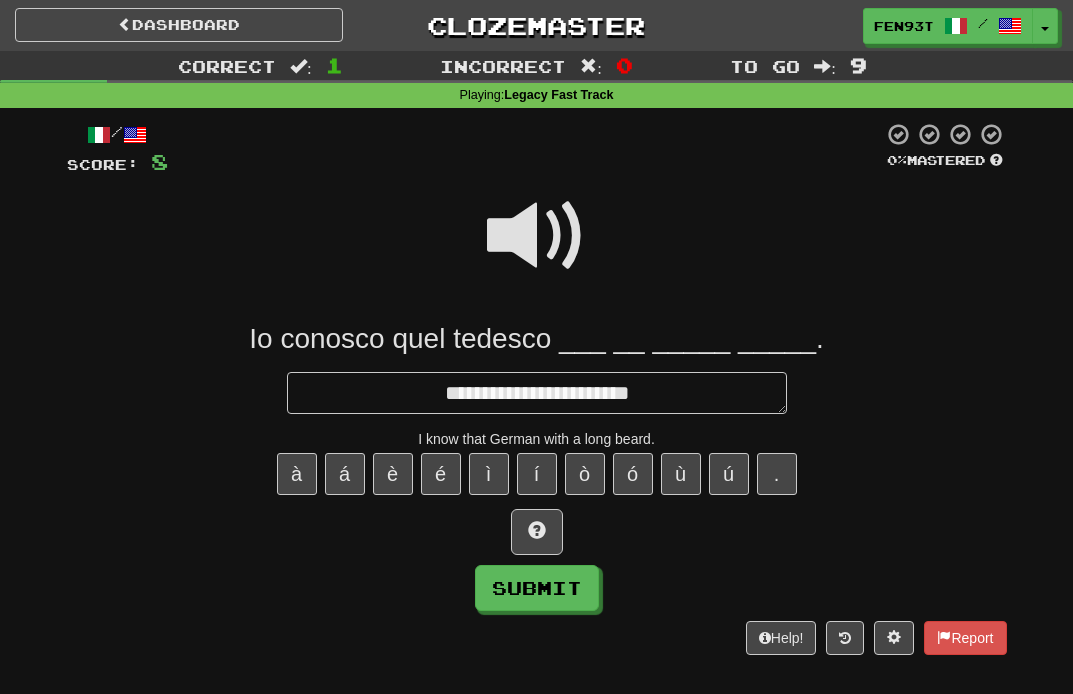 type on "**********" 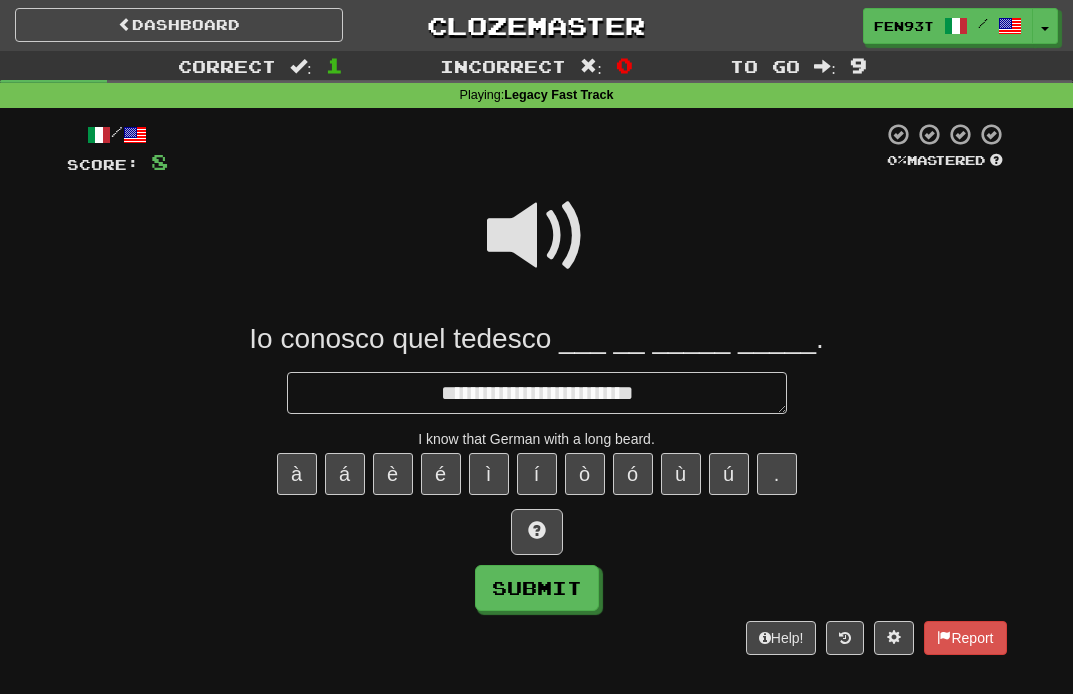 type on "*" 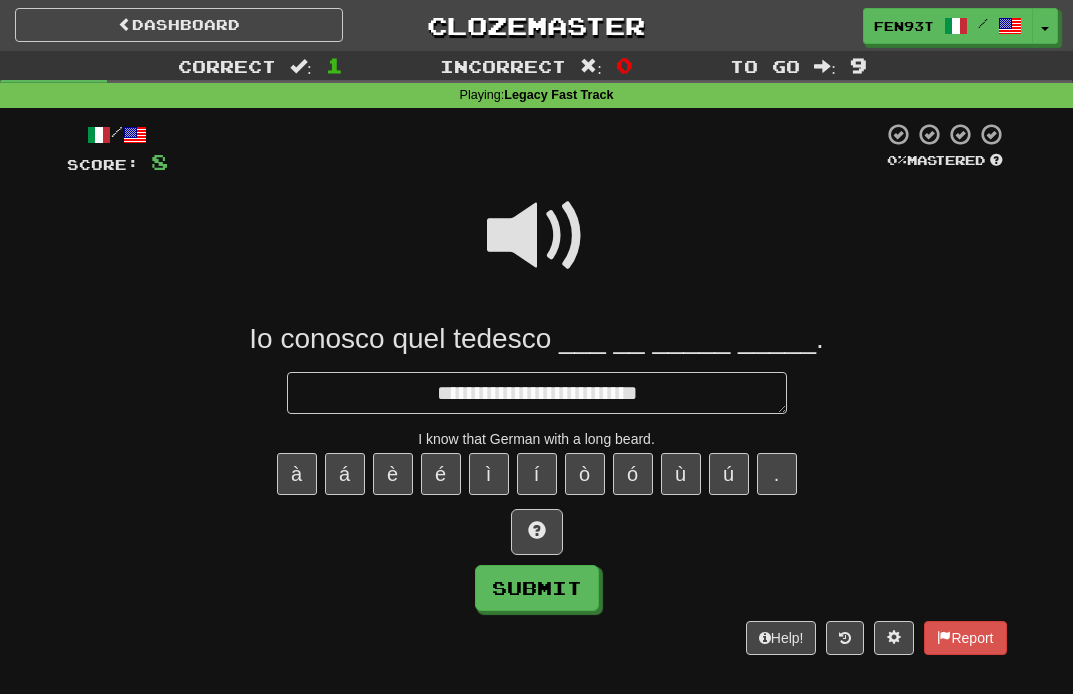 type on "*" 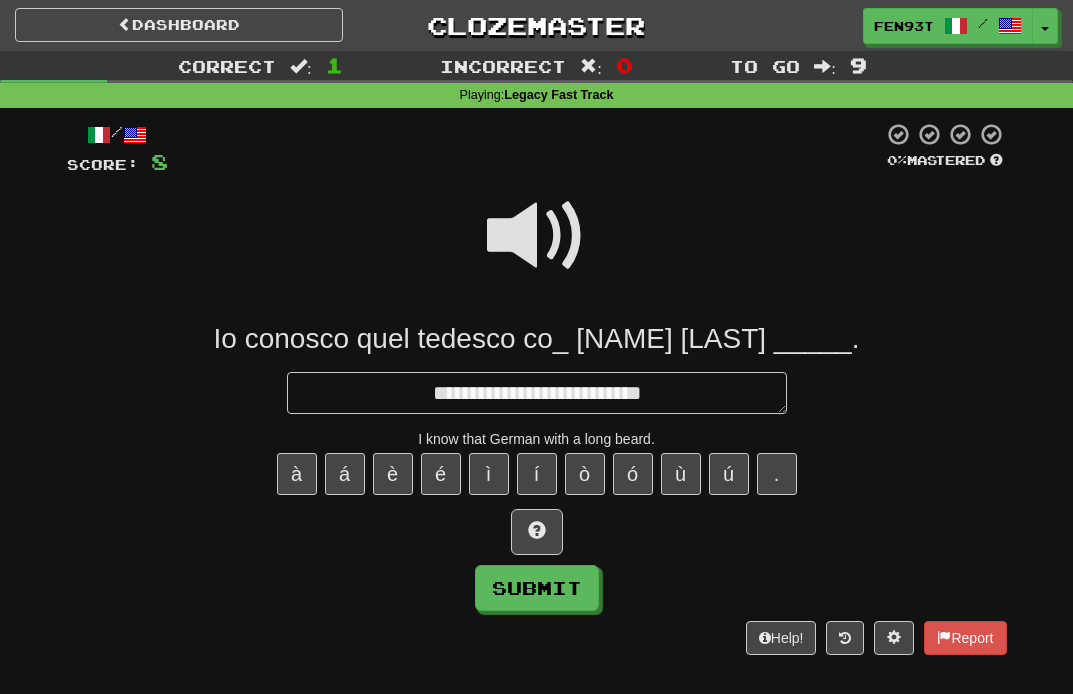 type on "**********" 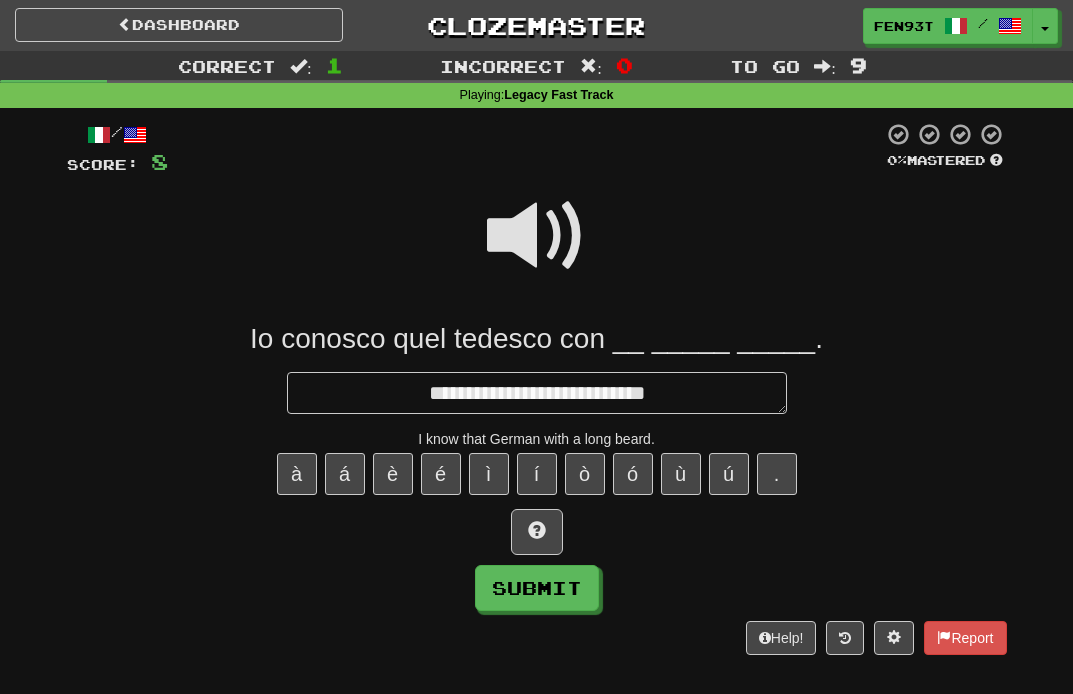 type on "*" 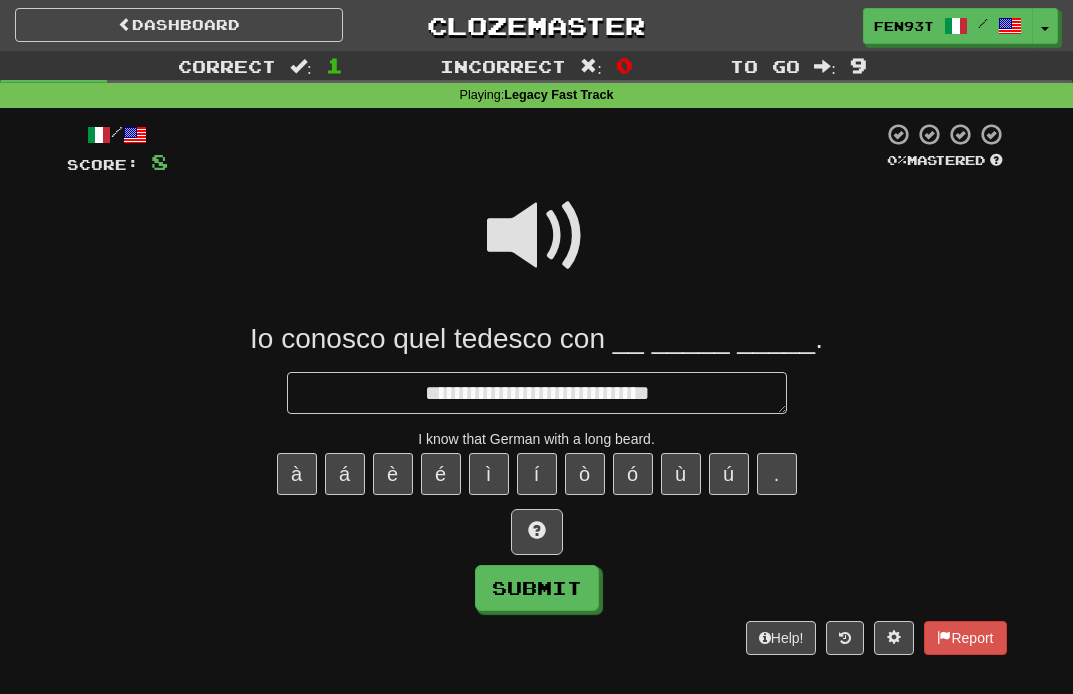 type on "*" 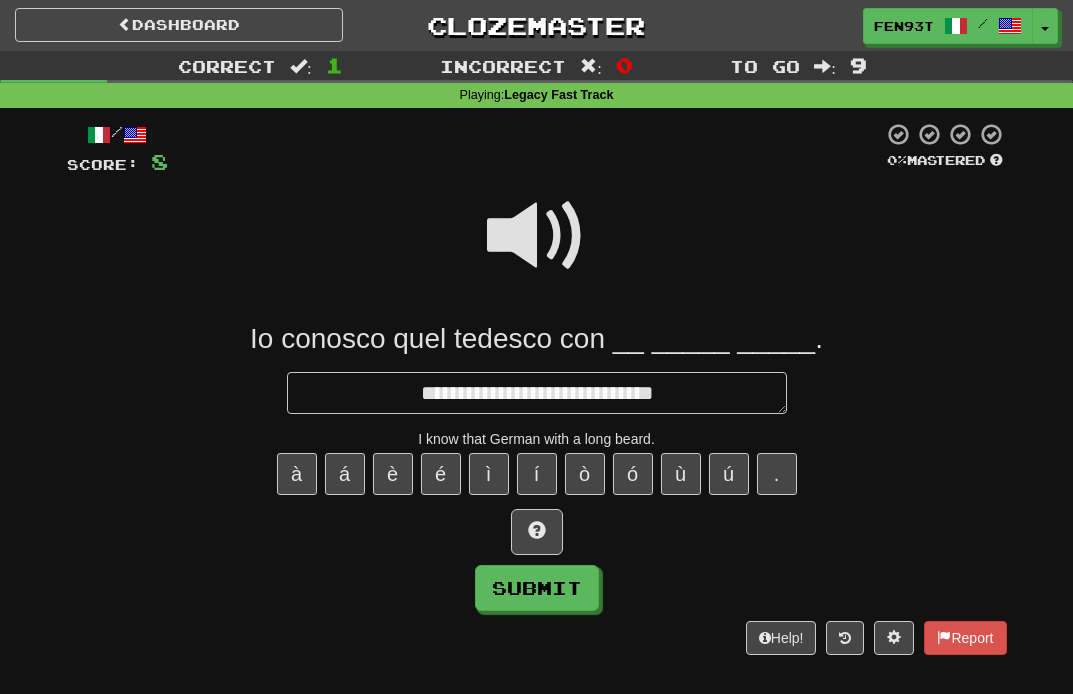 type on "*" 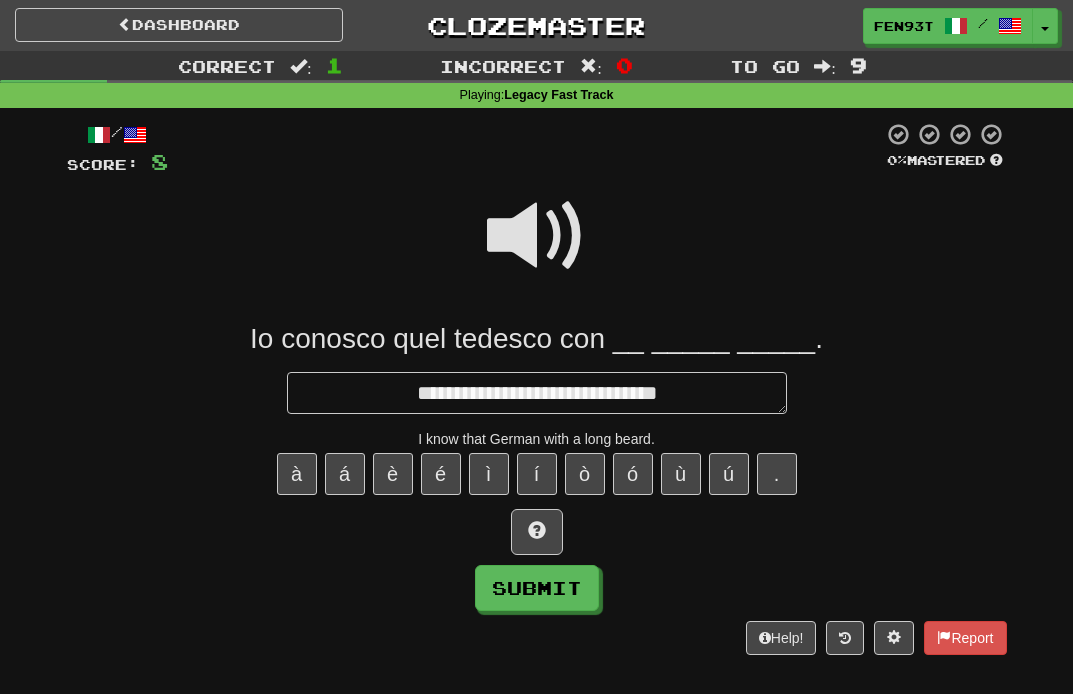 type on "*" 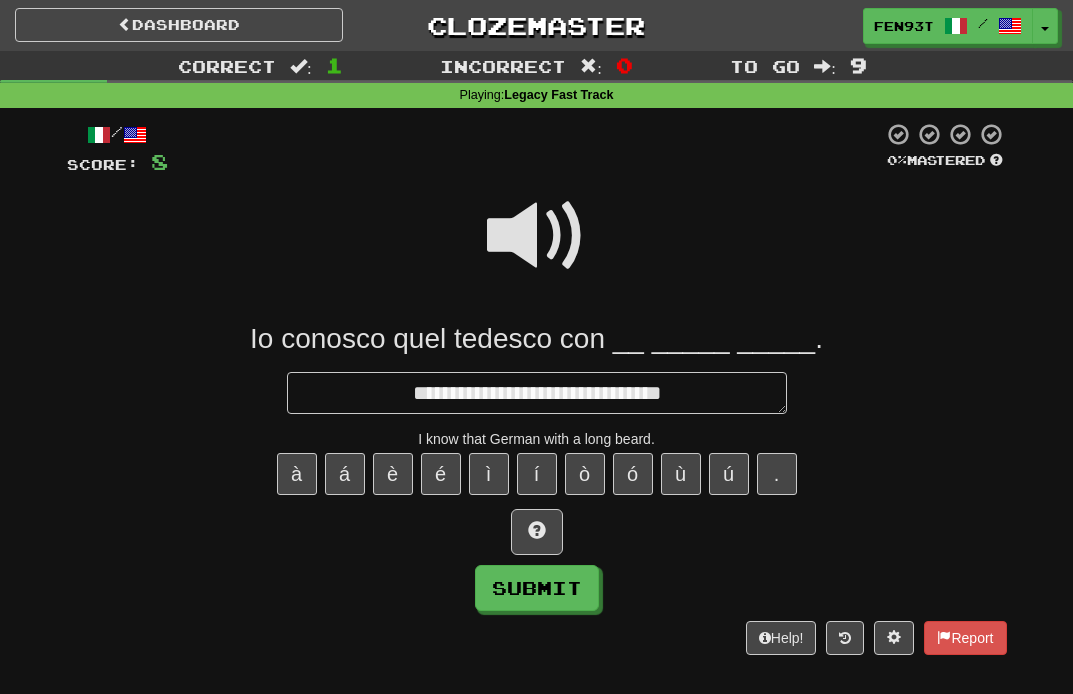 type on "*" 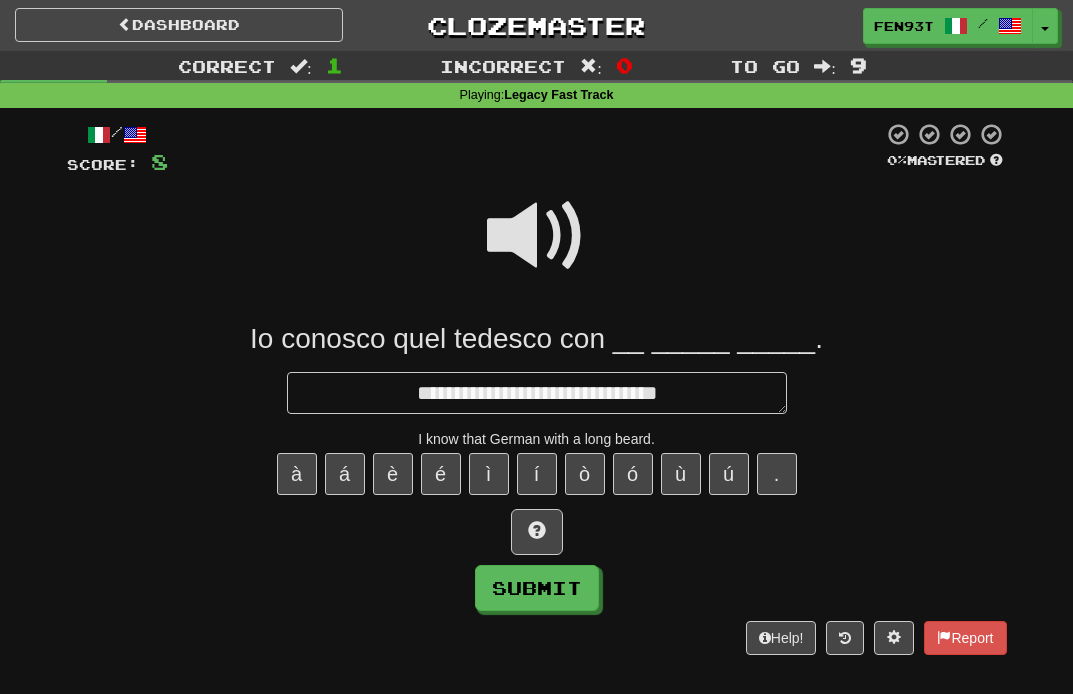 type on "*" 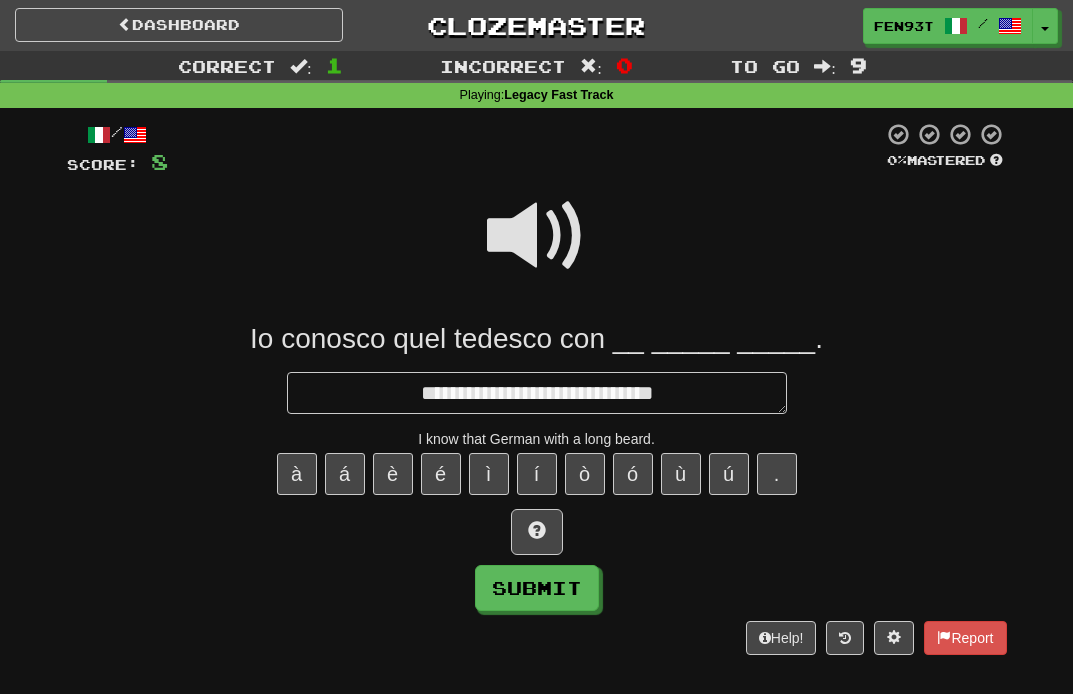 type on "*" 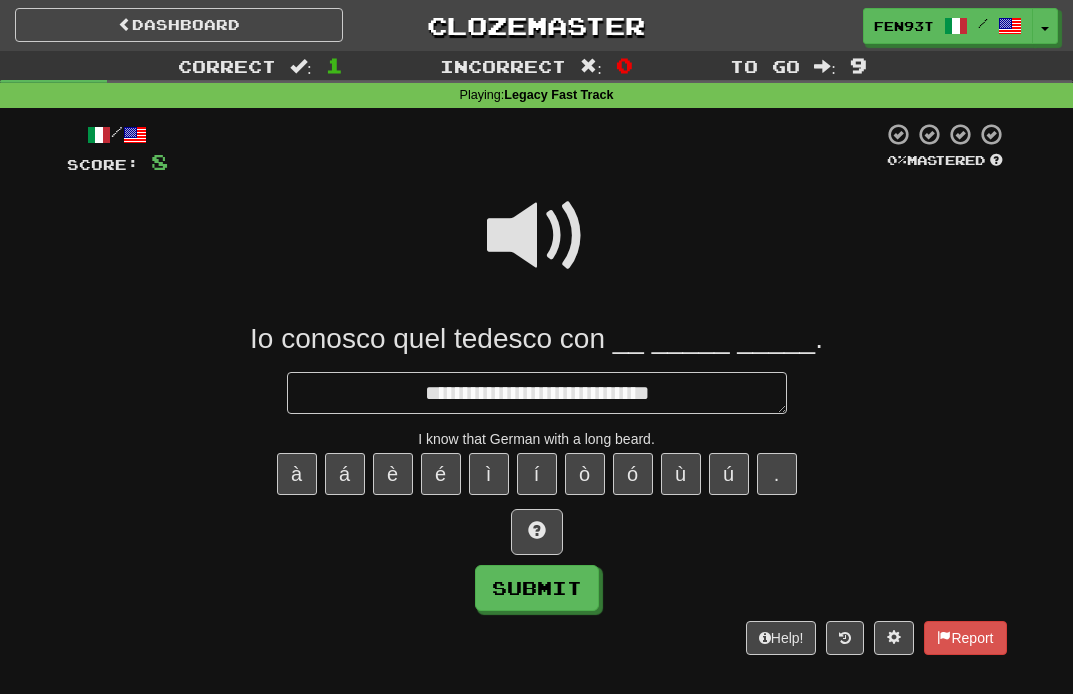 type on "*" 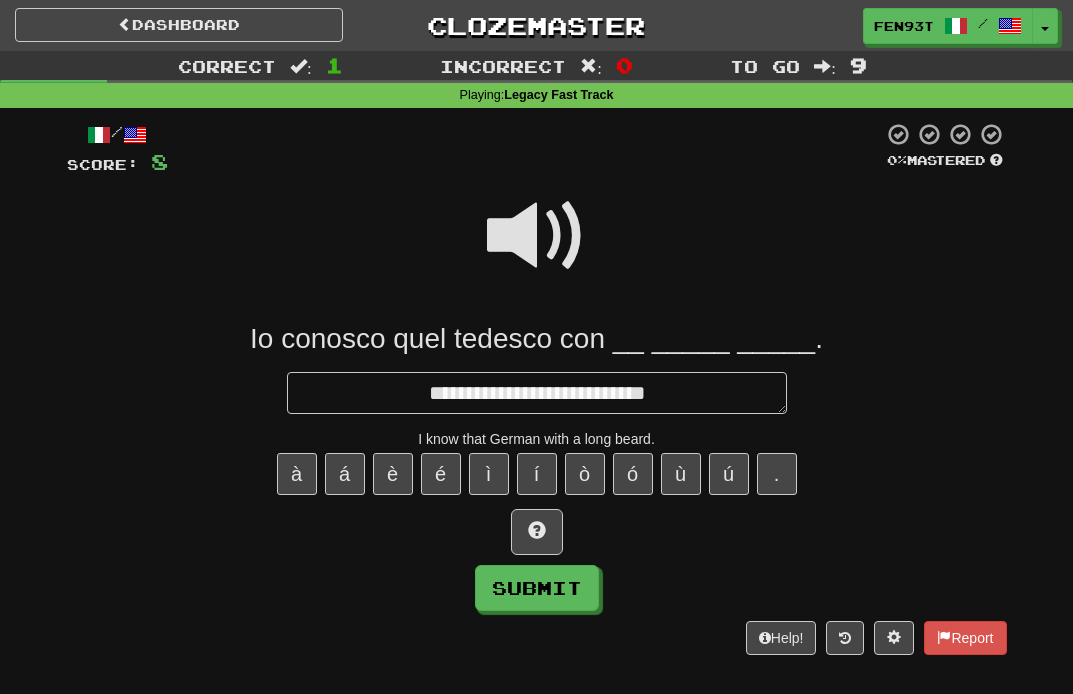 type on "*" 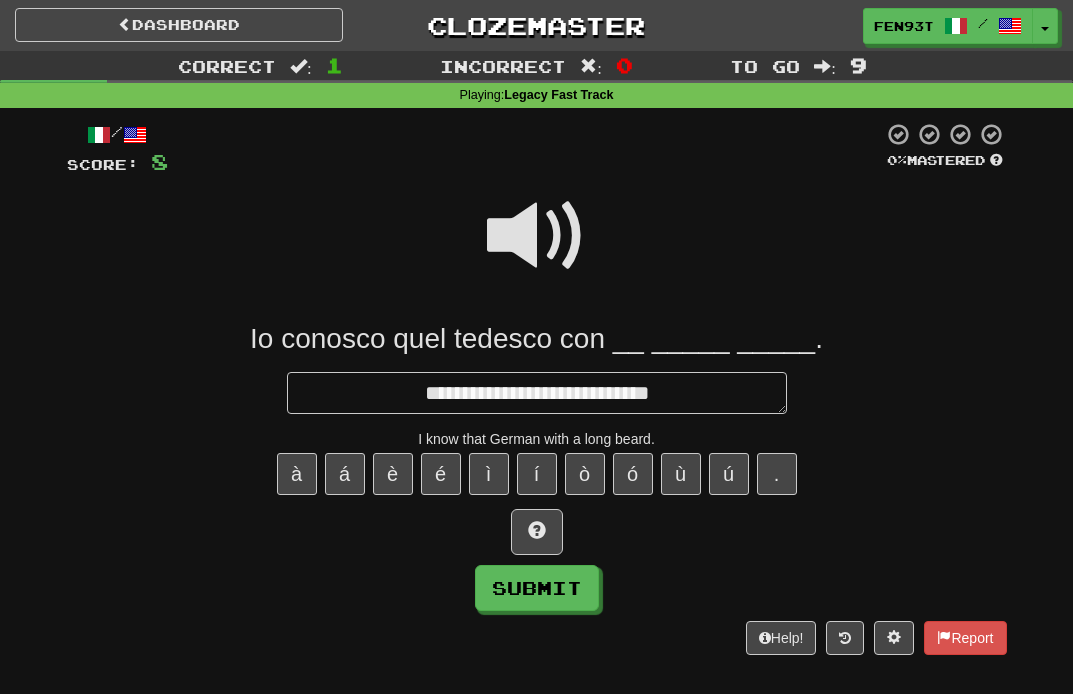 type on "*" 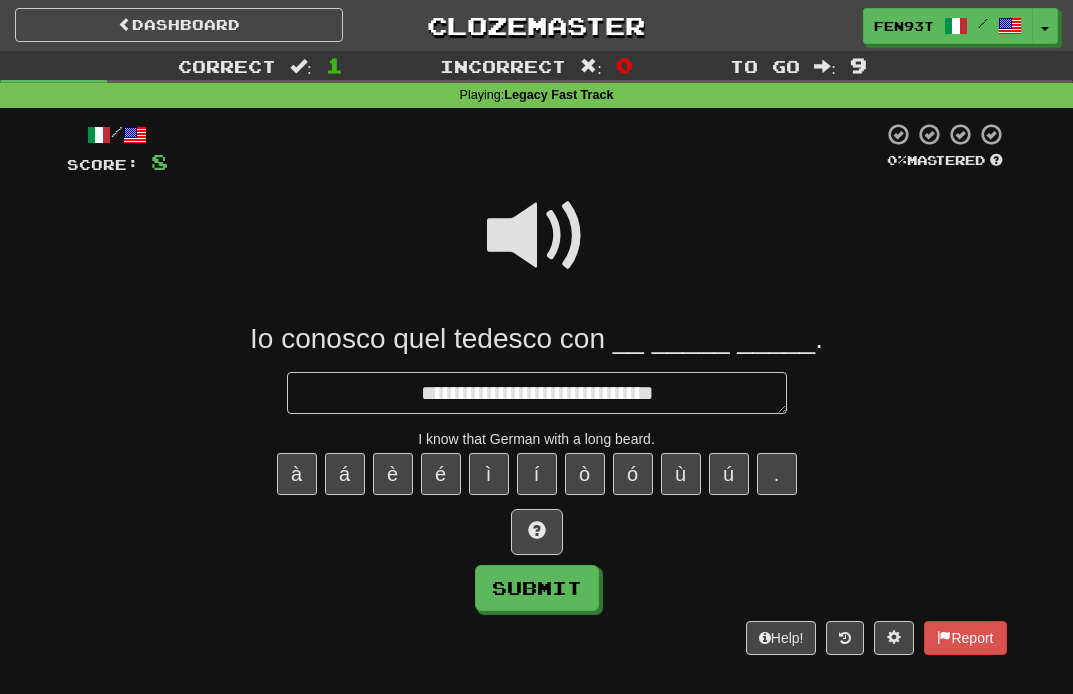 type on "*" 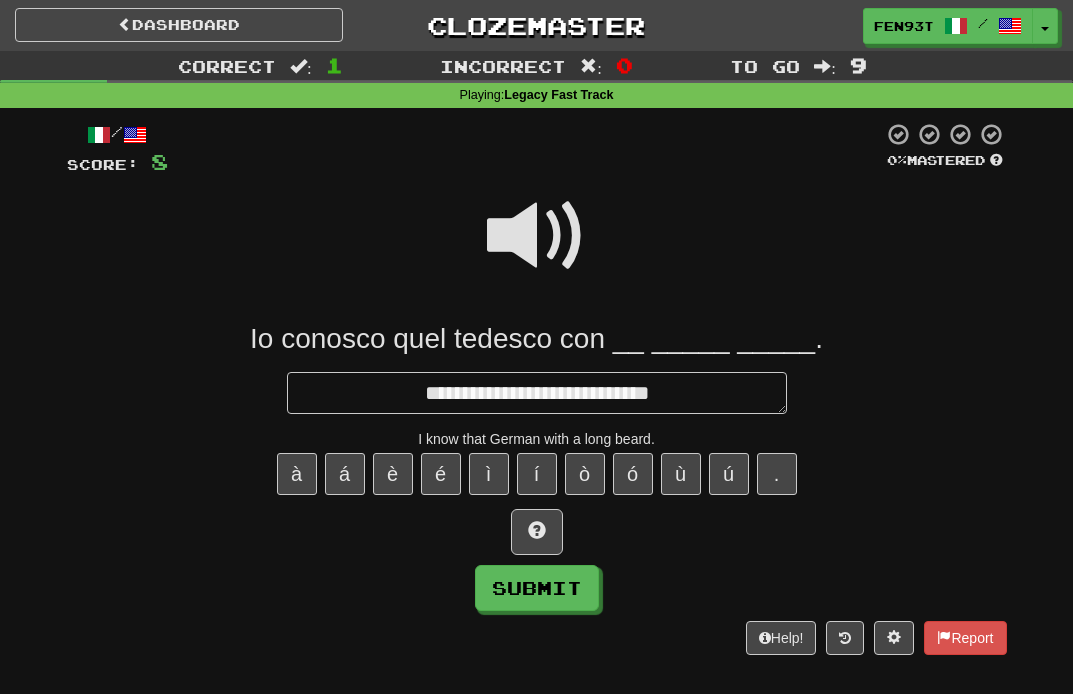 type on "*" 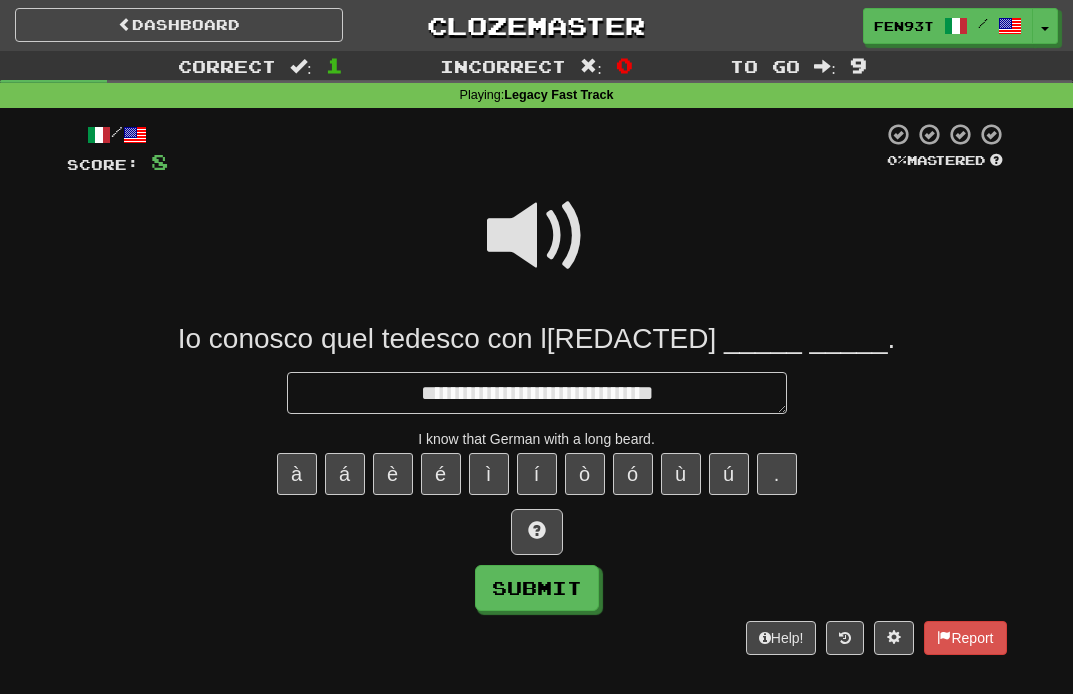type on "*" 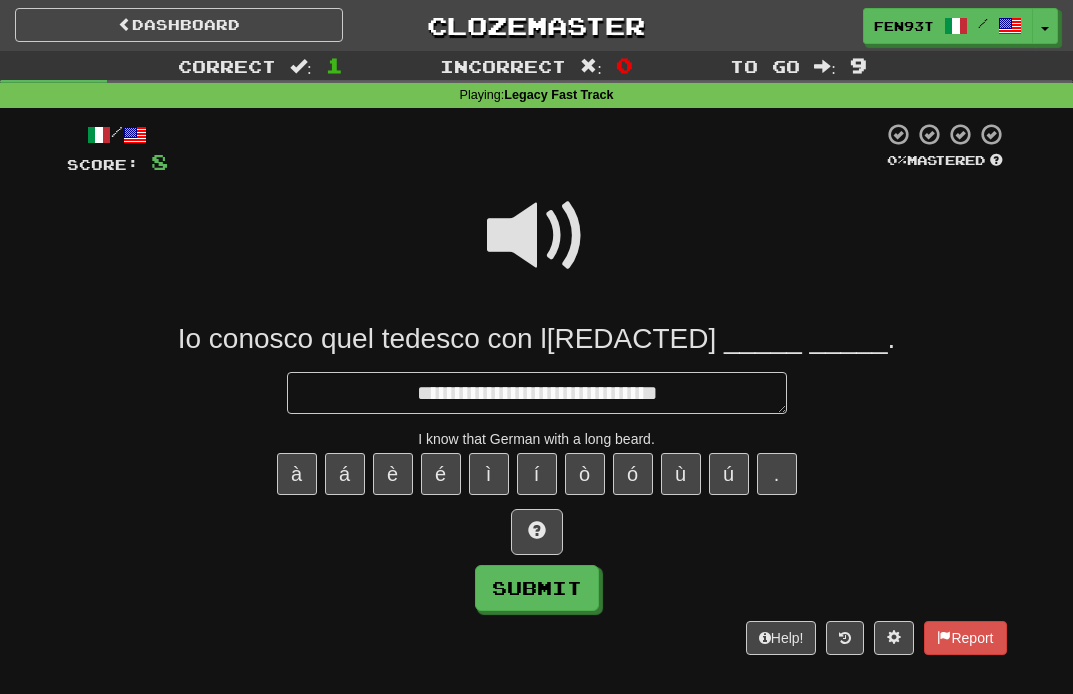 type on "**********" 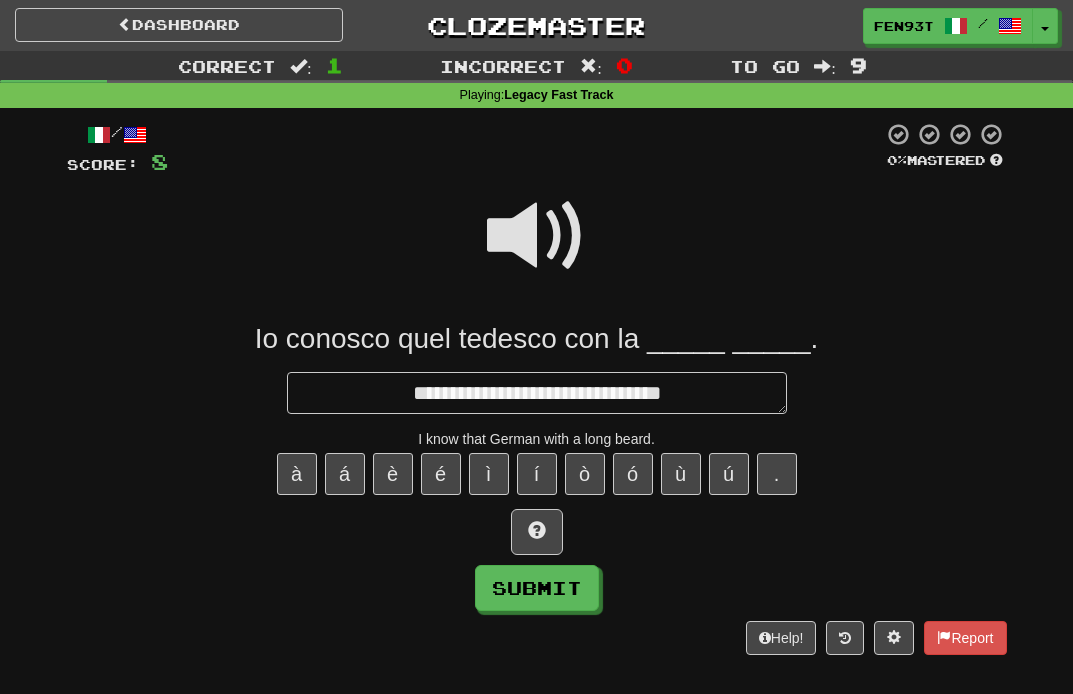 type on "*" 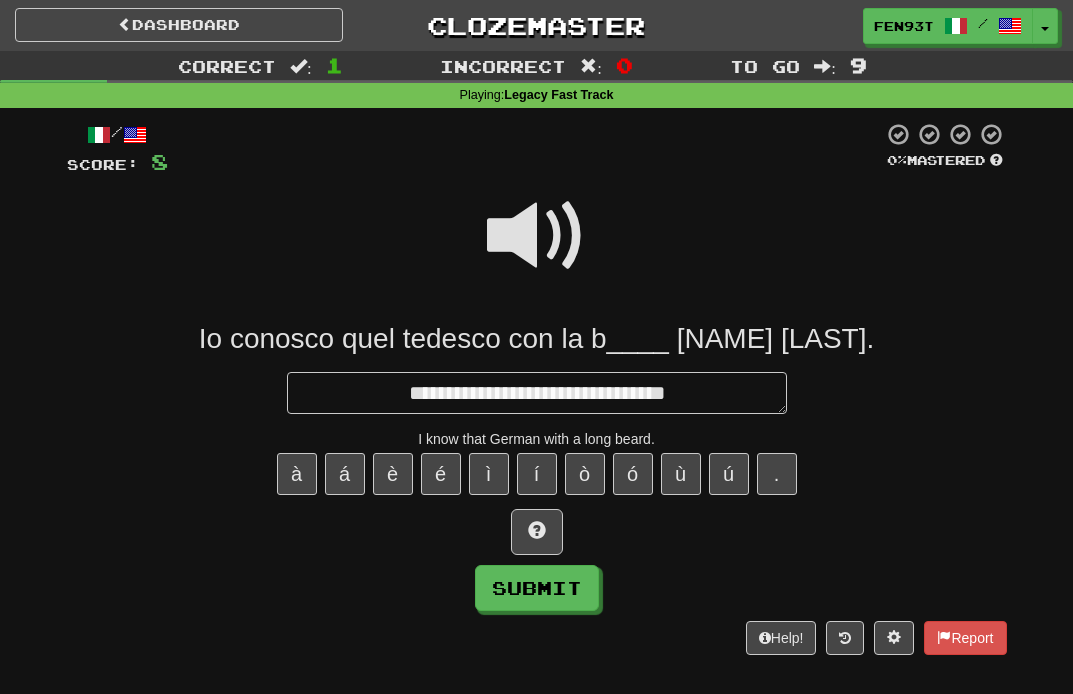 type on "*" 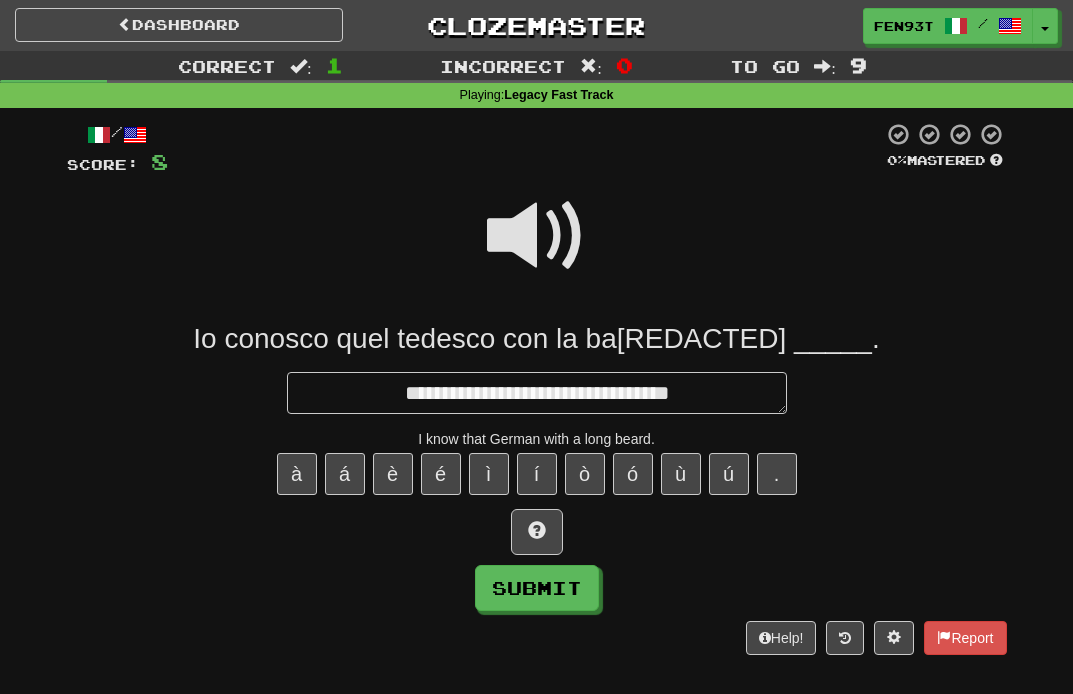 type on "*" 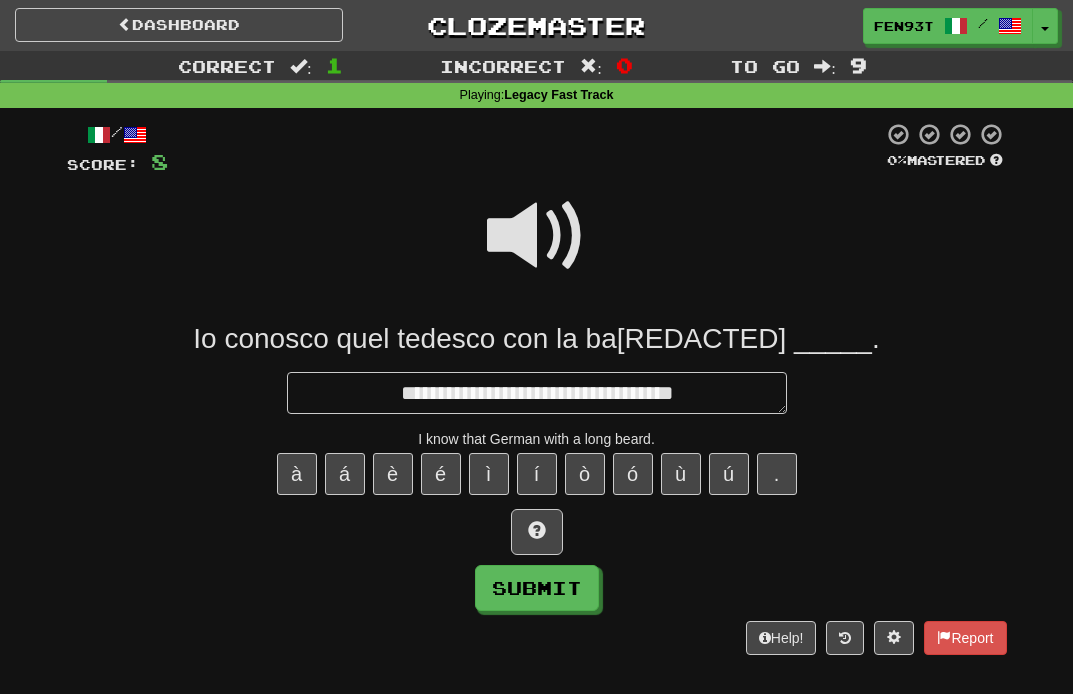 type on "*" 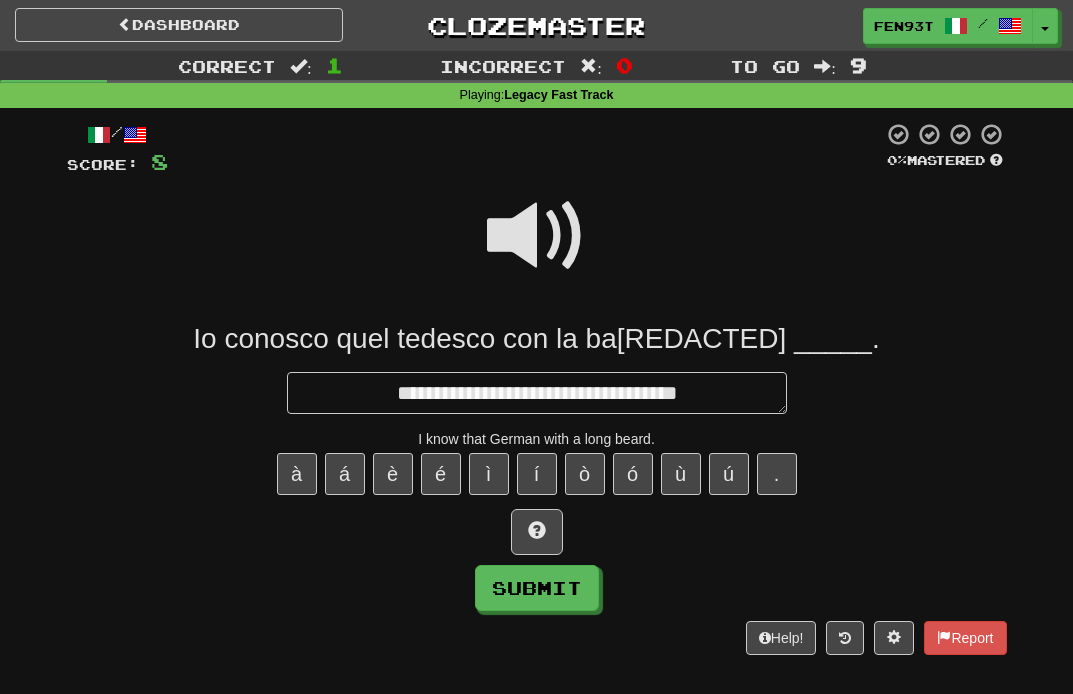 type on "*" 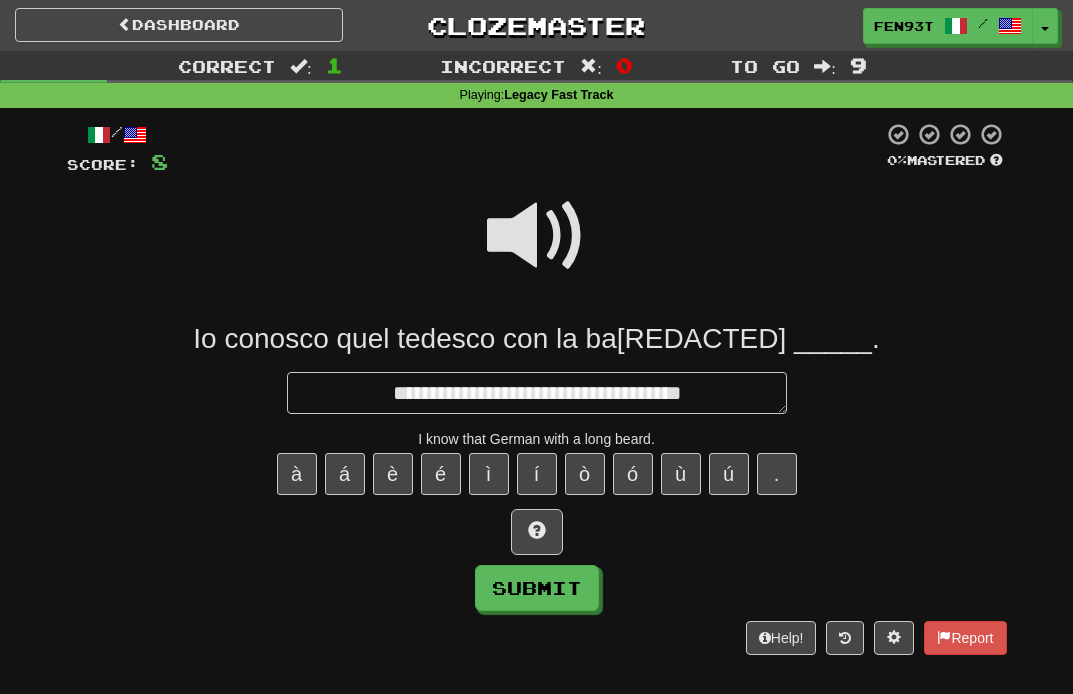 type on "*" 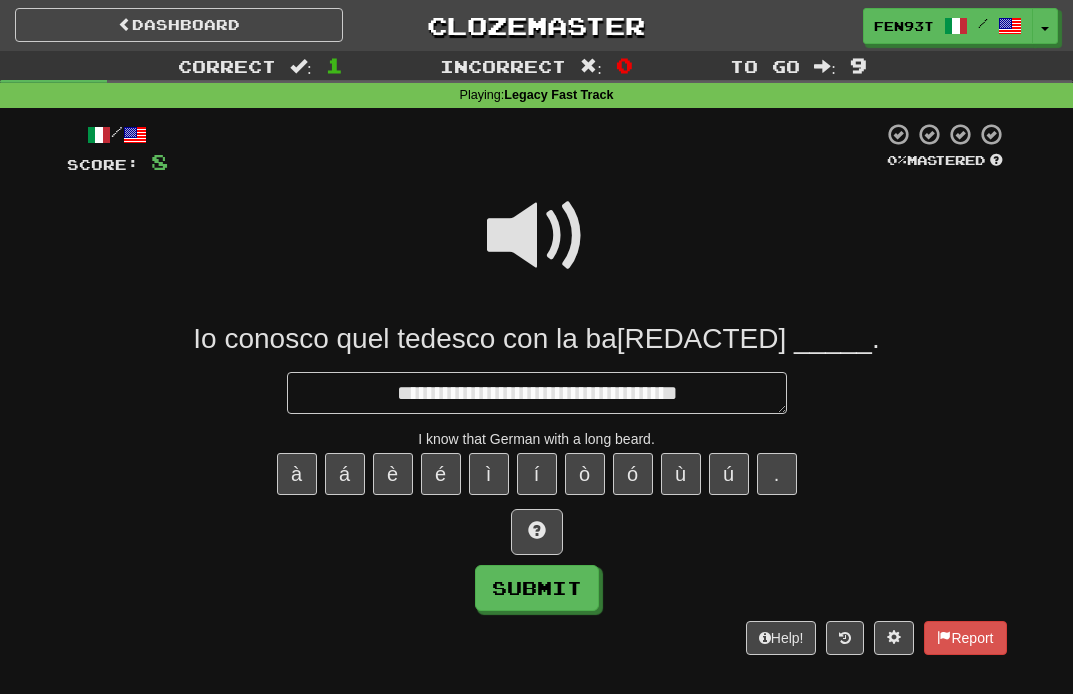 type on "*" 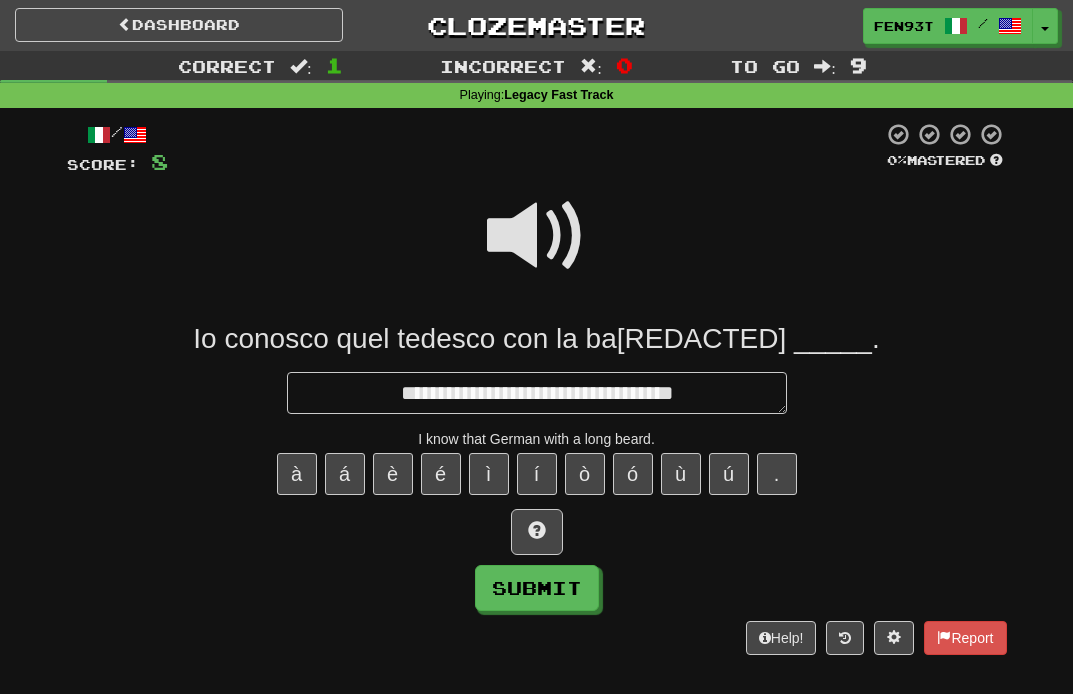 type on "*" 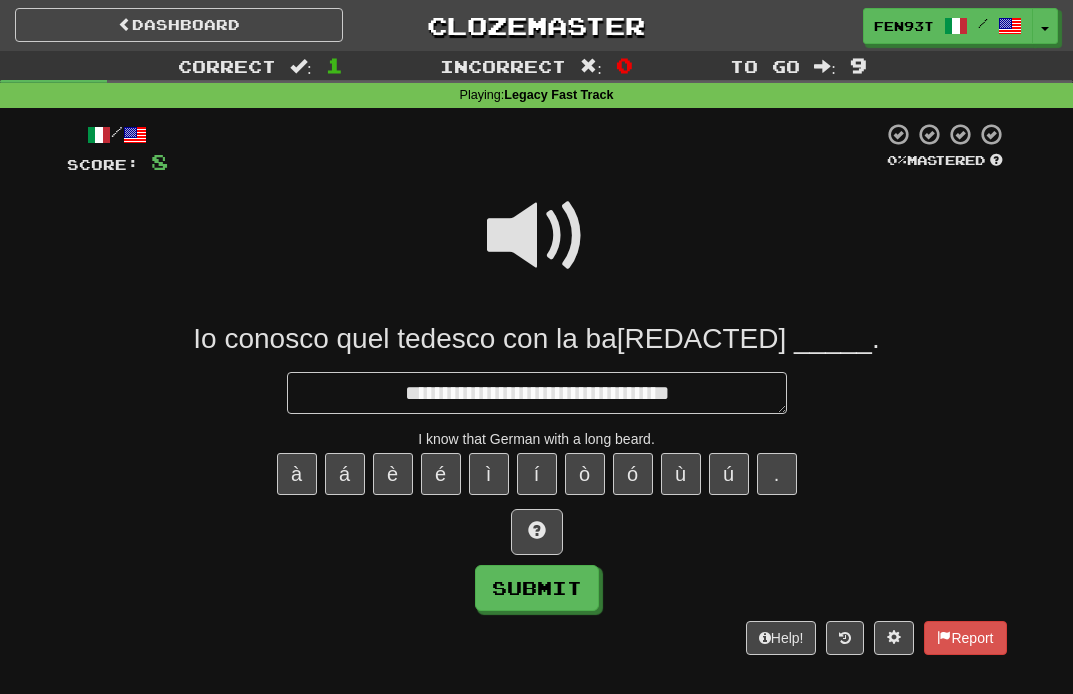 type on "*" 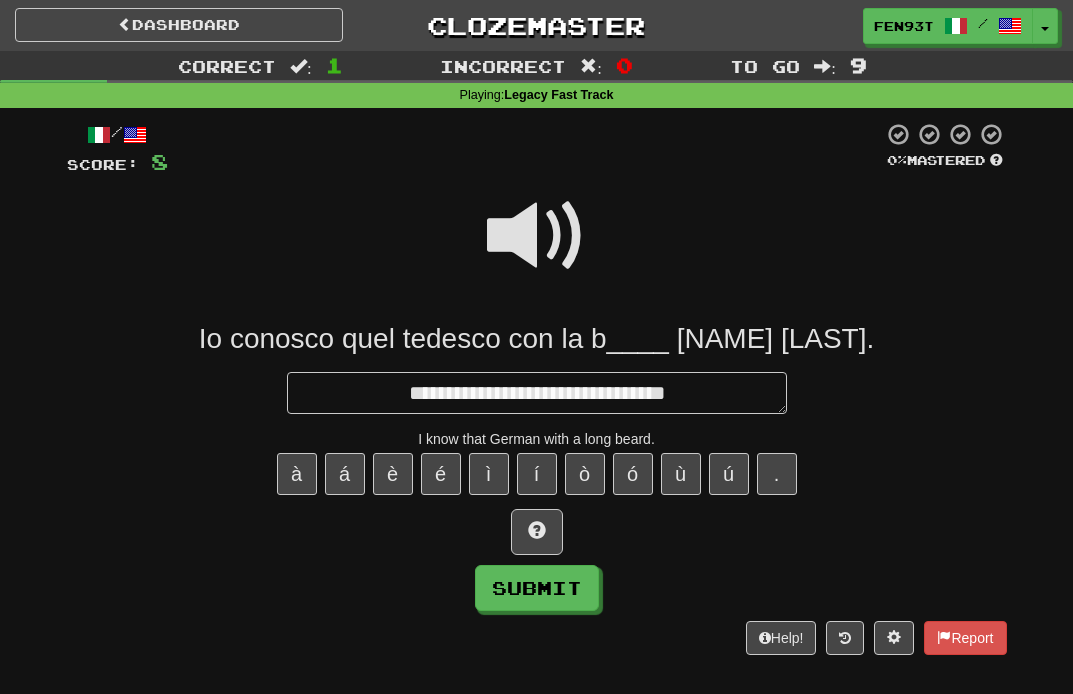 type on "*" 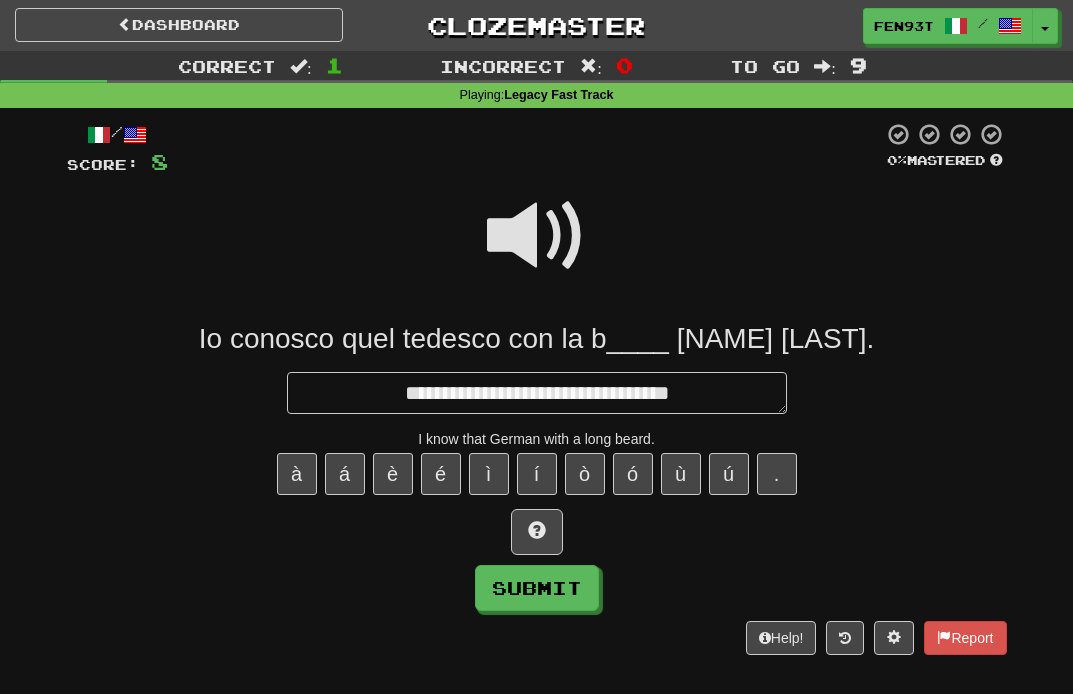 type on "**********" 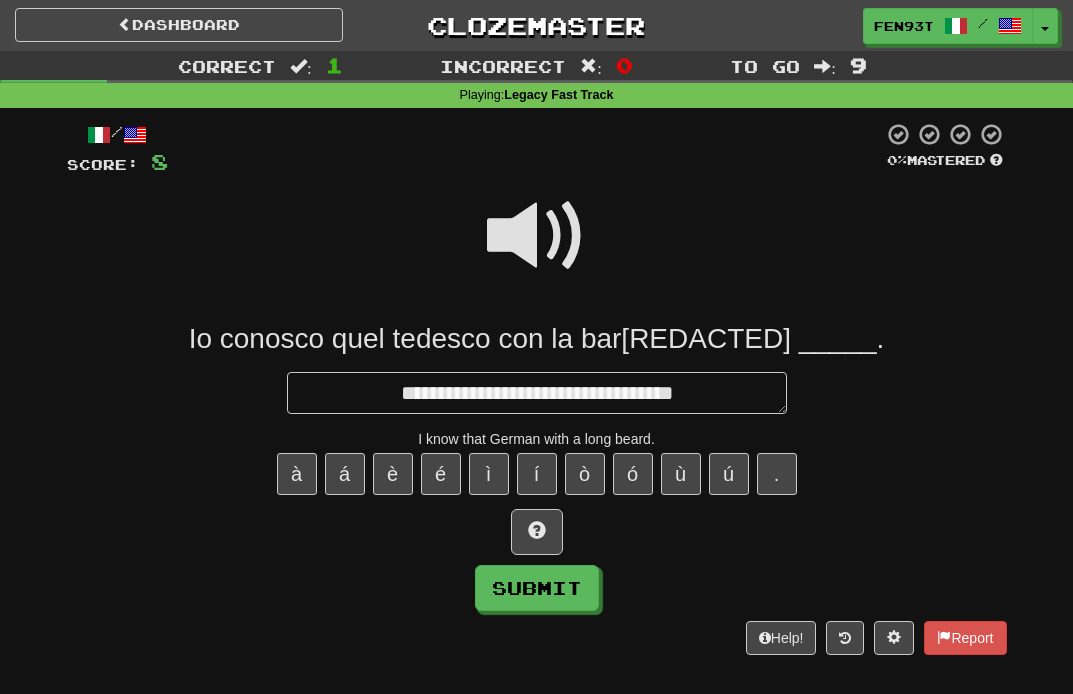 type on "*" 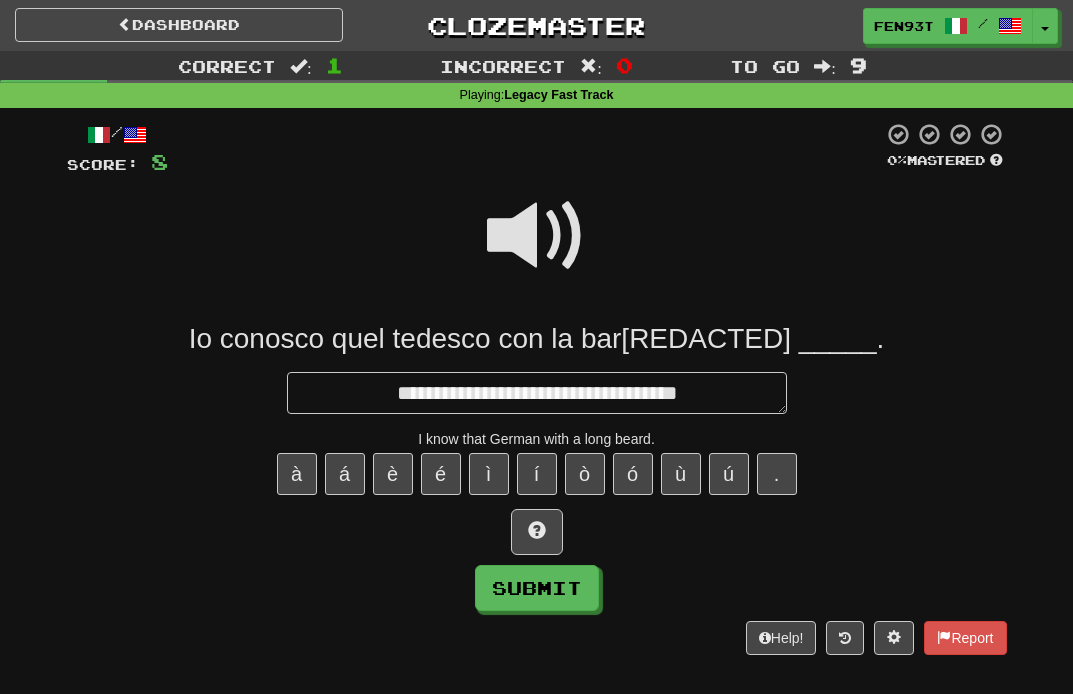 type on "*" 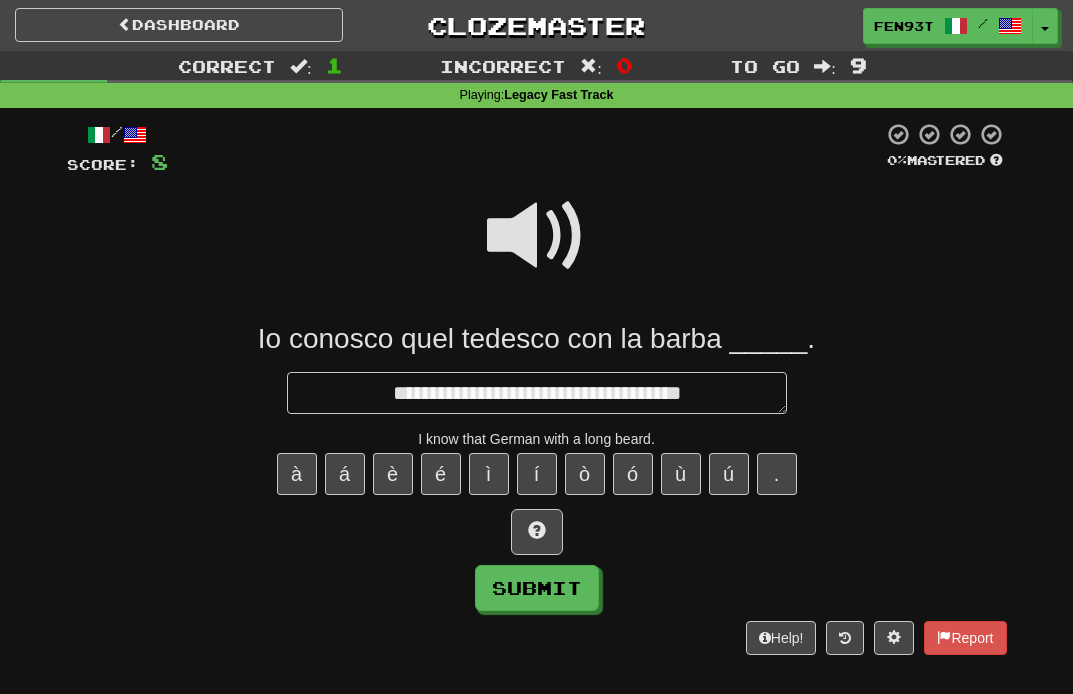 type on "*" 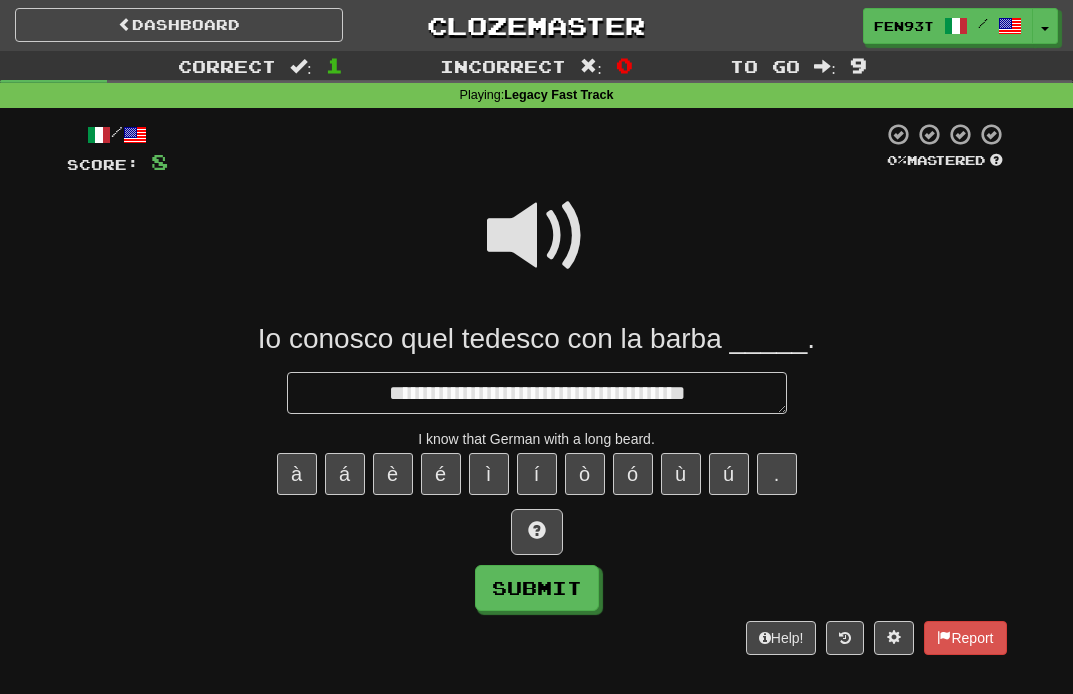 type on "*" 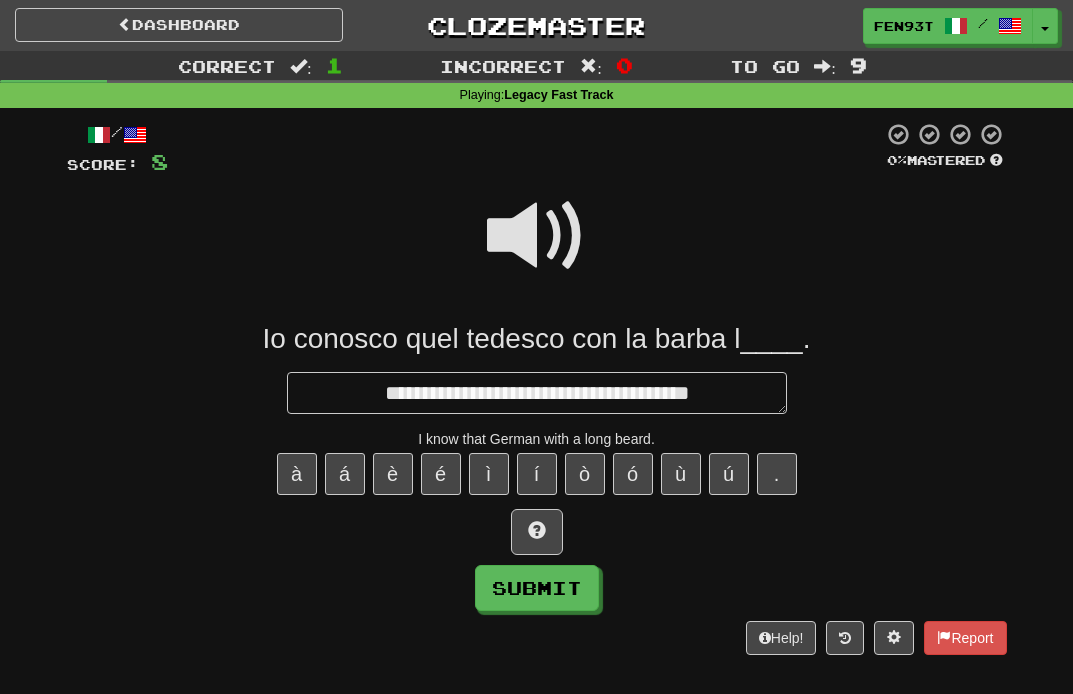 type on "*" 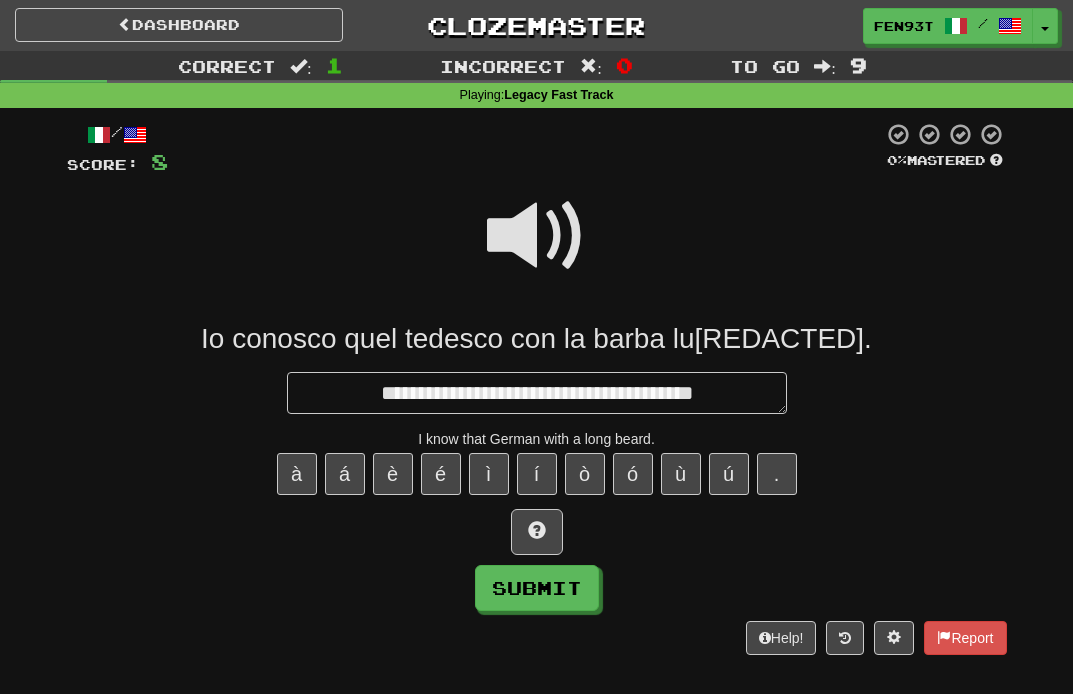 type on "*" 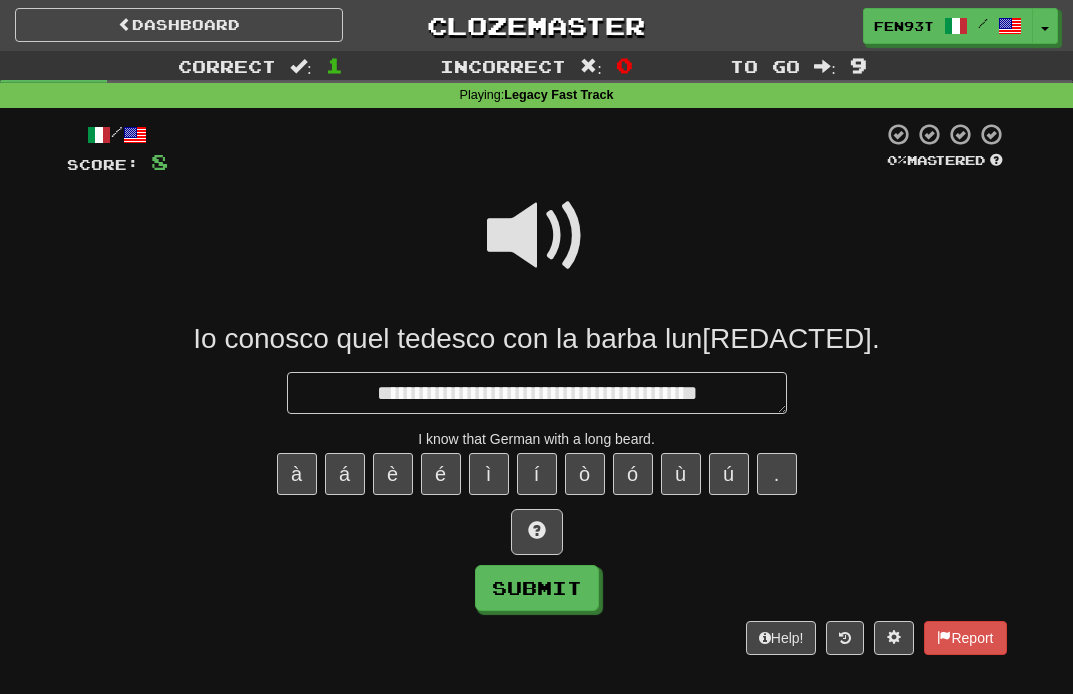 type on "**********" 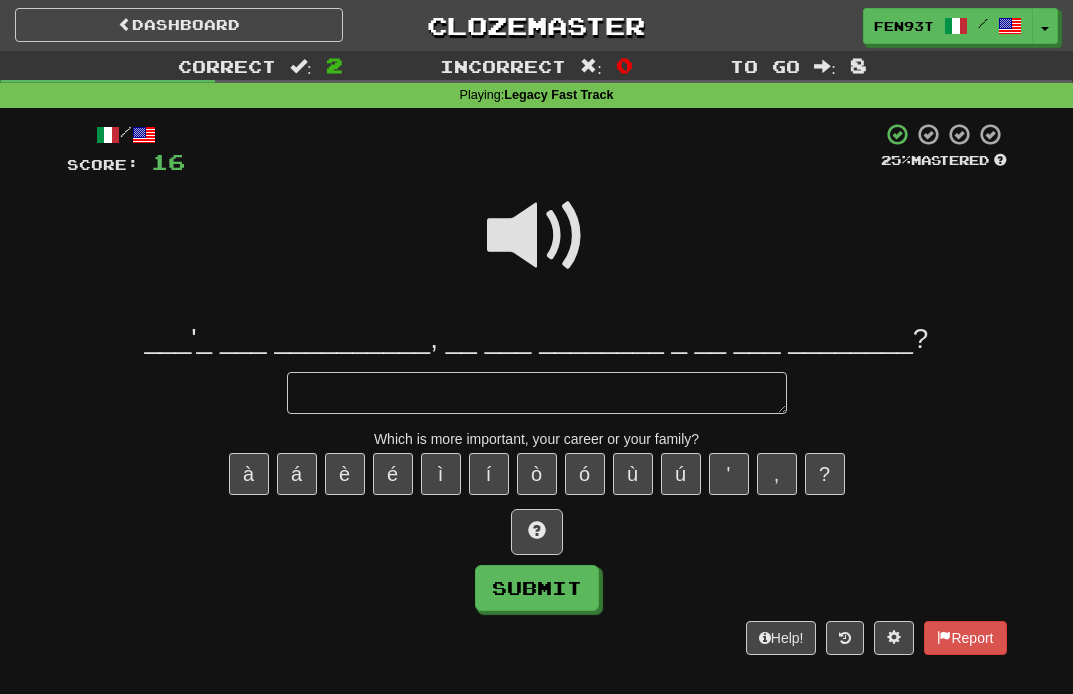 type on "*" 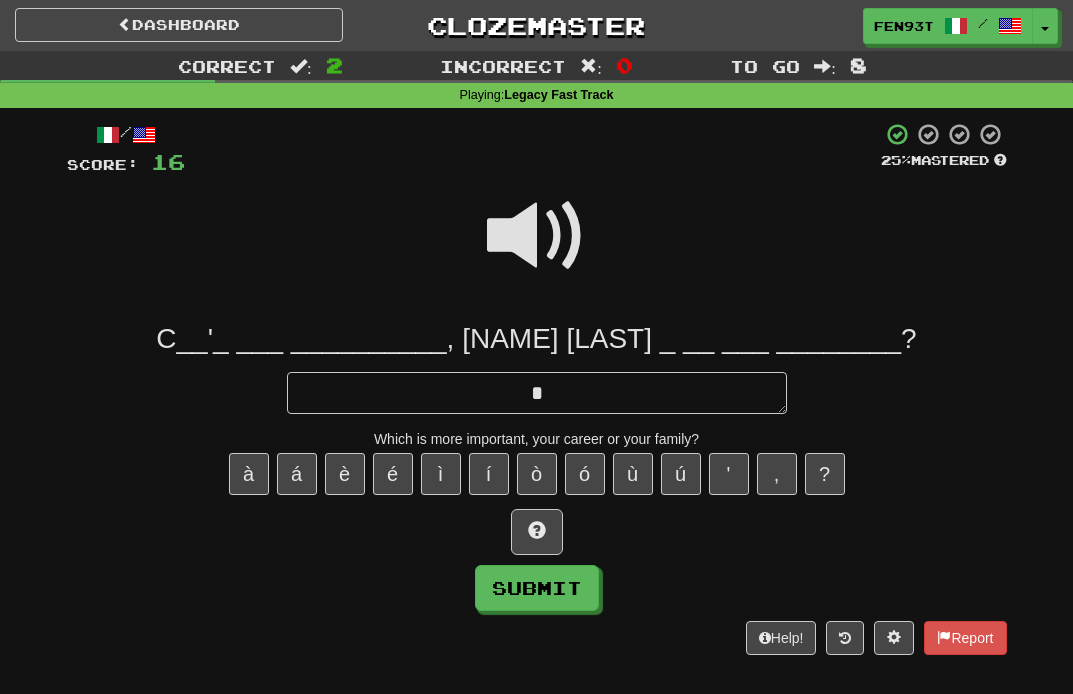 type 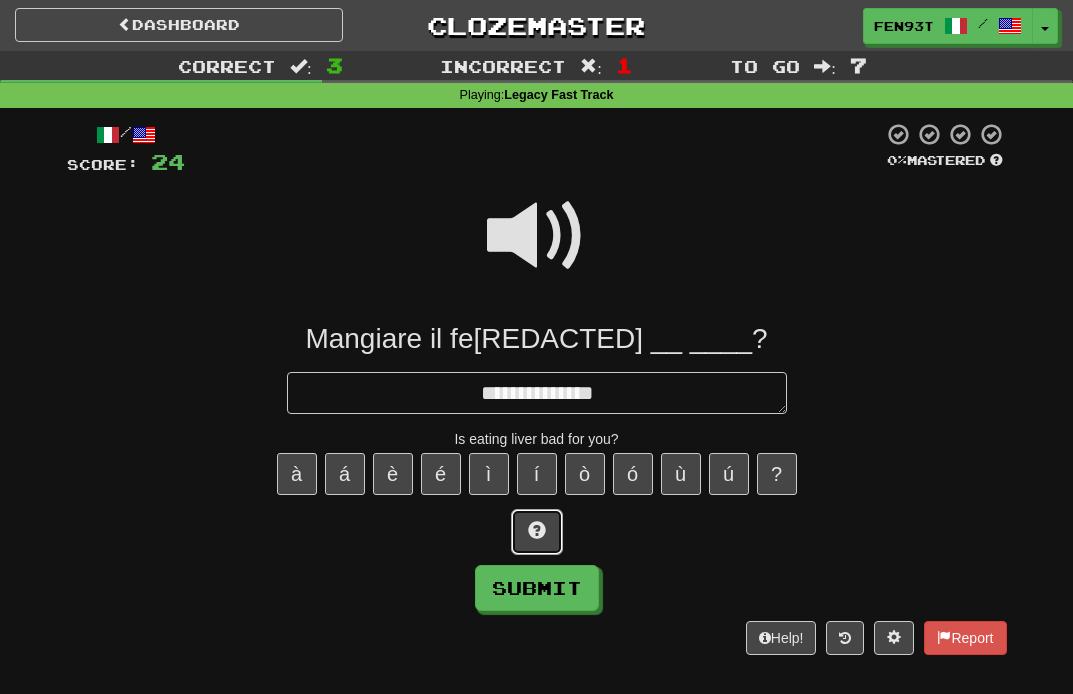click at bounding box center (537, 530) 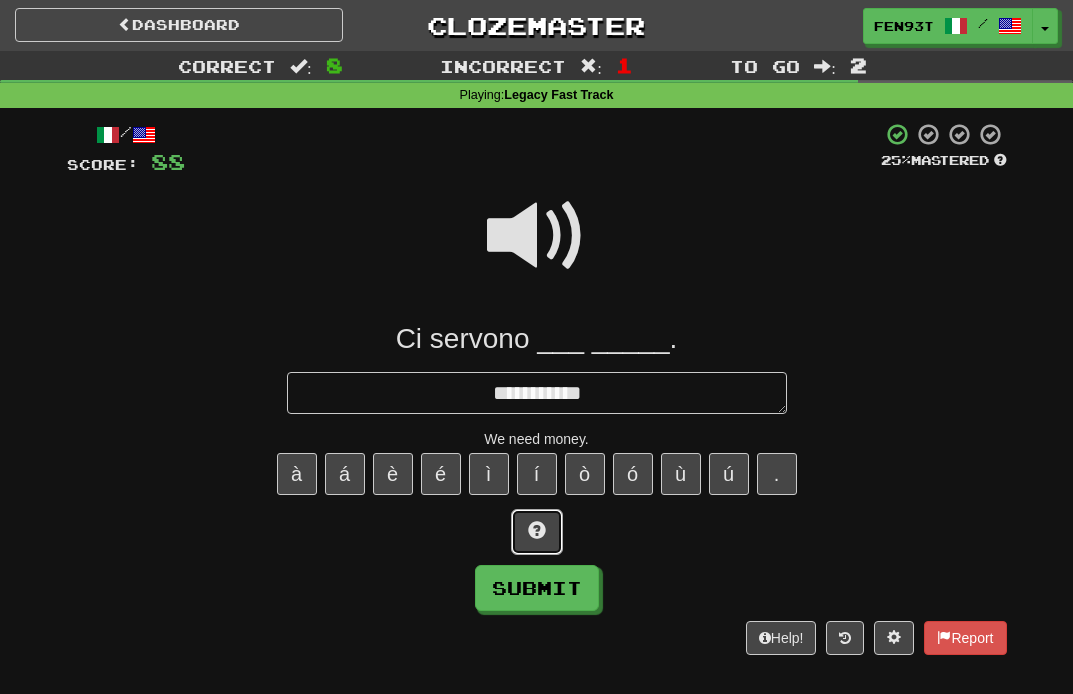 click at bounding box center (537, 532) 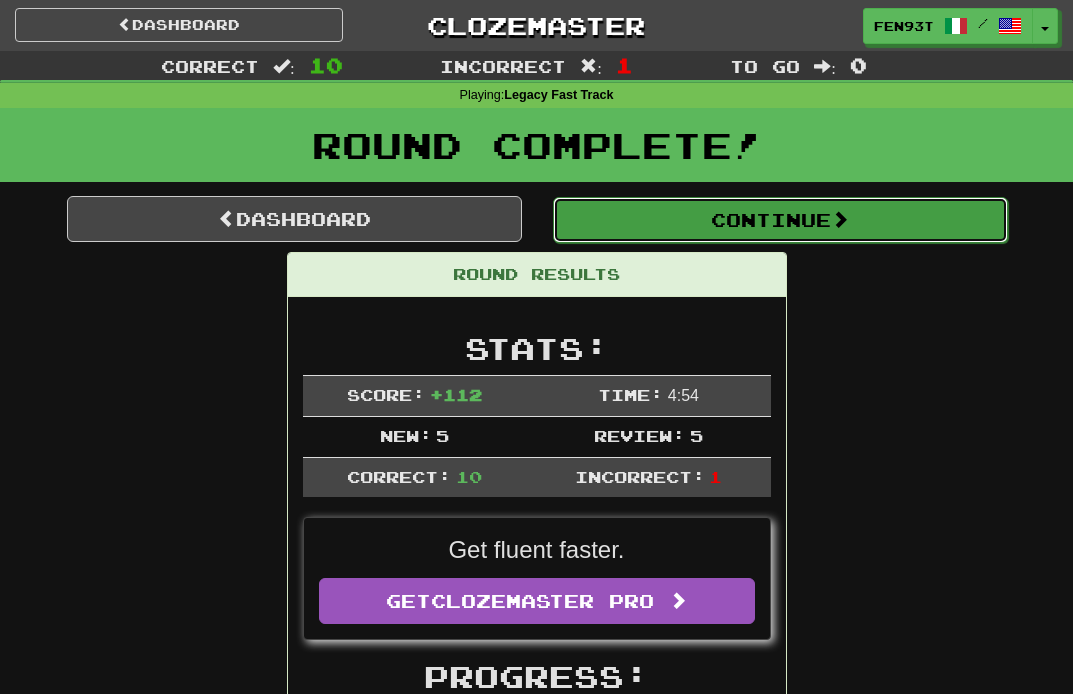 click on "Continue" at bounding box center [780, 220] 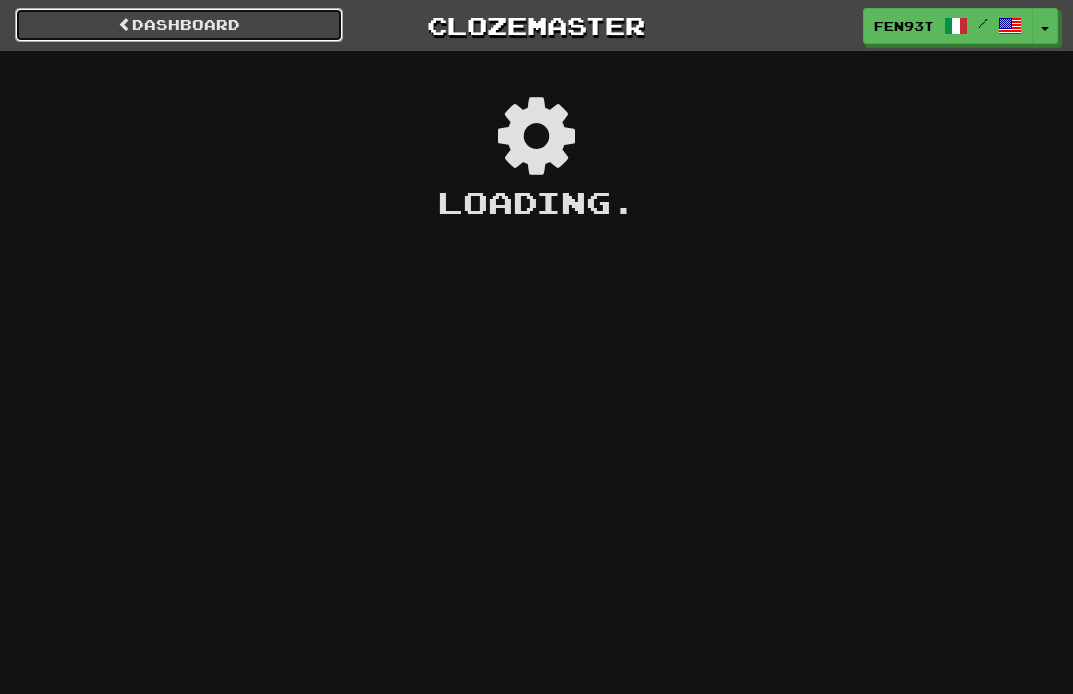 click on "Dashboard" at bounding box center [179, 25] 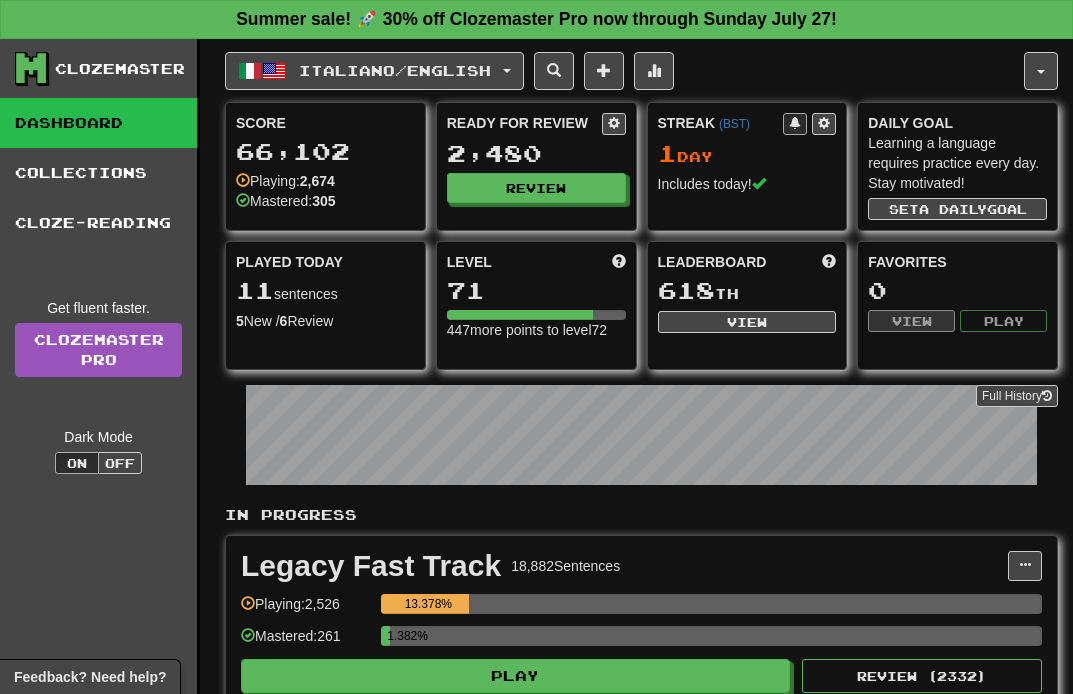 scroll, scrollTop: 0, scrollLeft: 0, axis: both 